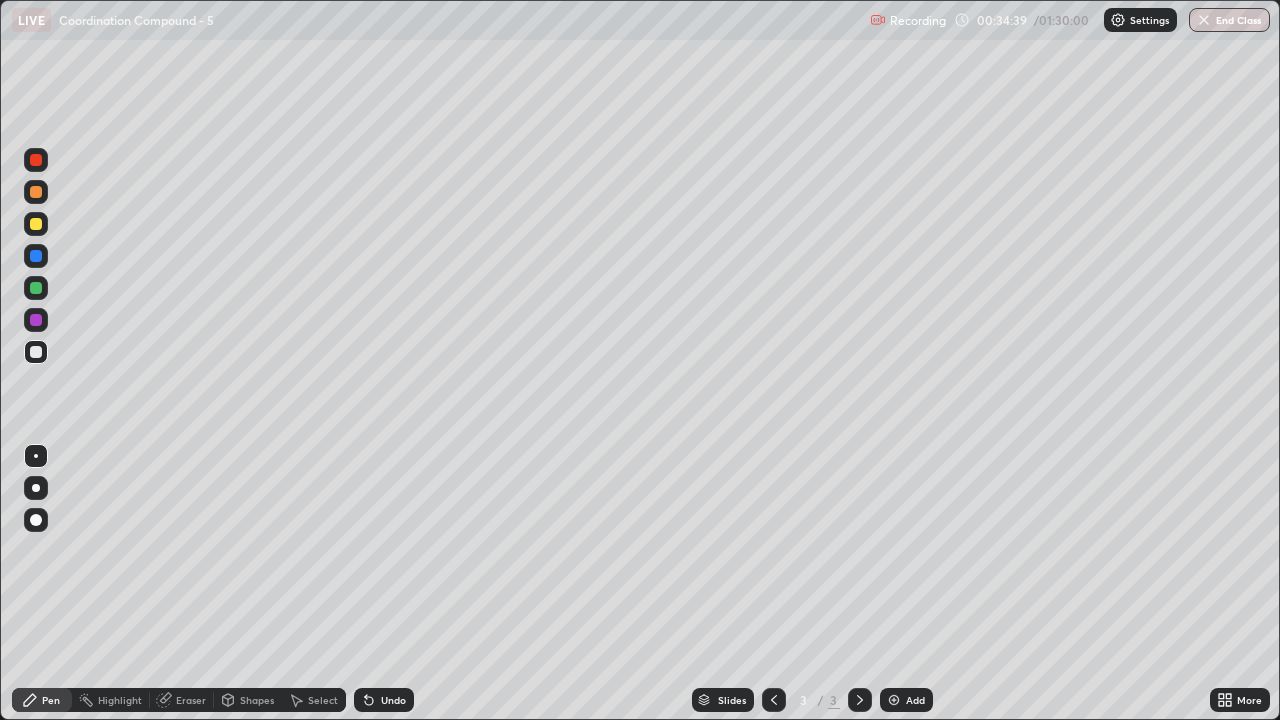 scroll, scrollTop: 0, scrollLeft: 0, axis: both 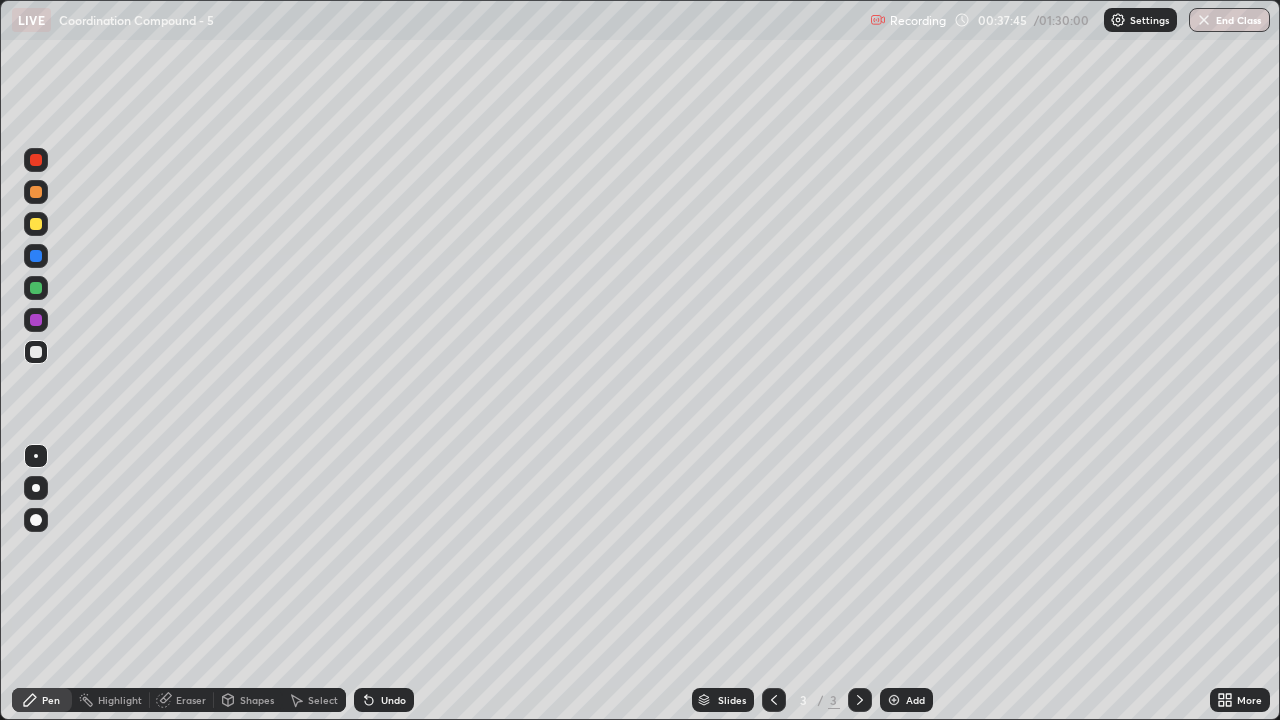 click on "Eraser" at bounding box center (182, 700) 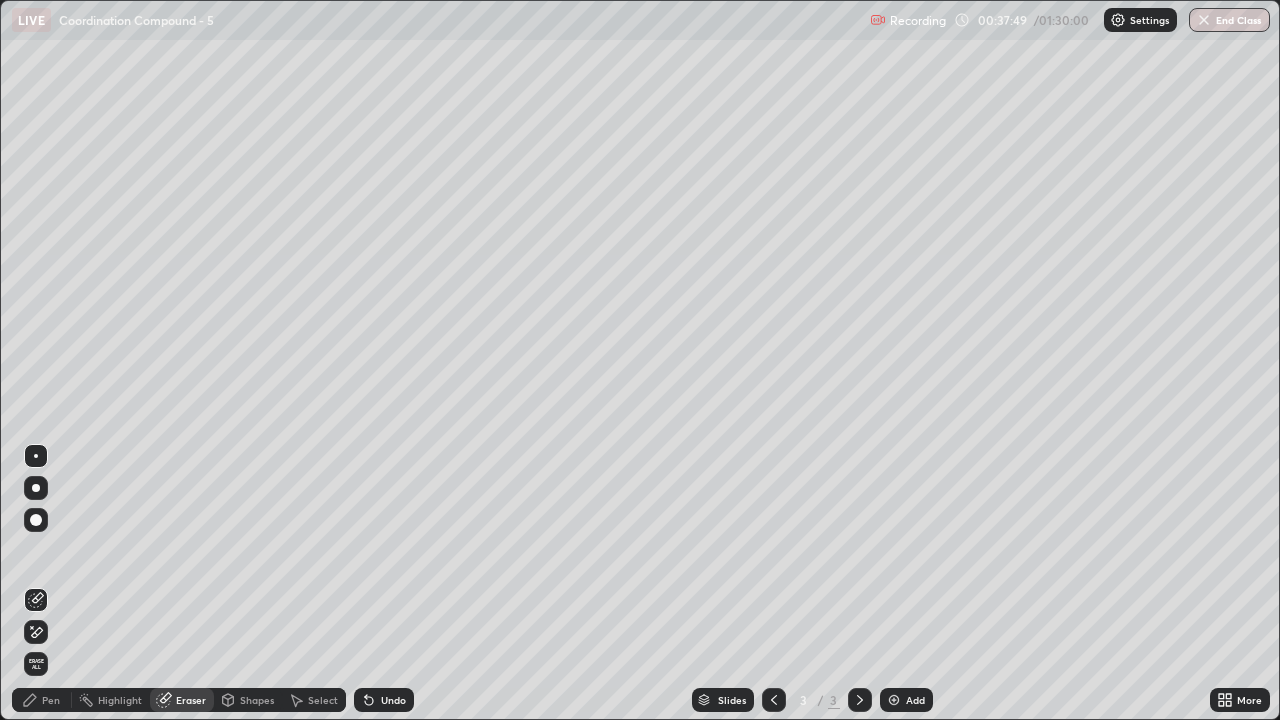 click on "Pen" at bounding box center (51, 700) 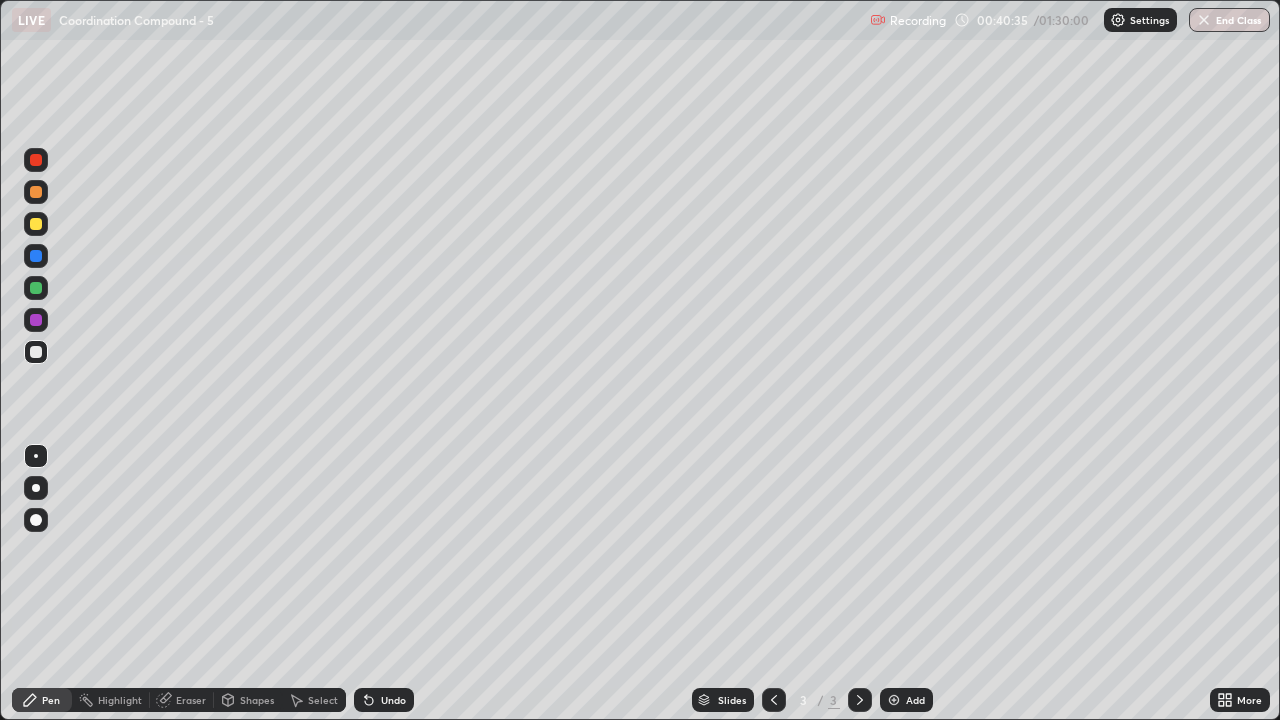 click on "Undo" at bounding box center (393, 700) 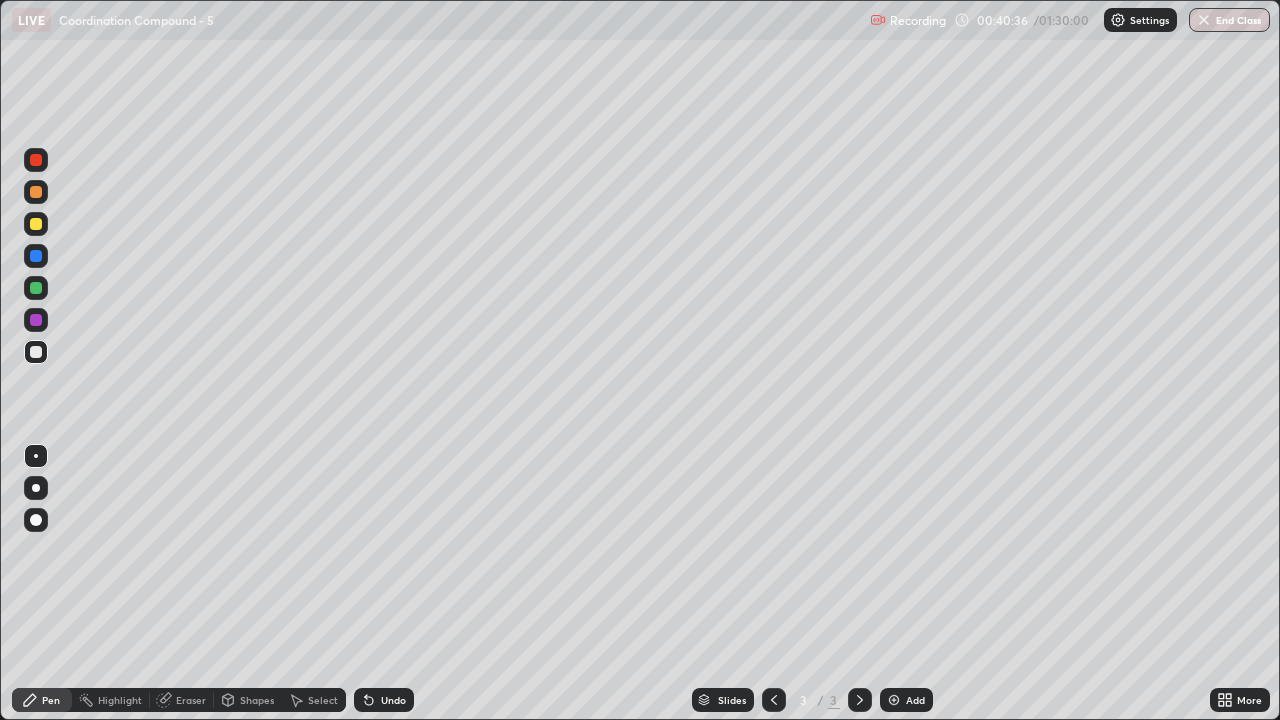 click on "Undo" at bounding box center (384, 700) 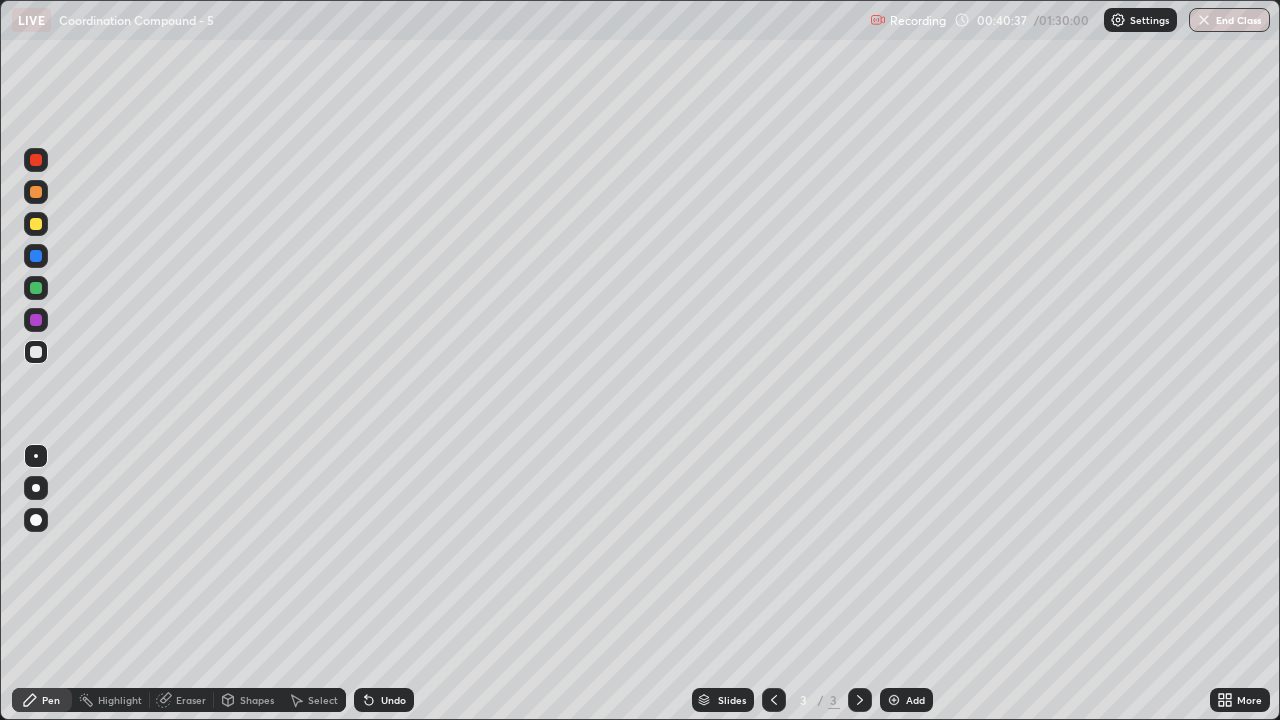 click on "Undo" at bounding box center (384, 700) 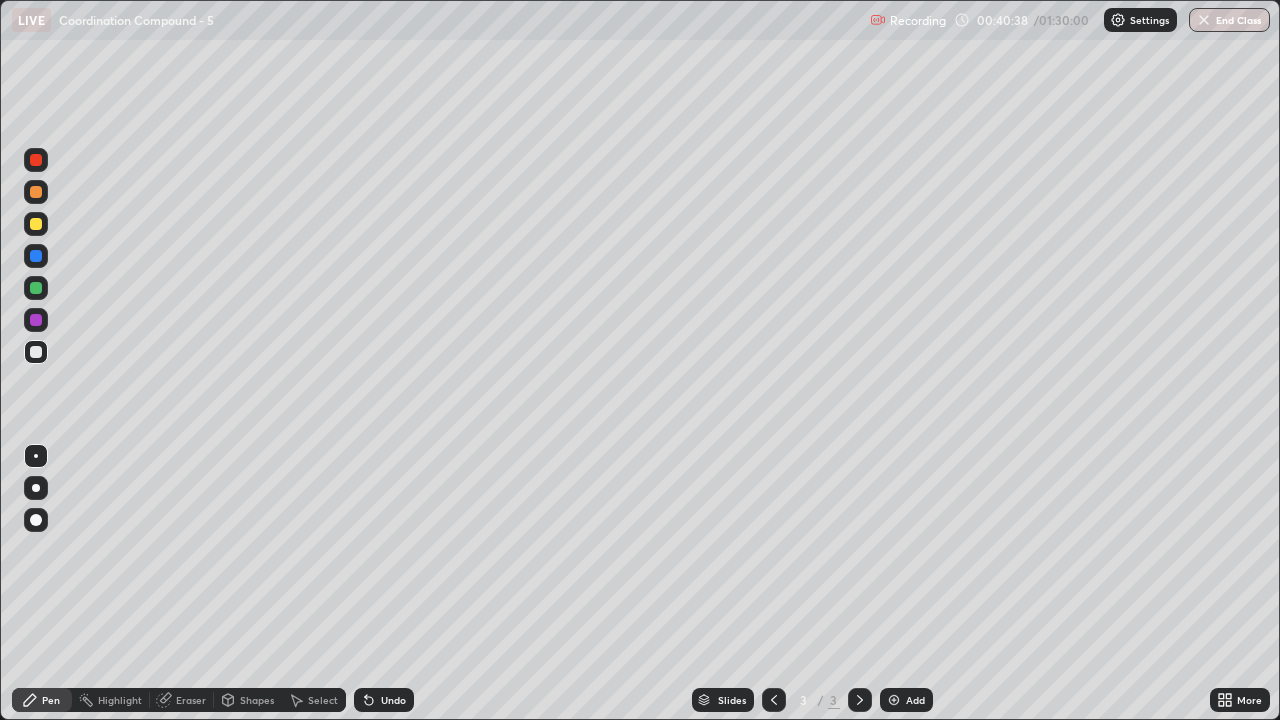 click on "Undo" at bounding box center (384, 700) 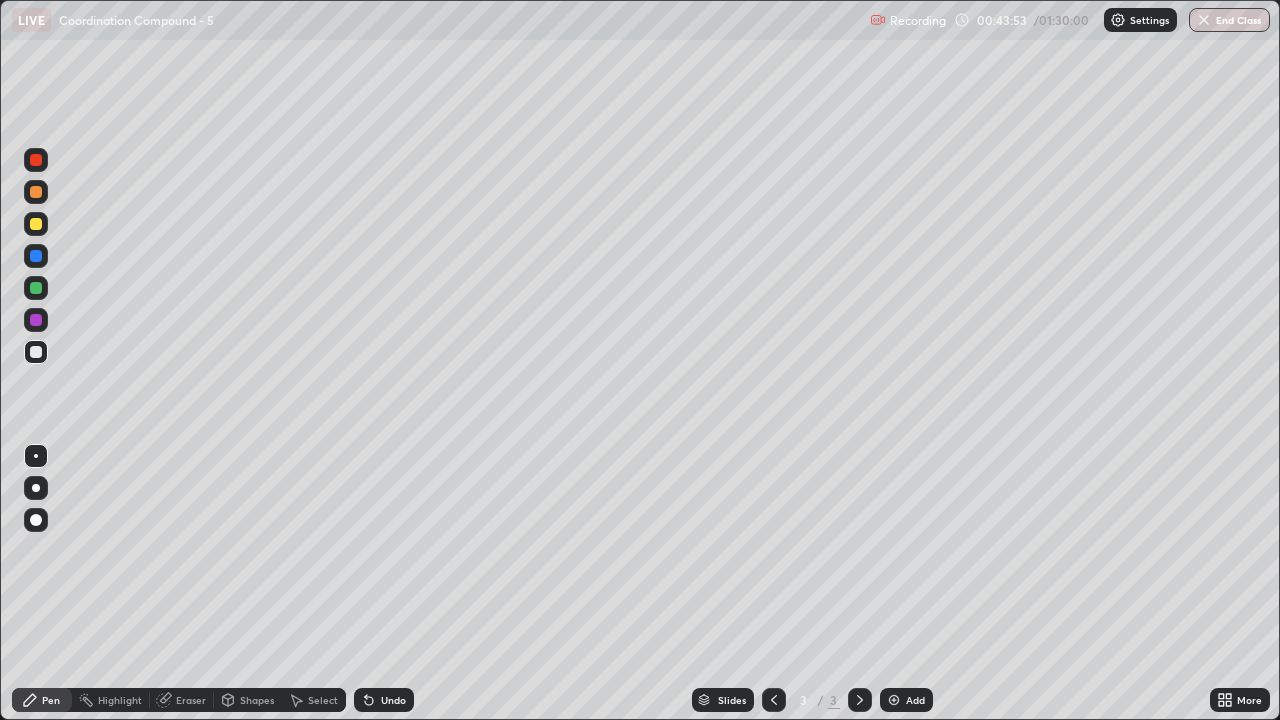click at bounding box center [894, 700] 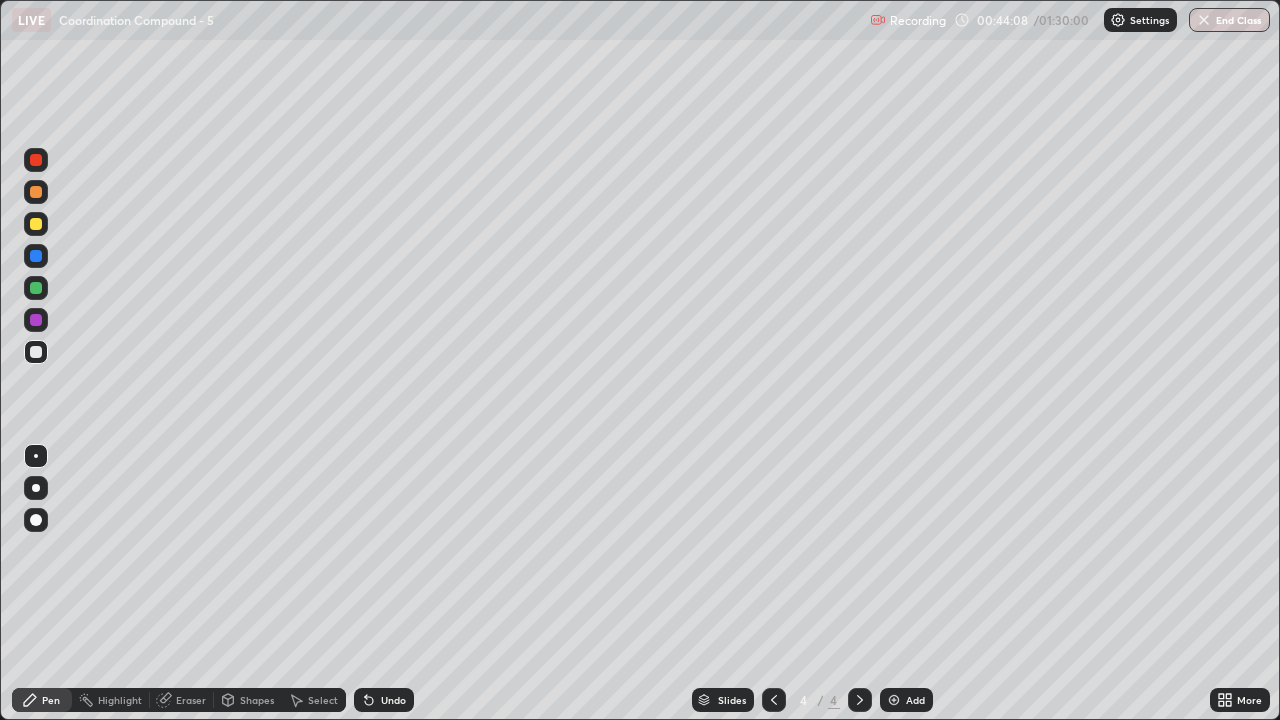 click 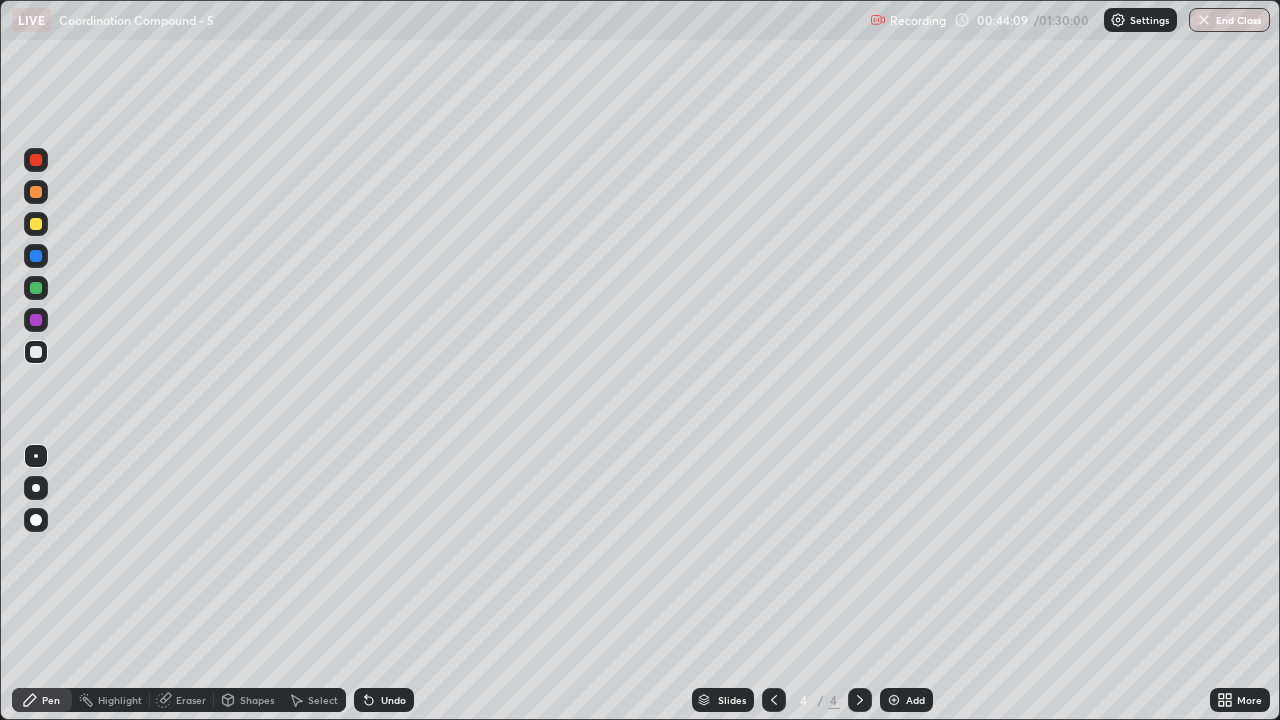 click 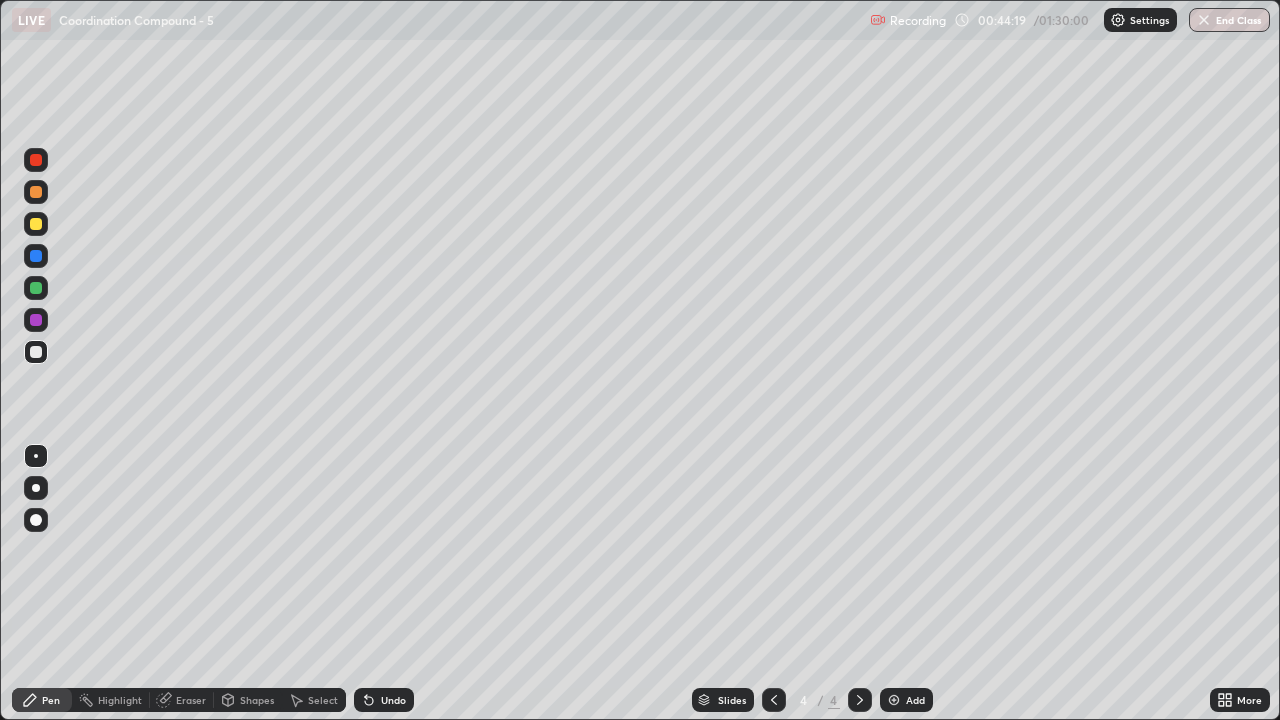 click 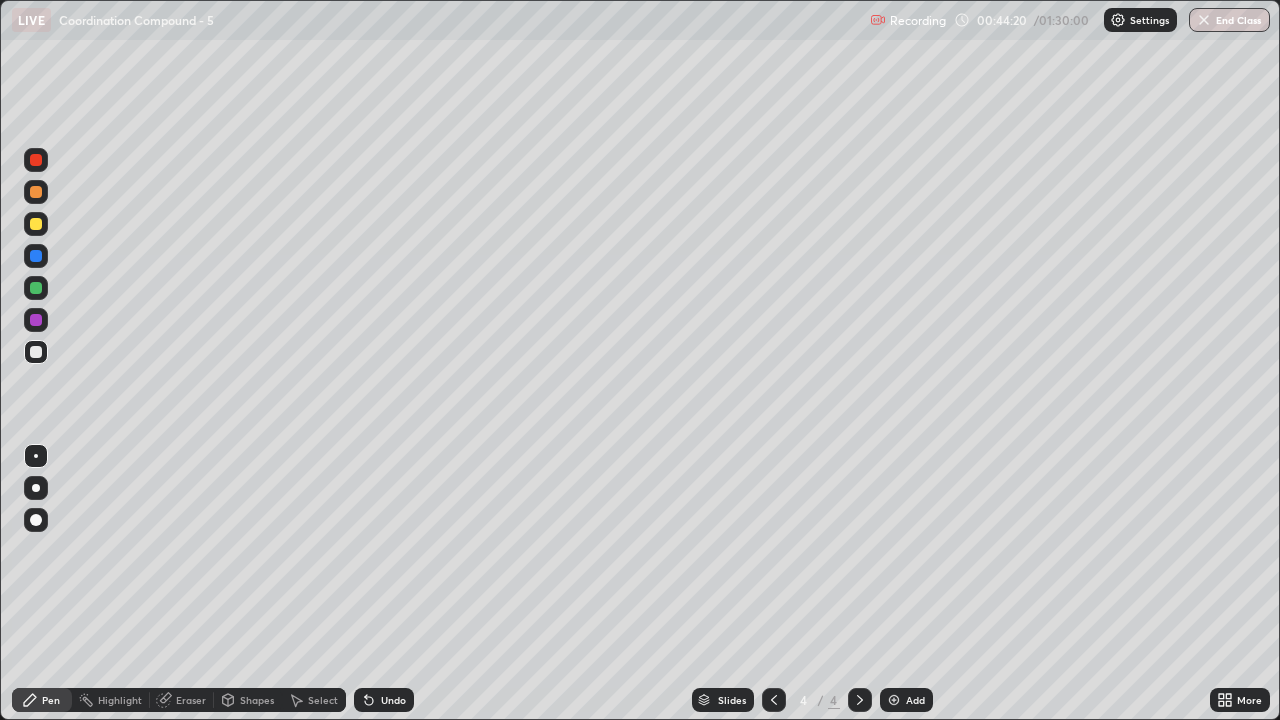 click 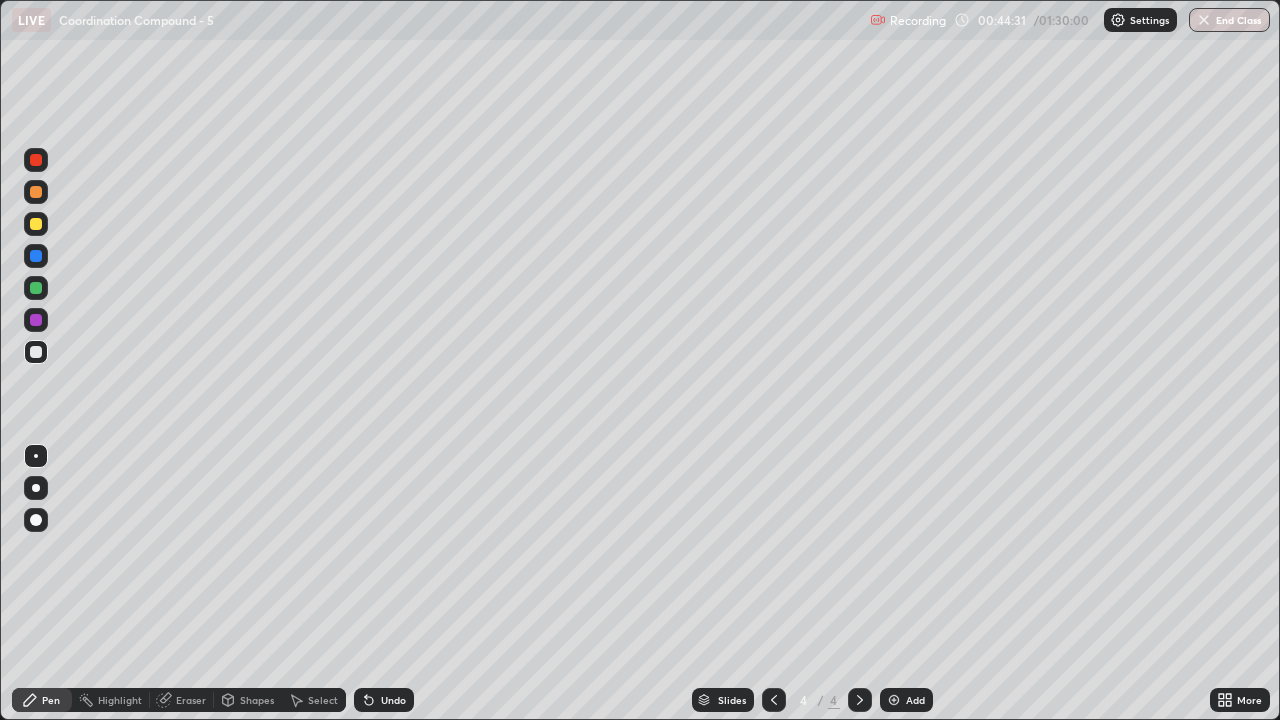 click at bounding box center [36, 288] 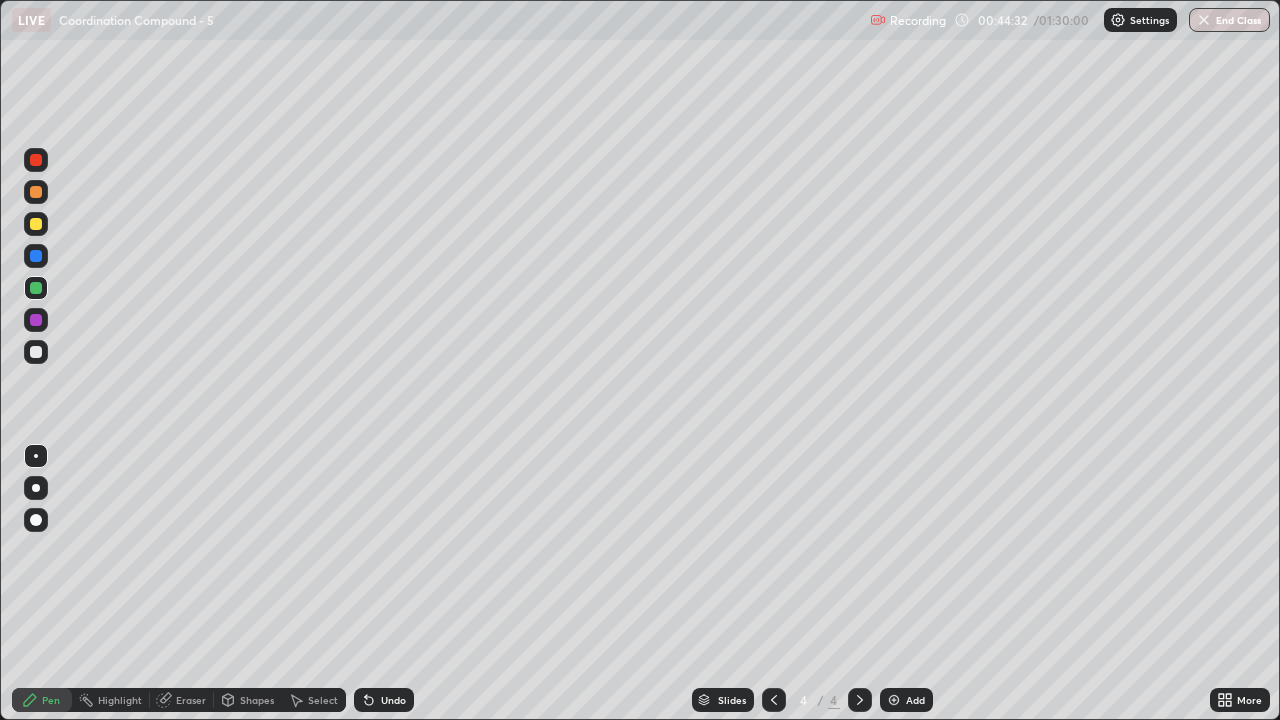 click at bounding box center [36, 352] 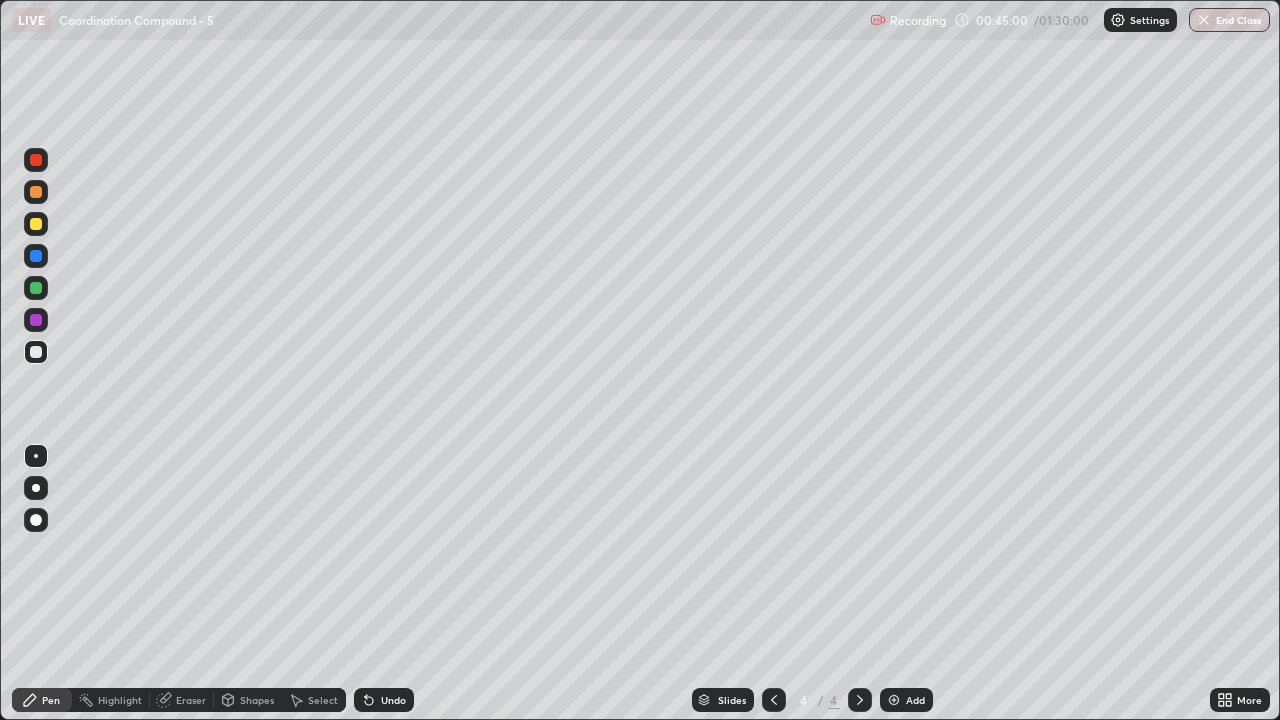 click 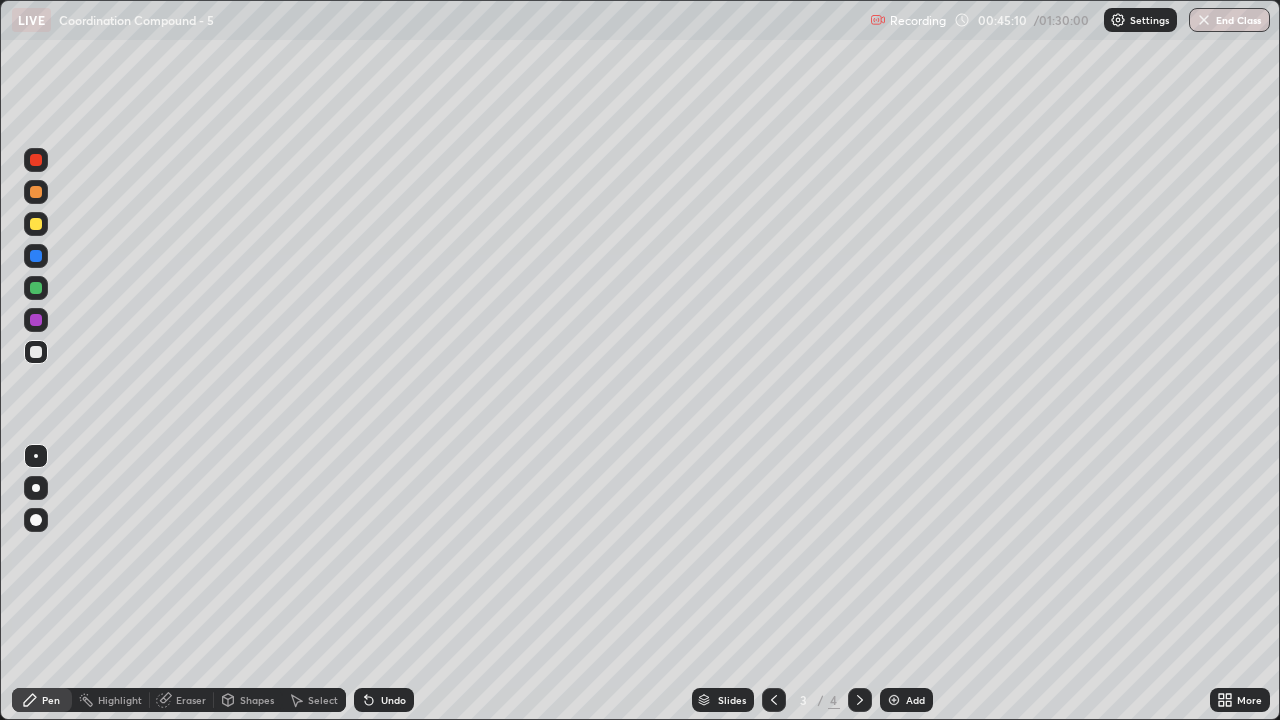 click 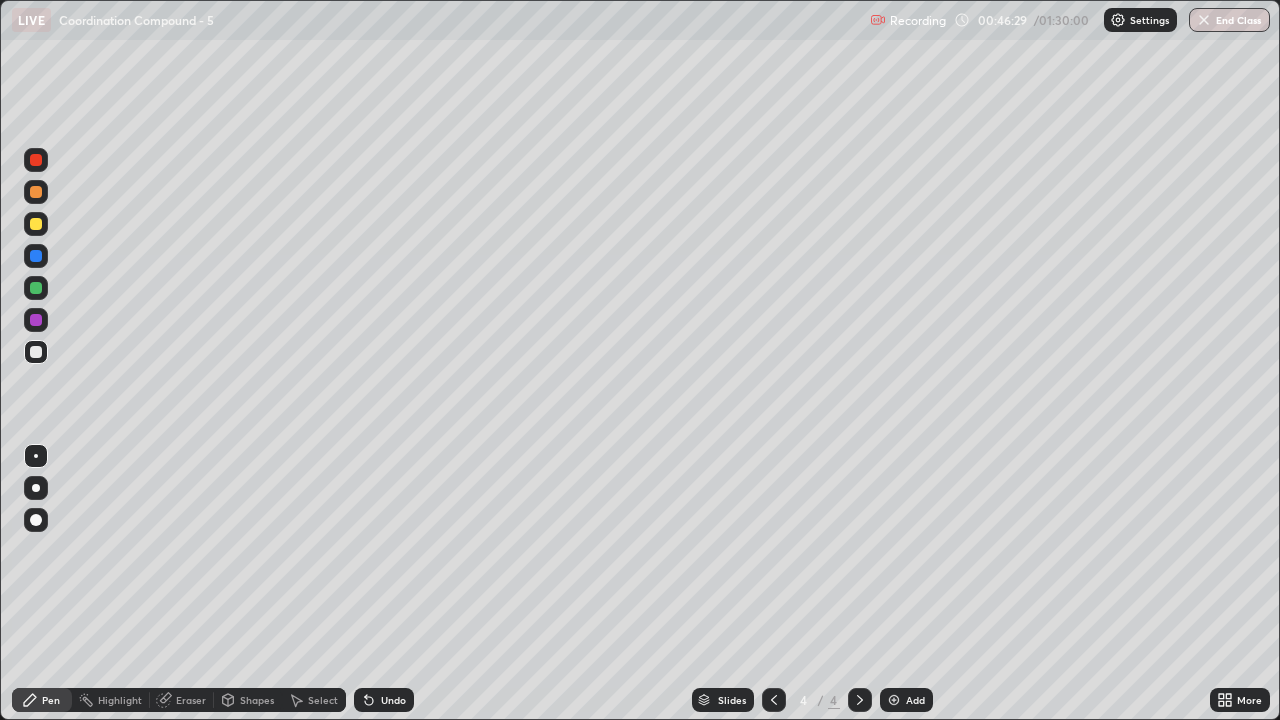 click at bounding box center [36, 288] 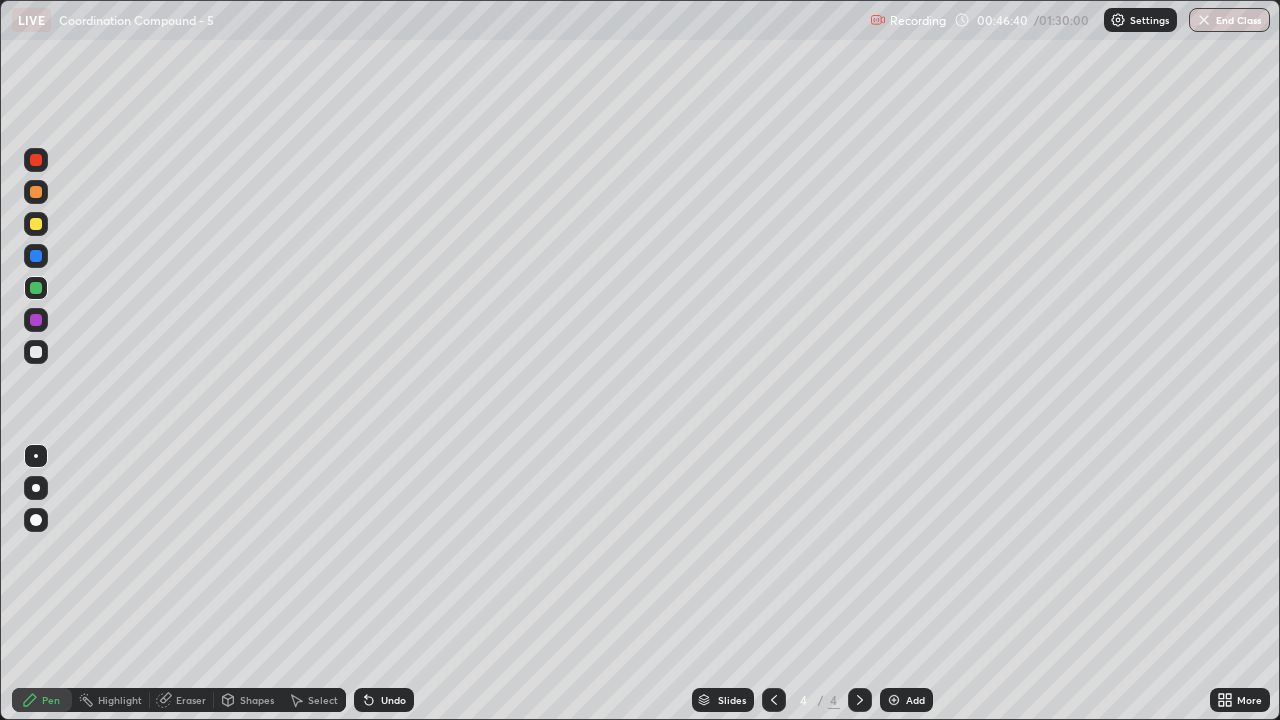 click at bounding box center (36, 352) 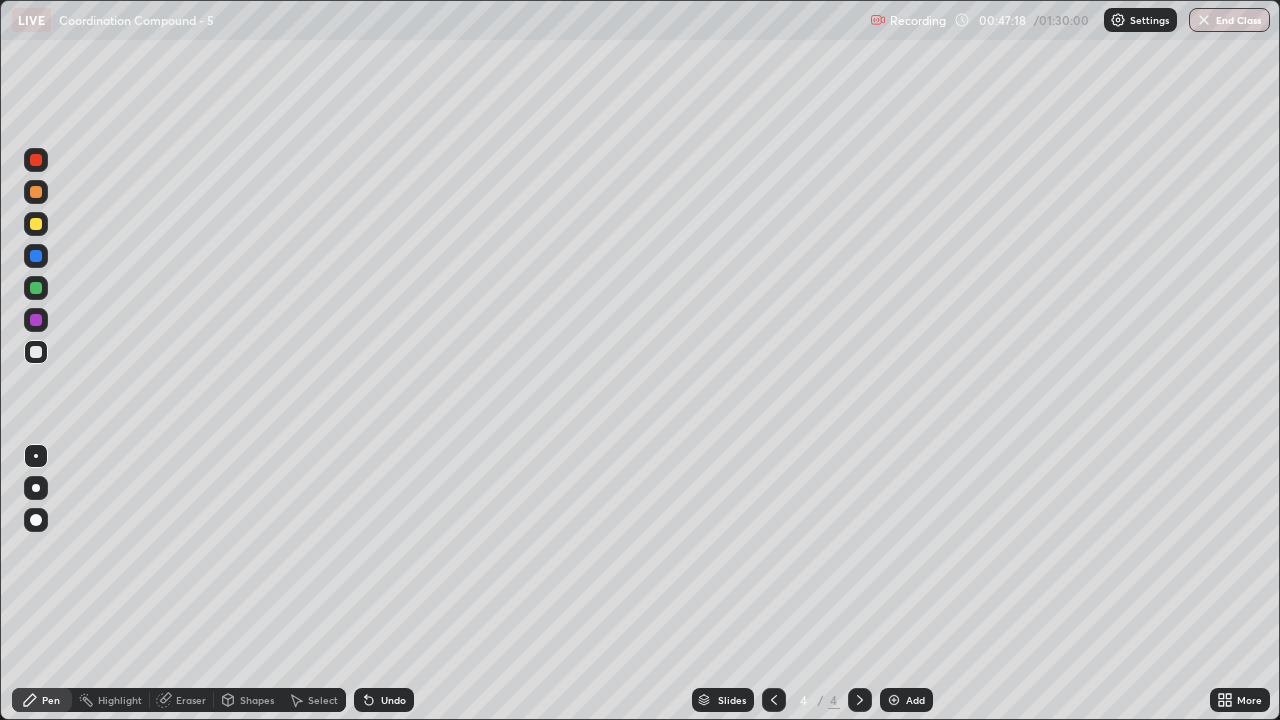 click on "Eraser" at bounding box center (191, 700) 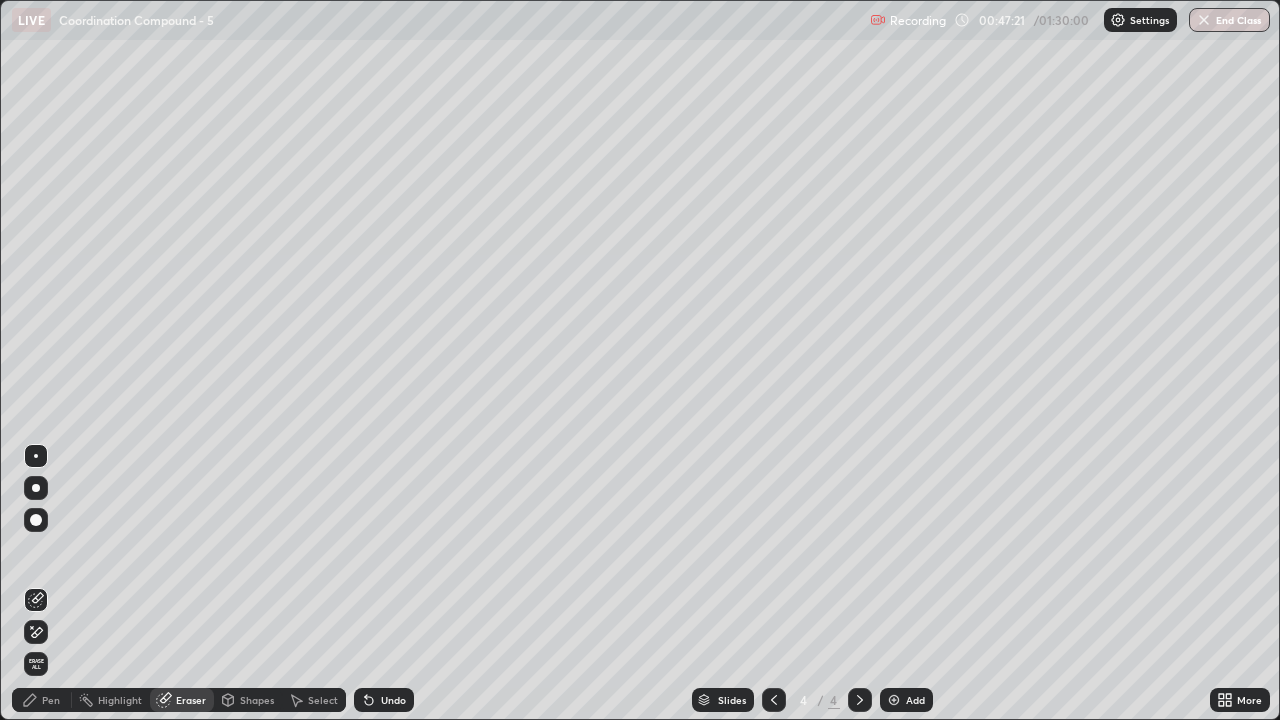 click on "Pen" at bounding box center (51, 700) 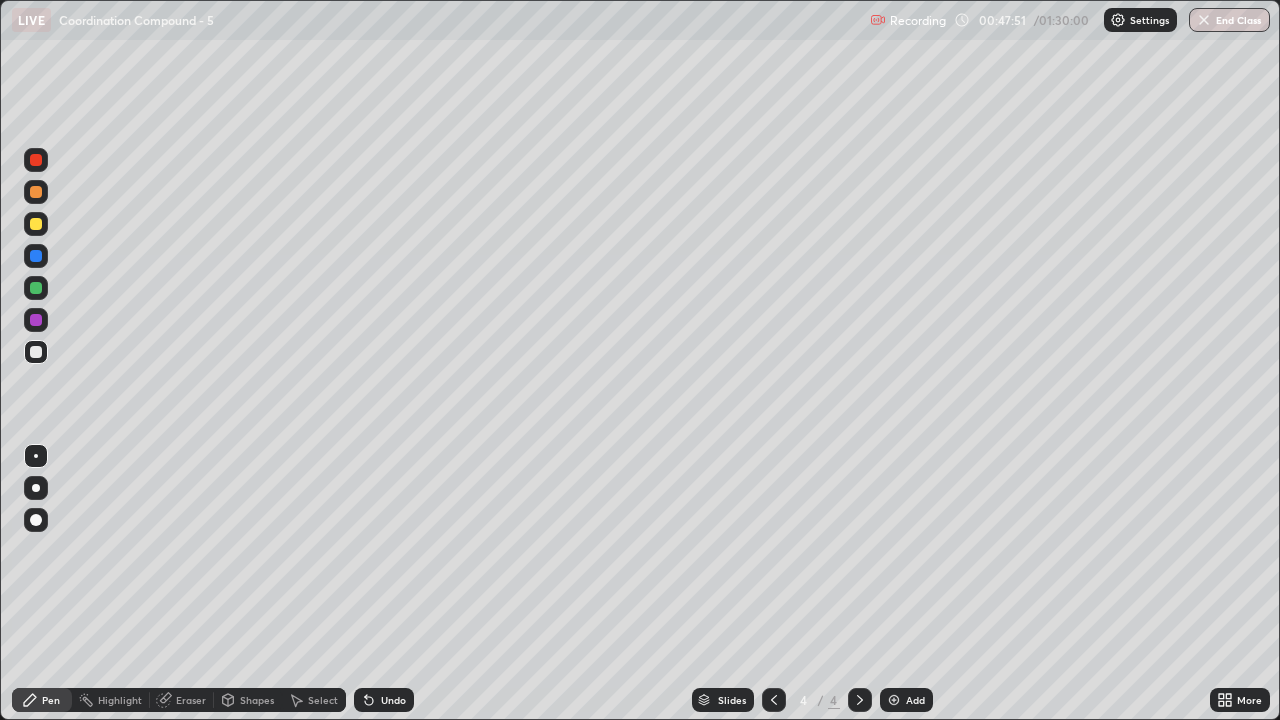 click at bounding box center (36, 224) 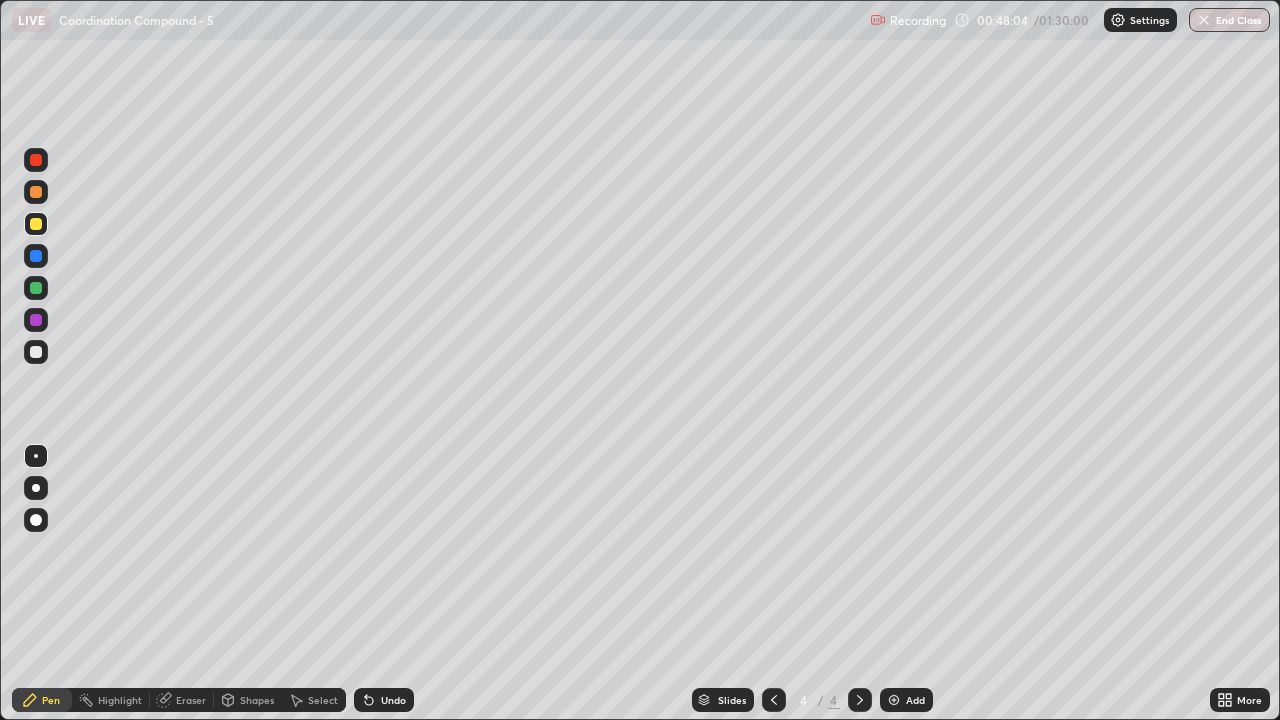 click at bounding box center [36, 288] 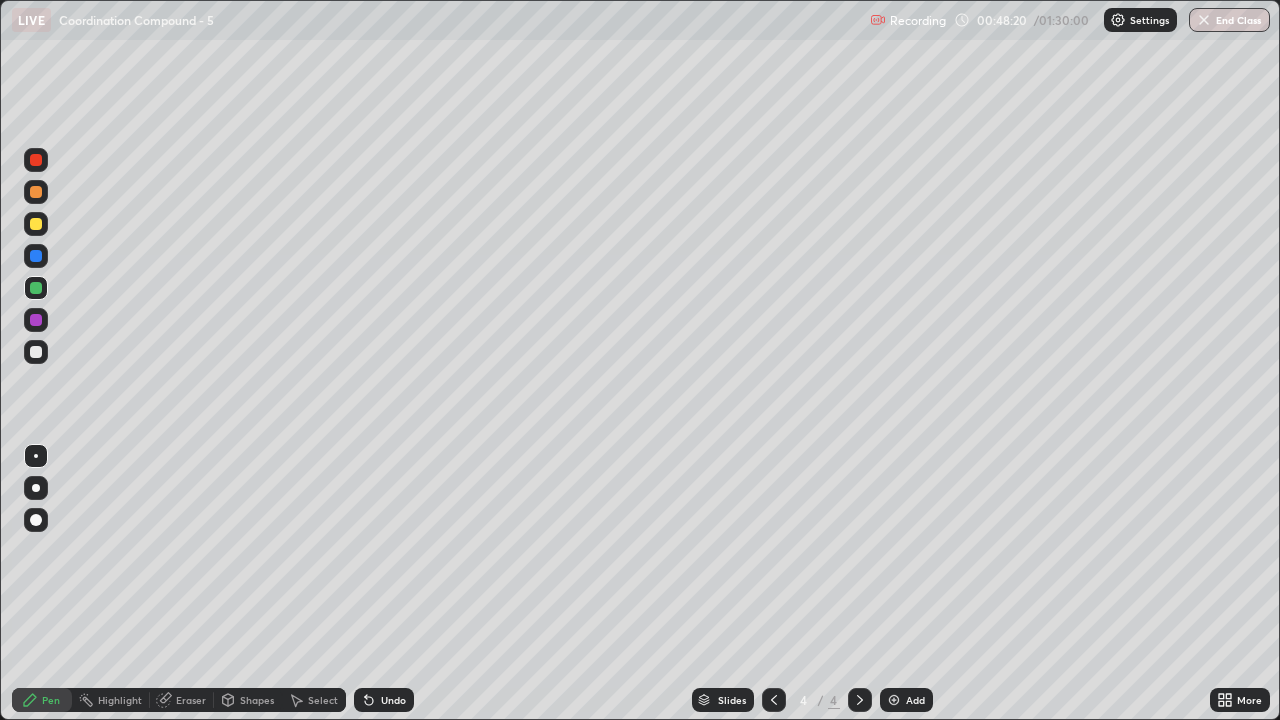 click at bounding box center [36, 352] 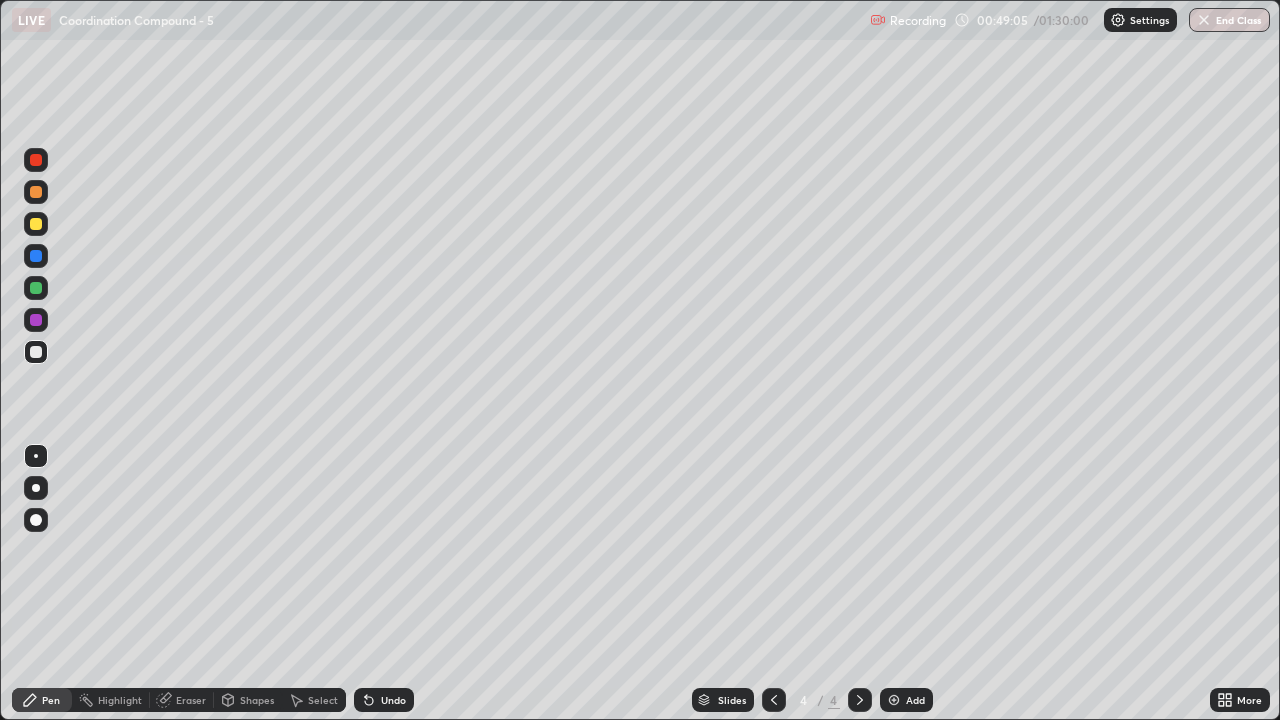 click at bounding box center [36, 192] 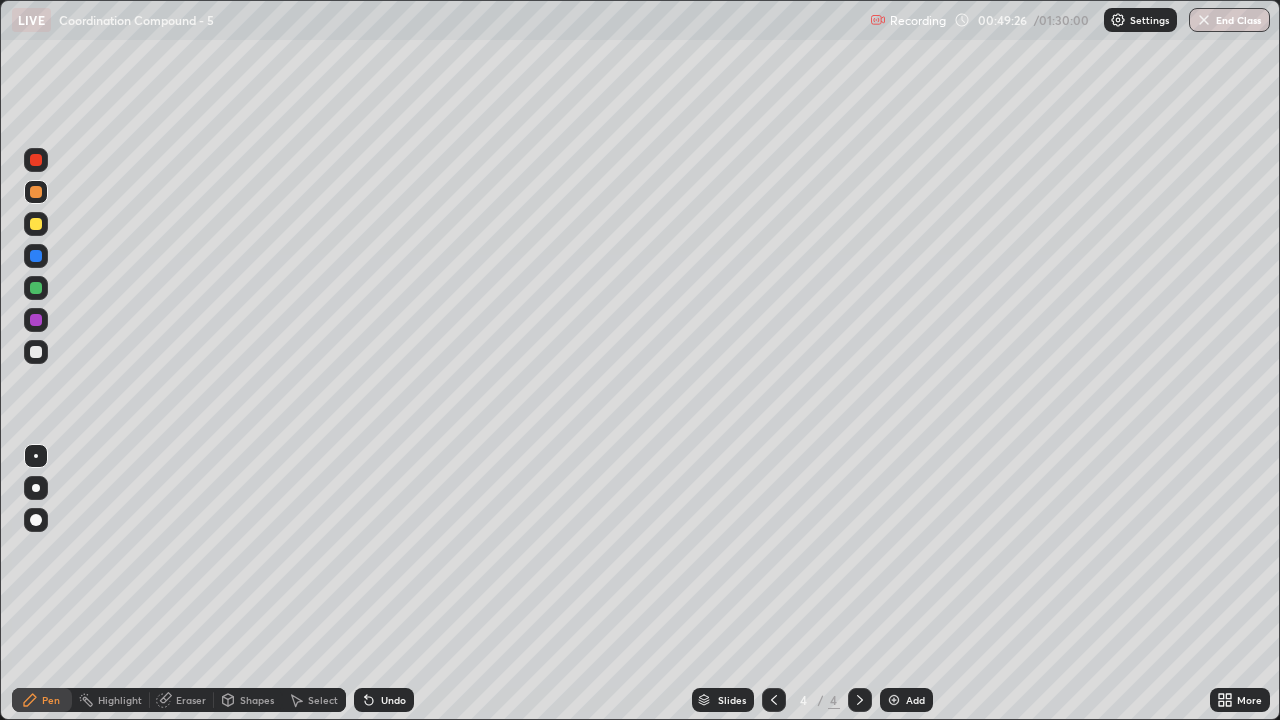 click on "Undo" at bounding box center (393, 700) 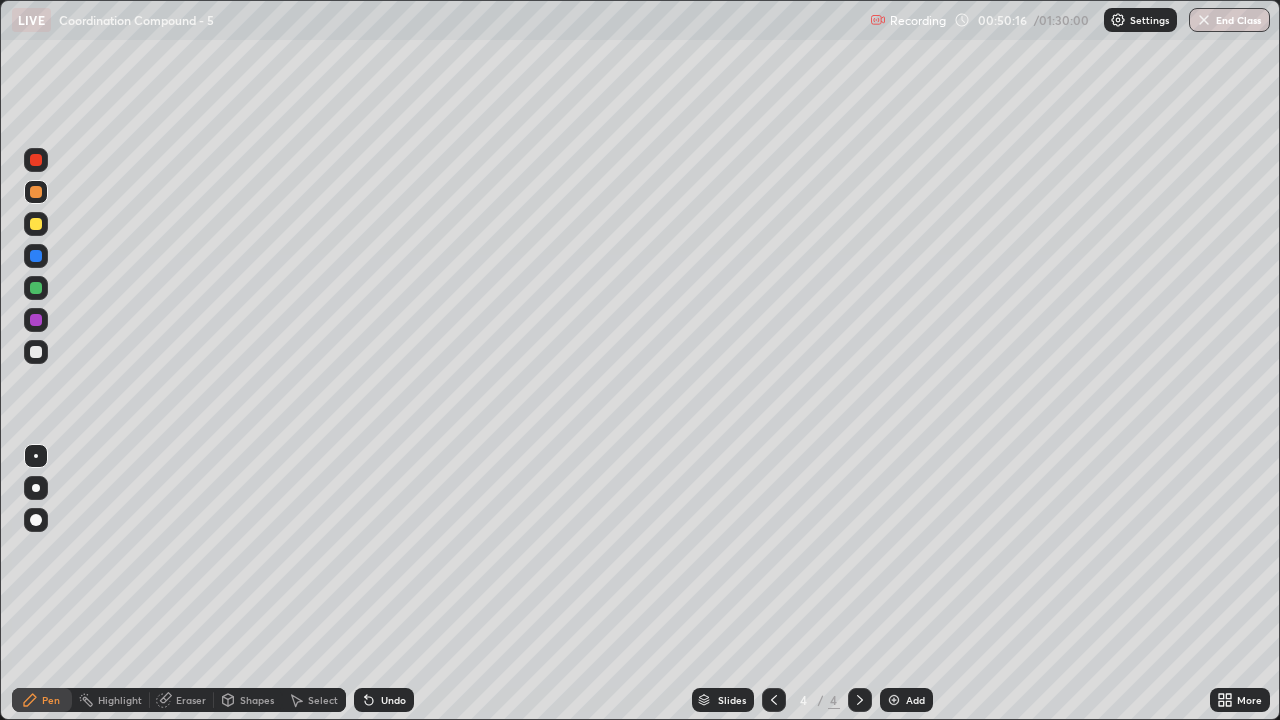 click on "Undo" at bounding box center (393, 700) 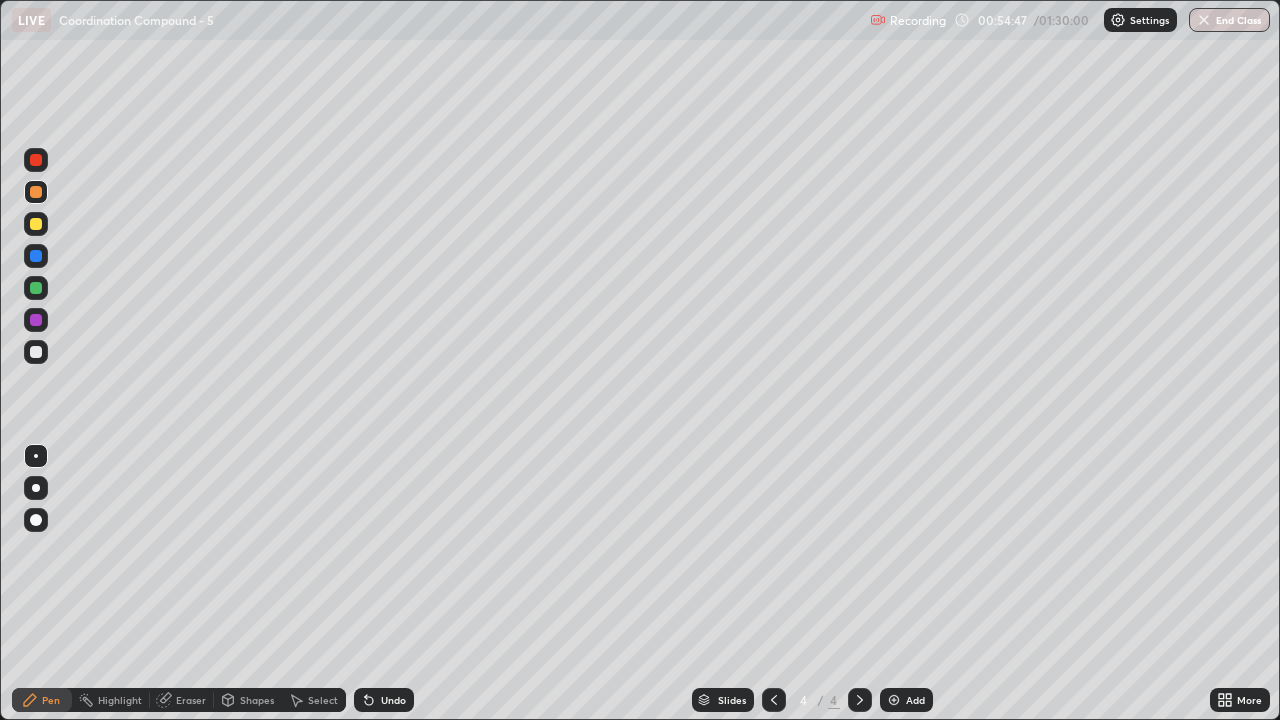 click 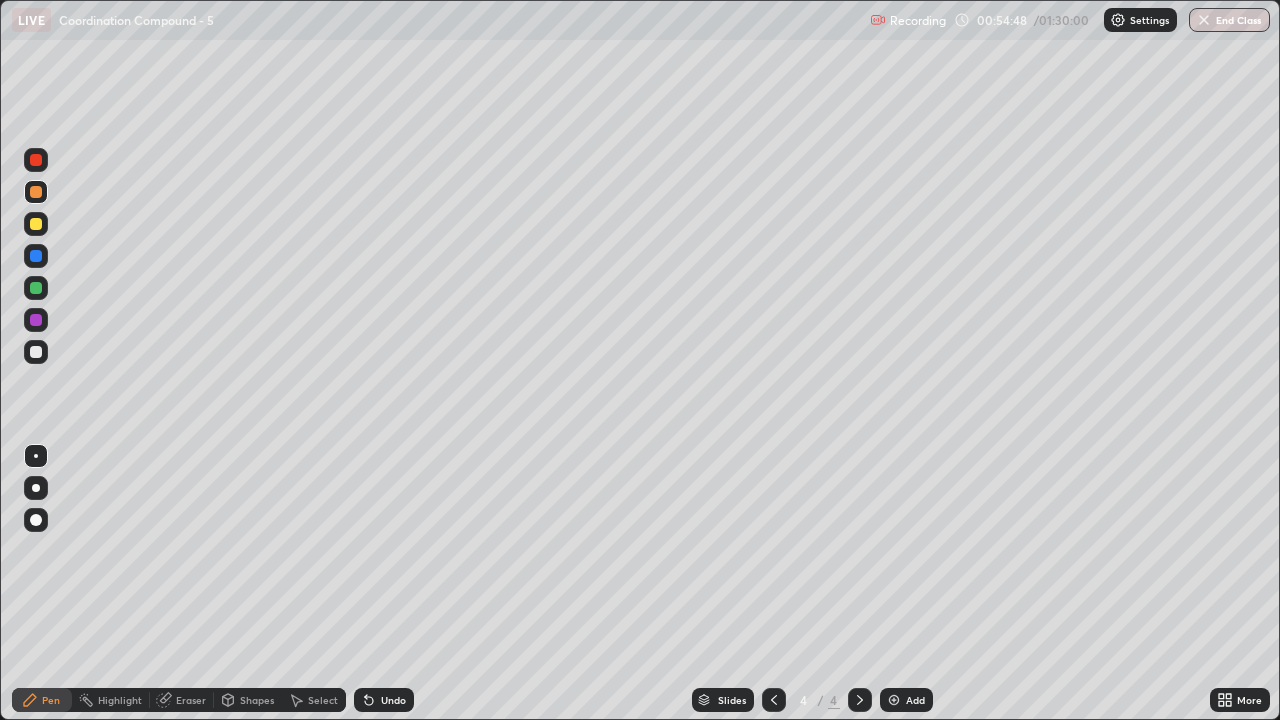 click at bounding box center (894, 700) 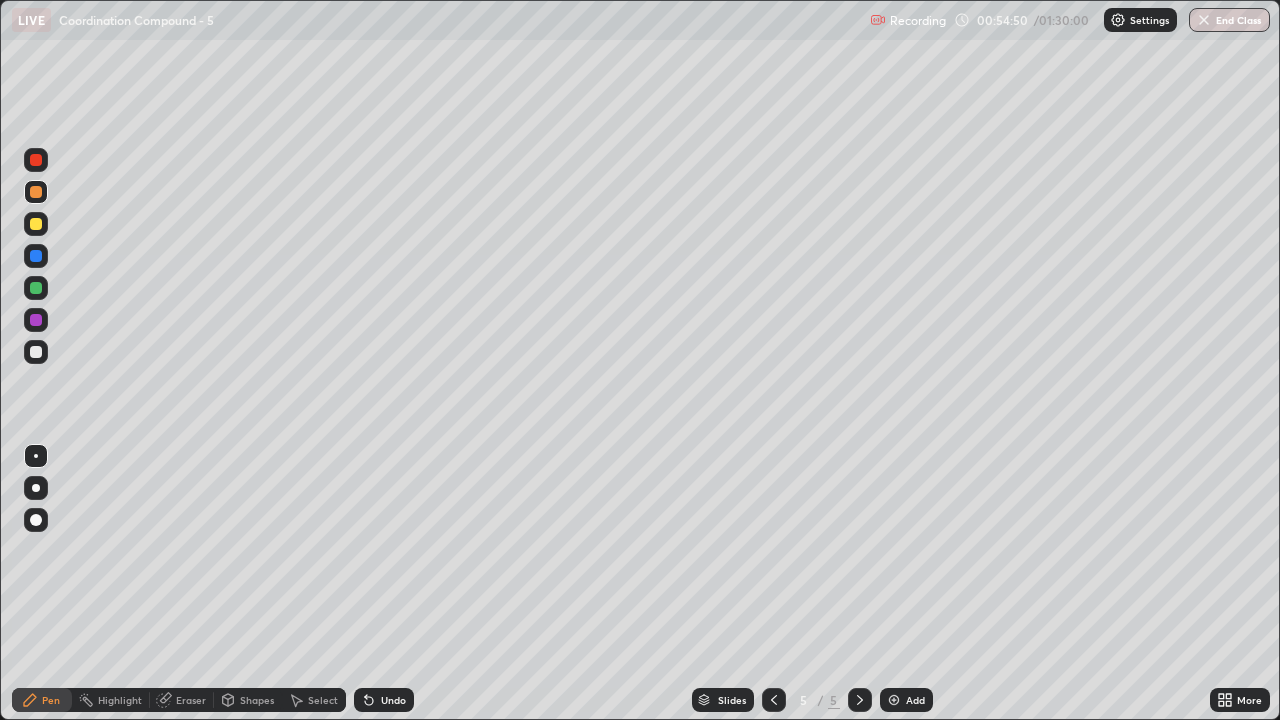 click 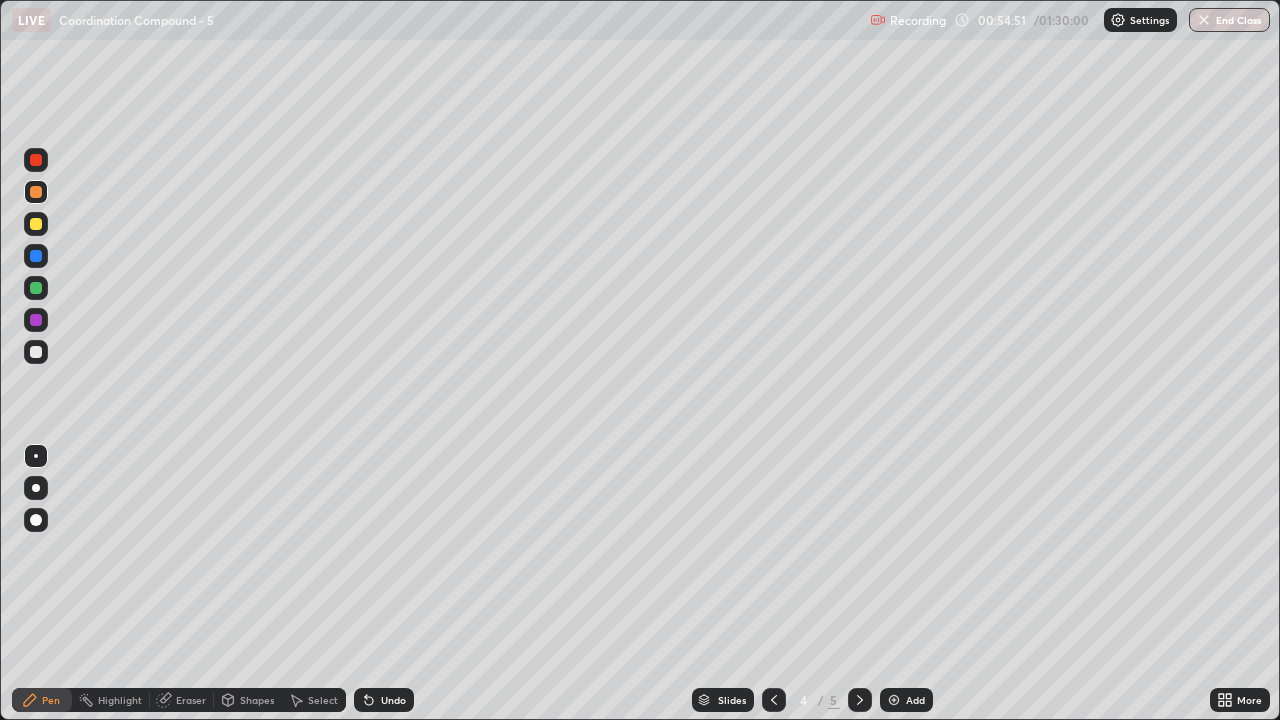 click 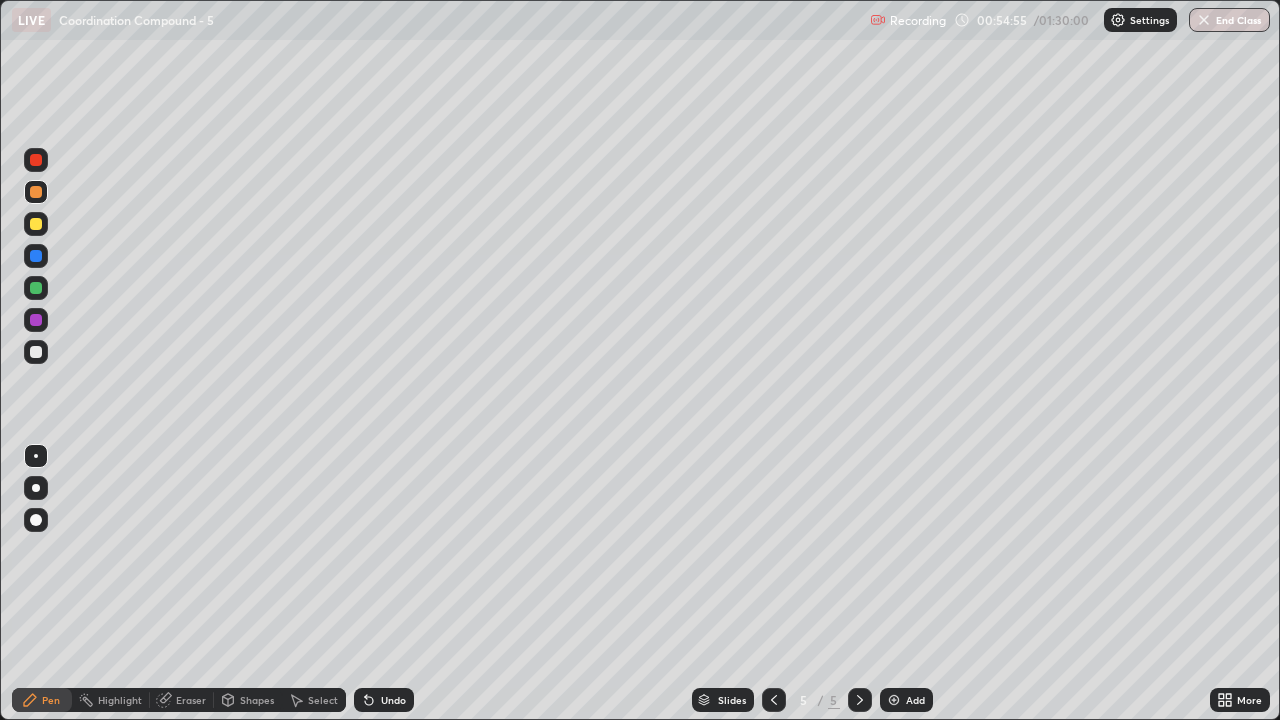click at bounding box center (36, 352) 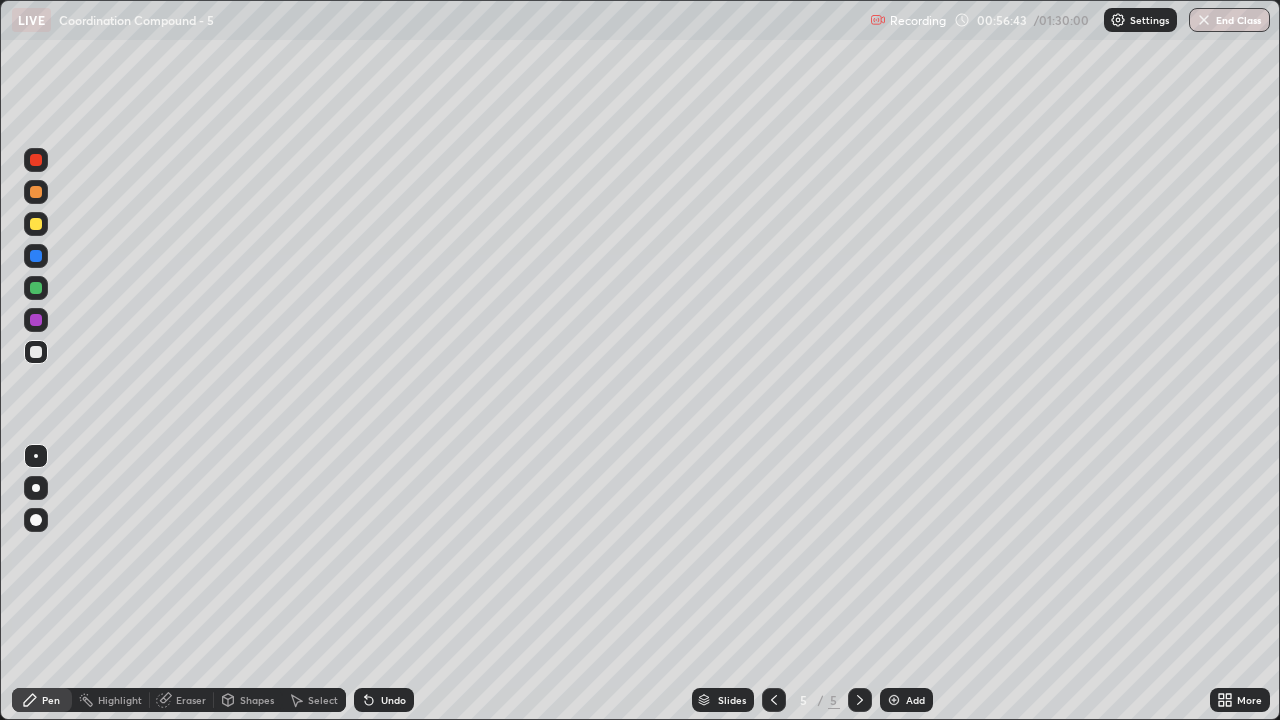 click at bounding box center (36, 288) 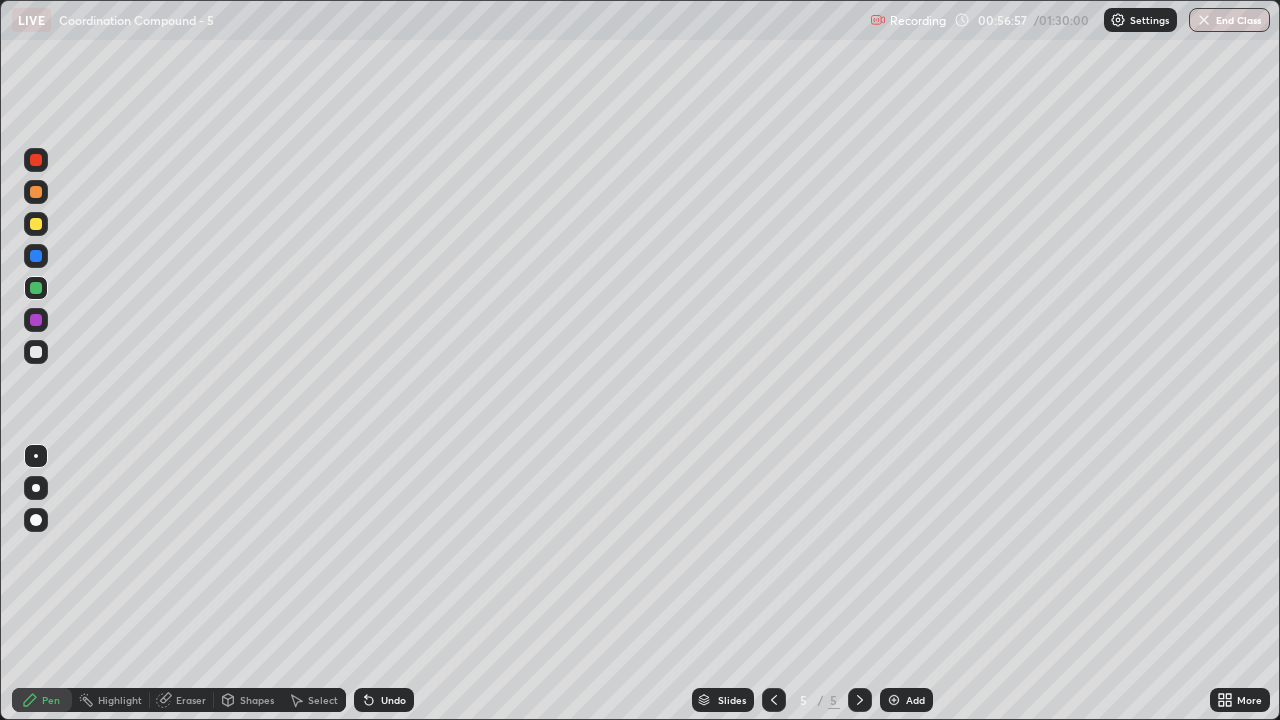 click at bounding box center [36, 352] 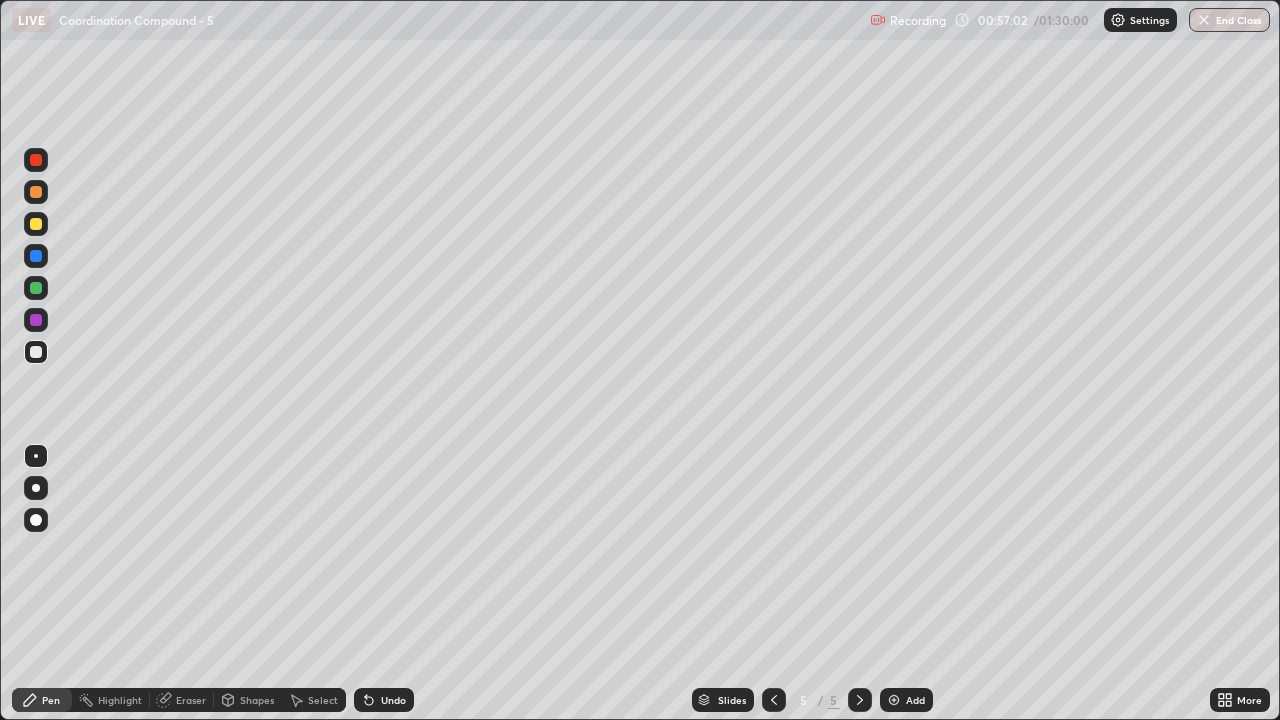click at bounding box center [36, 256] 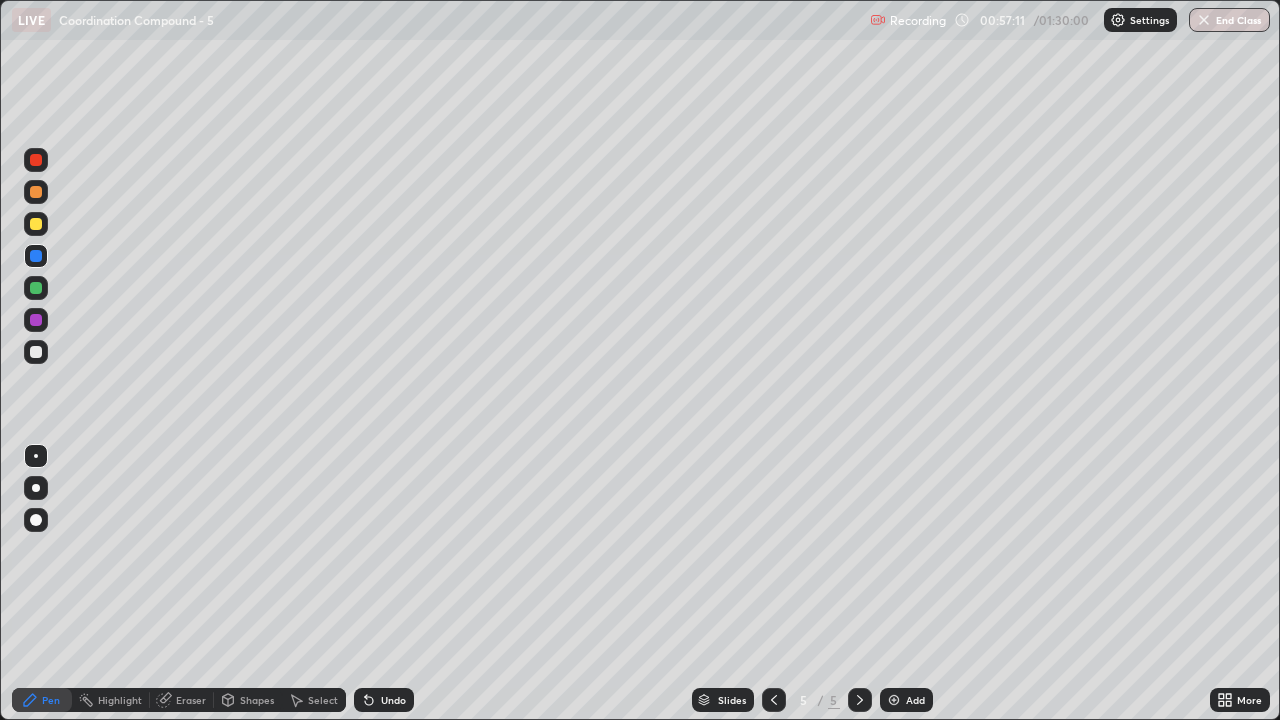 click at bounding box center (36, 352) 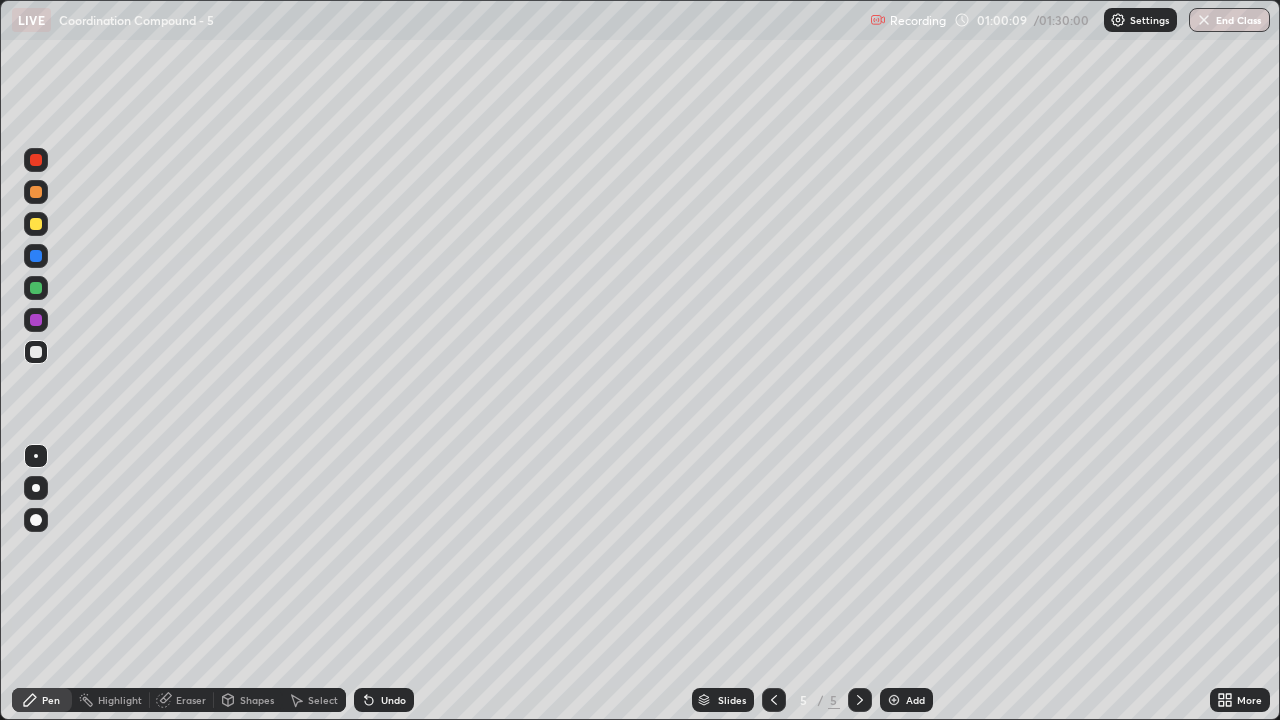 click on "Undo" at bounding box center [393, 700] 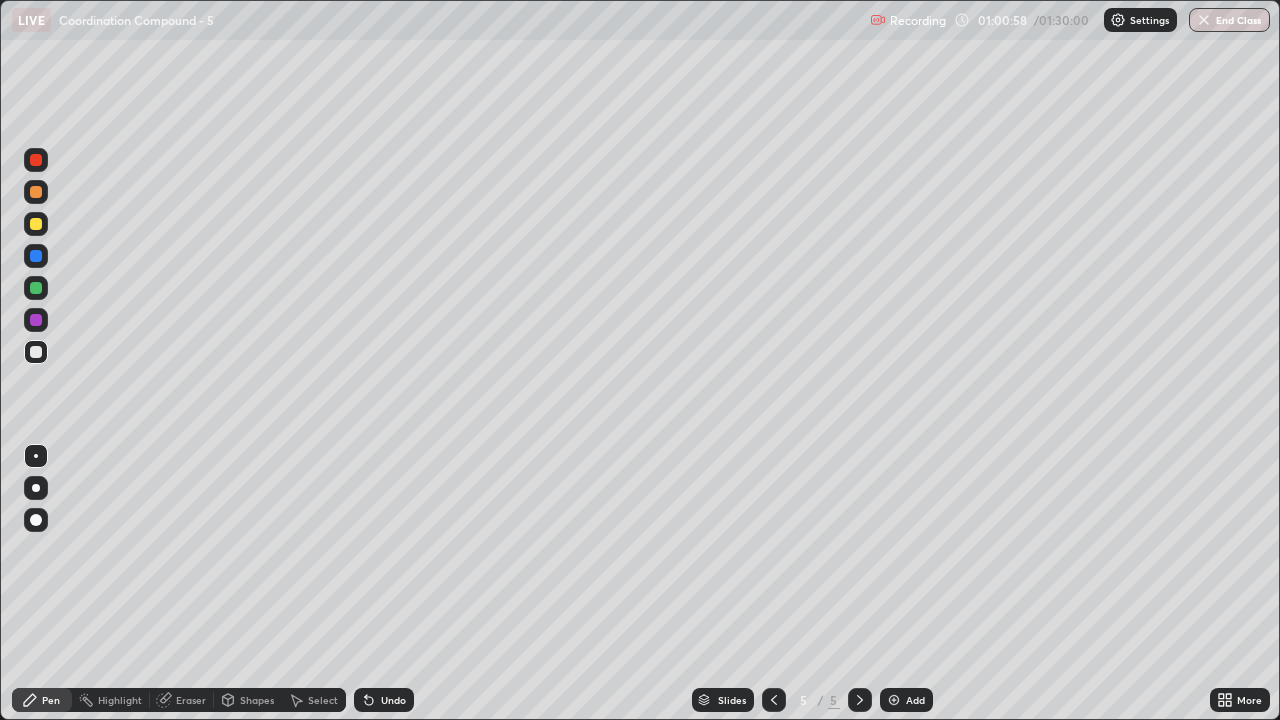 click at bounding box center [894, 700] 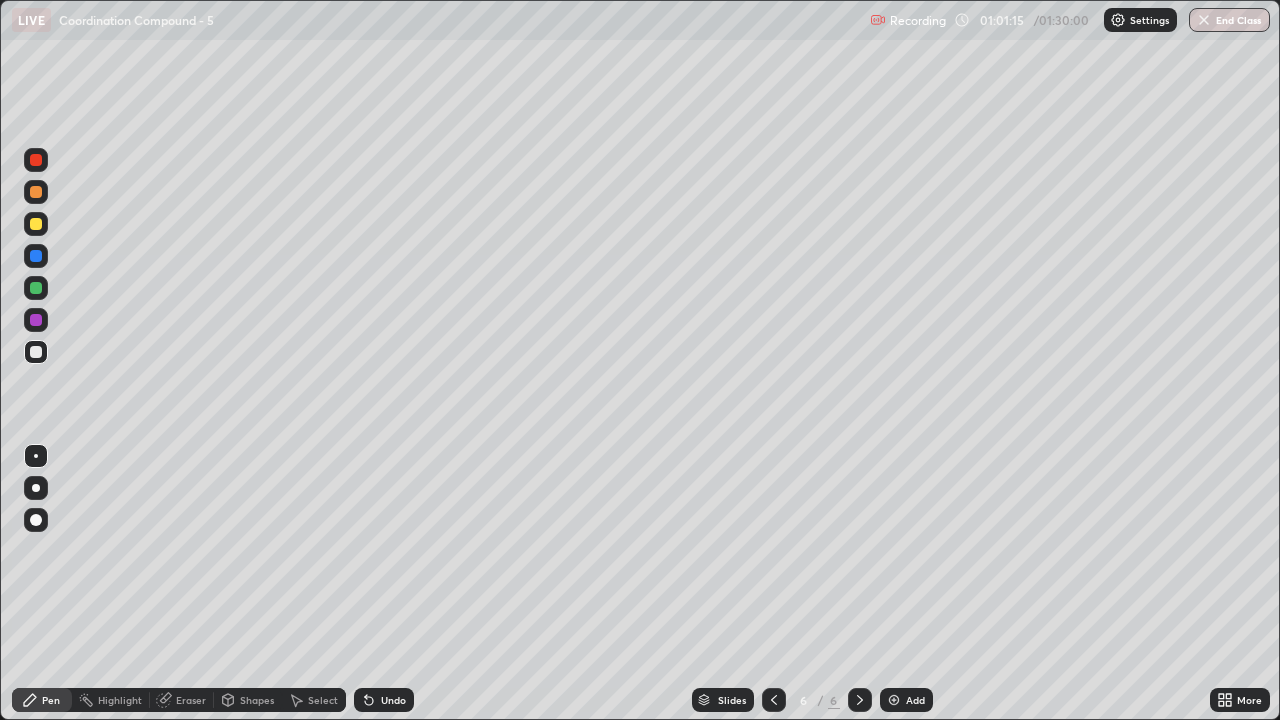 click on "Undo" at bounding box center (393, 700) 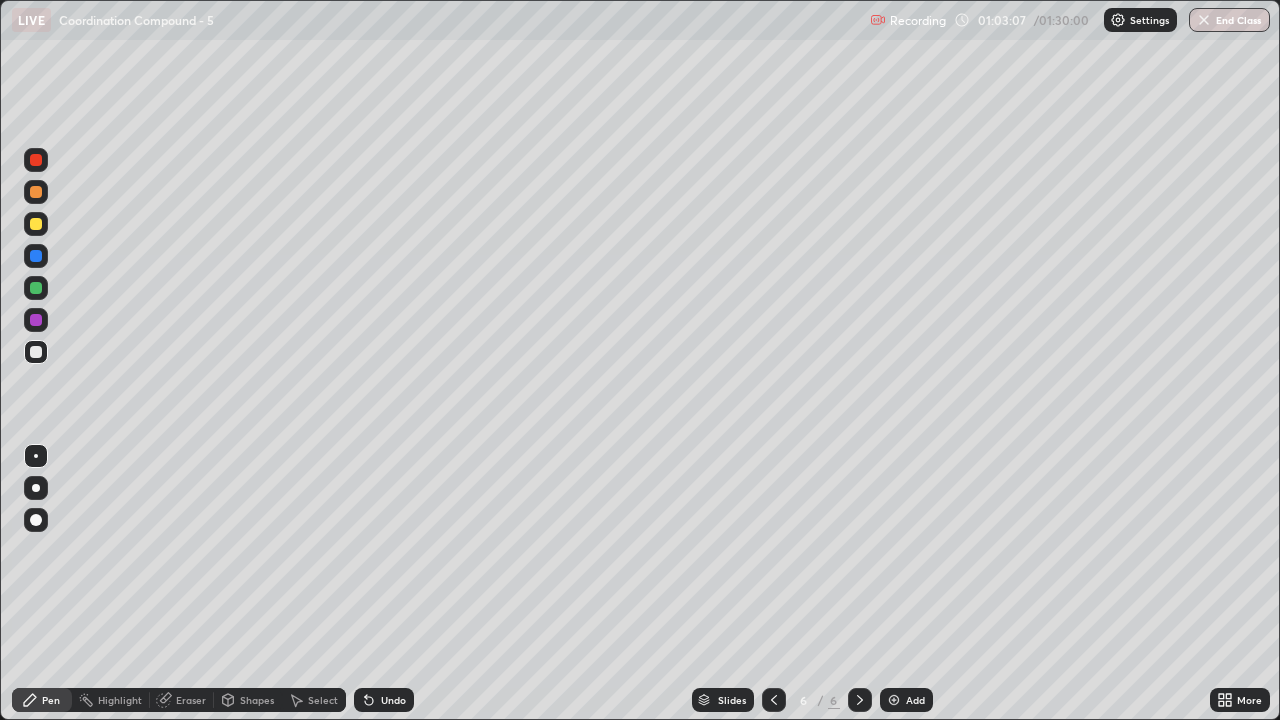 click on "Eraser" at bounding box center [191, 700] 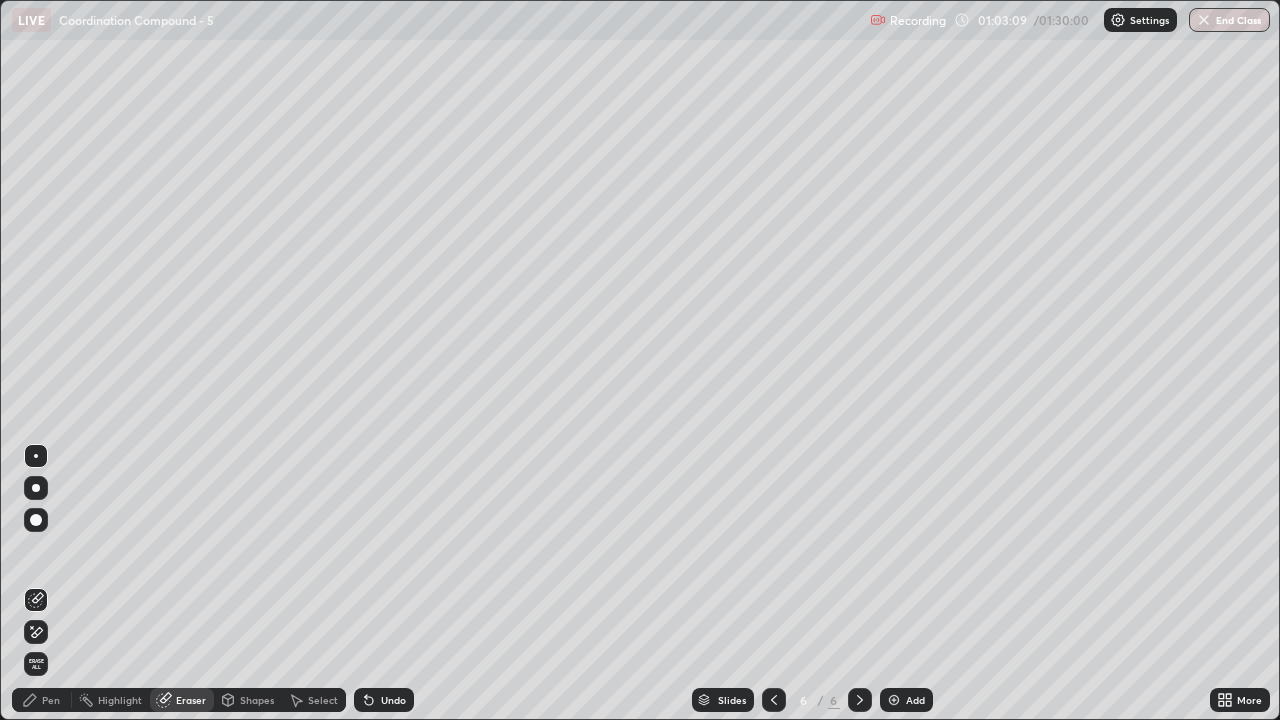 click on "Pen" at bounding box center (42, 700) 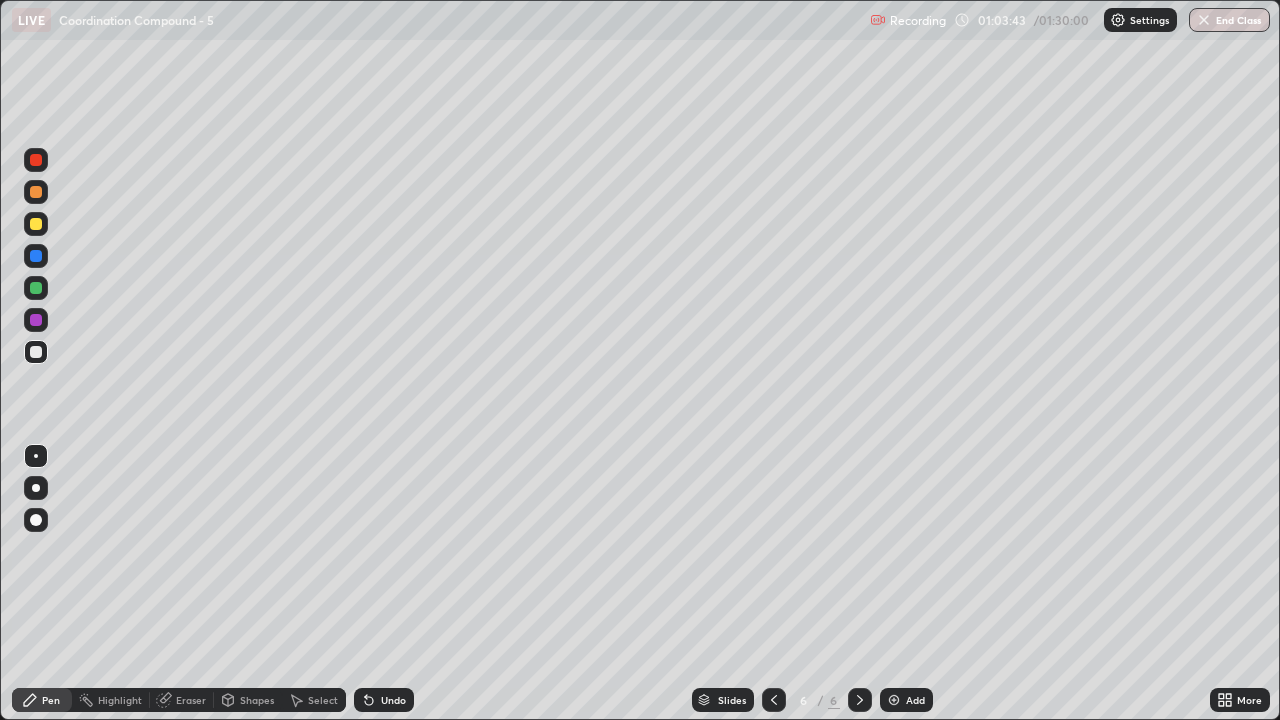 click 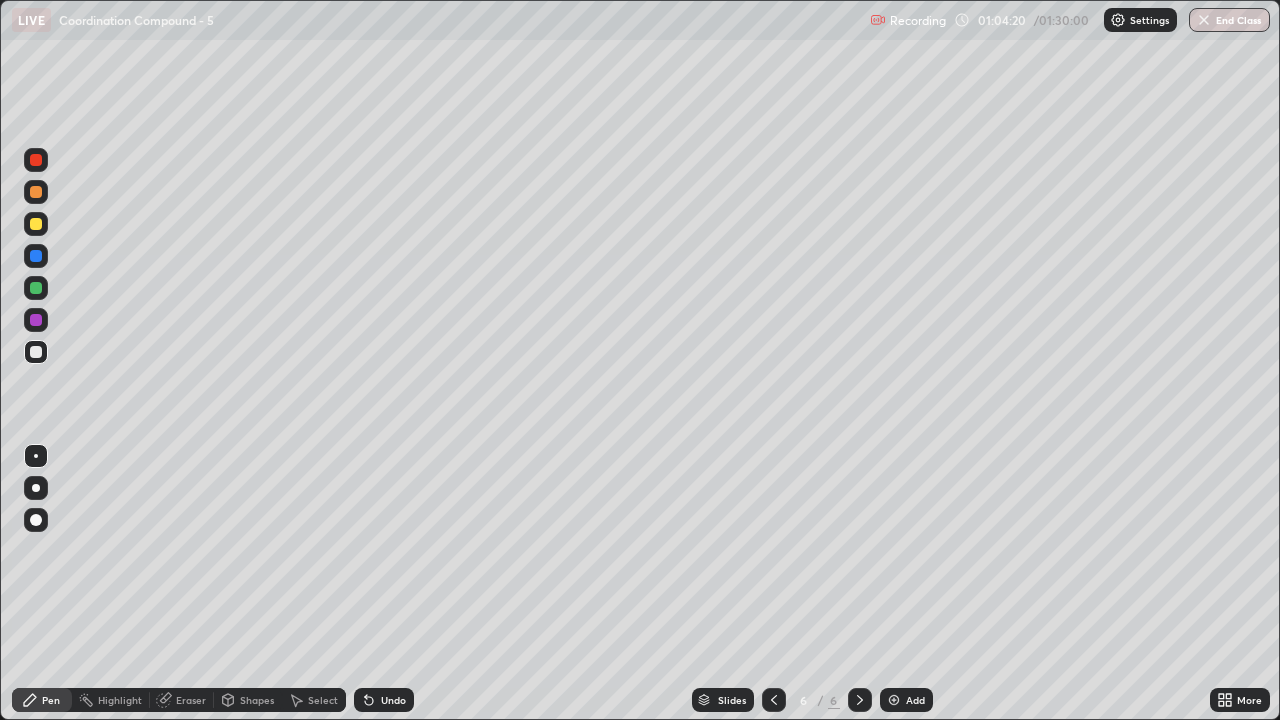 click at bounding box center (774, 700) 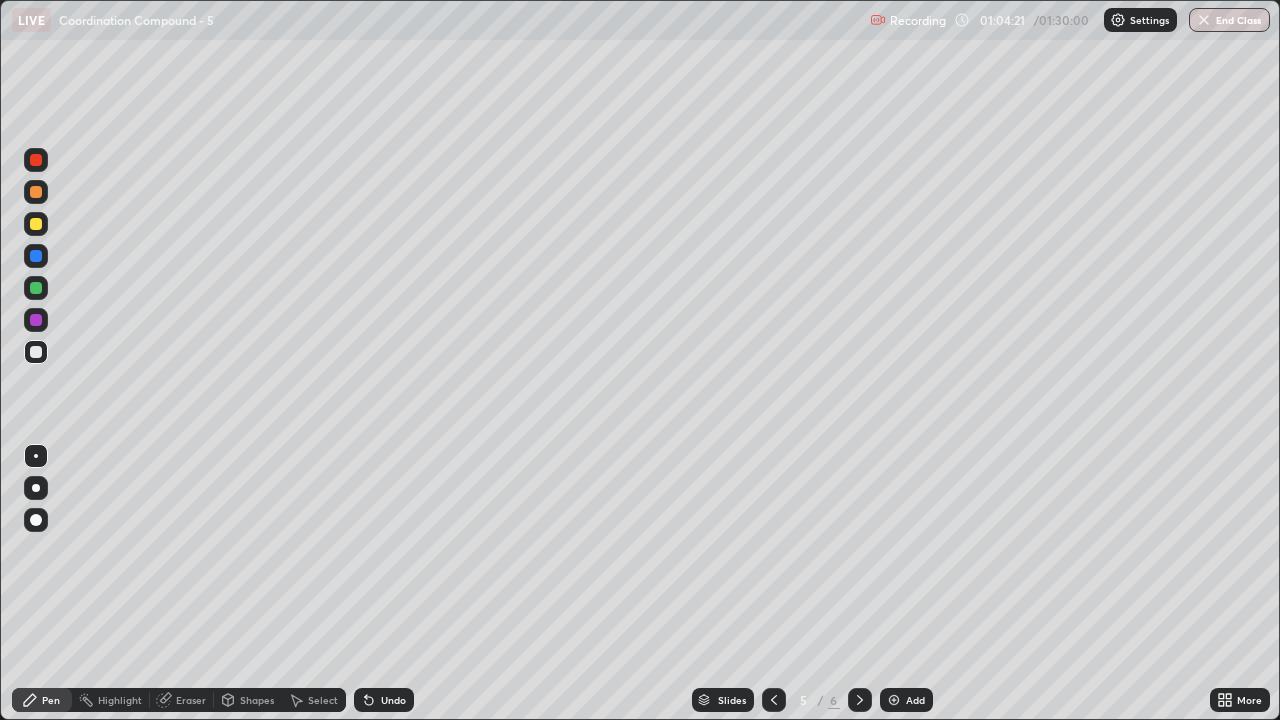 click 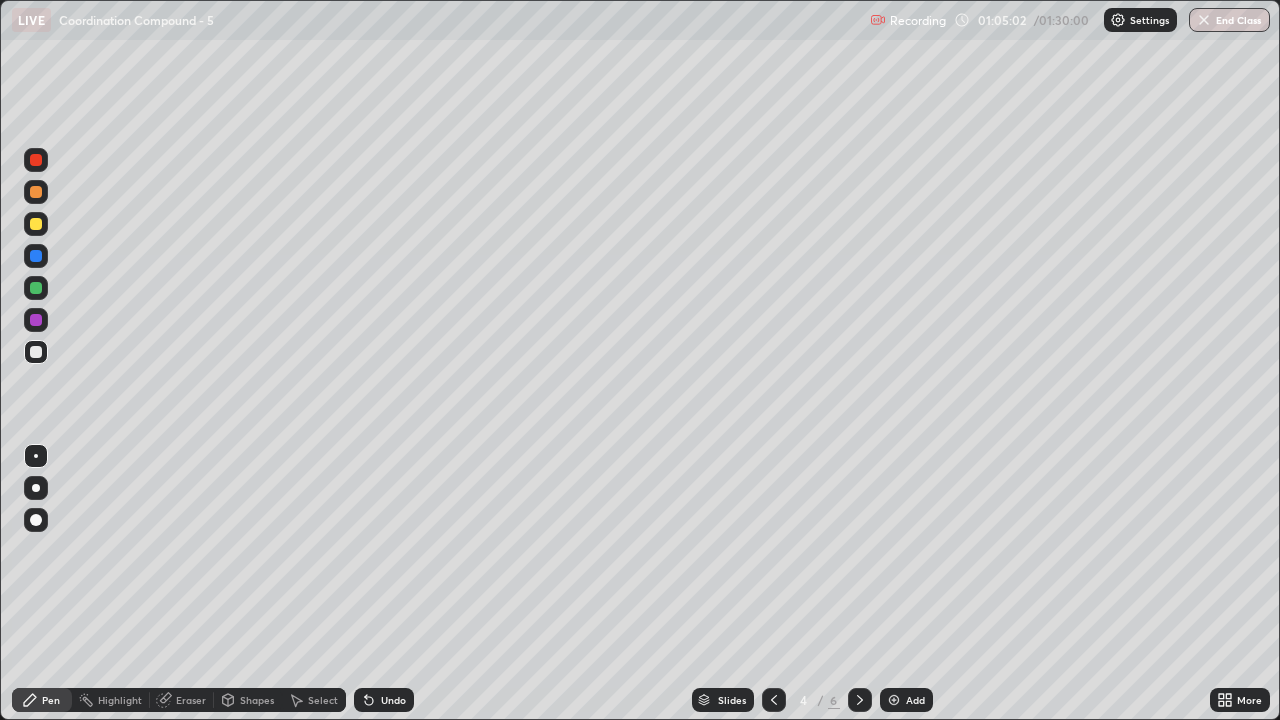 click 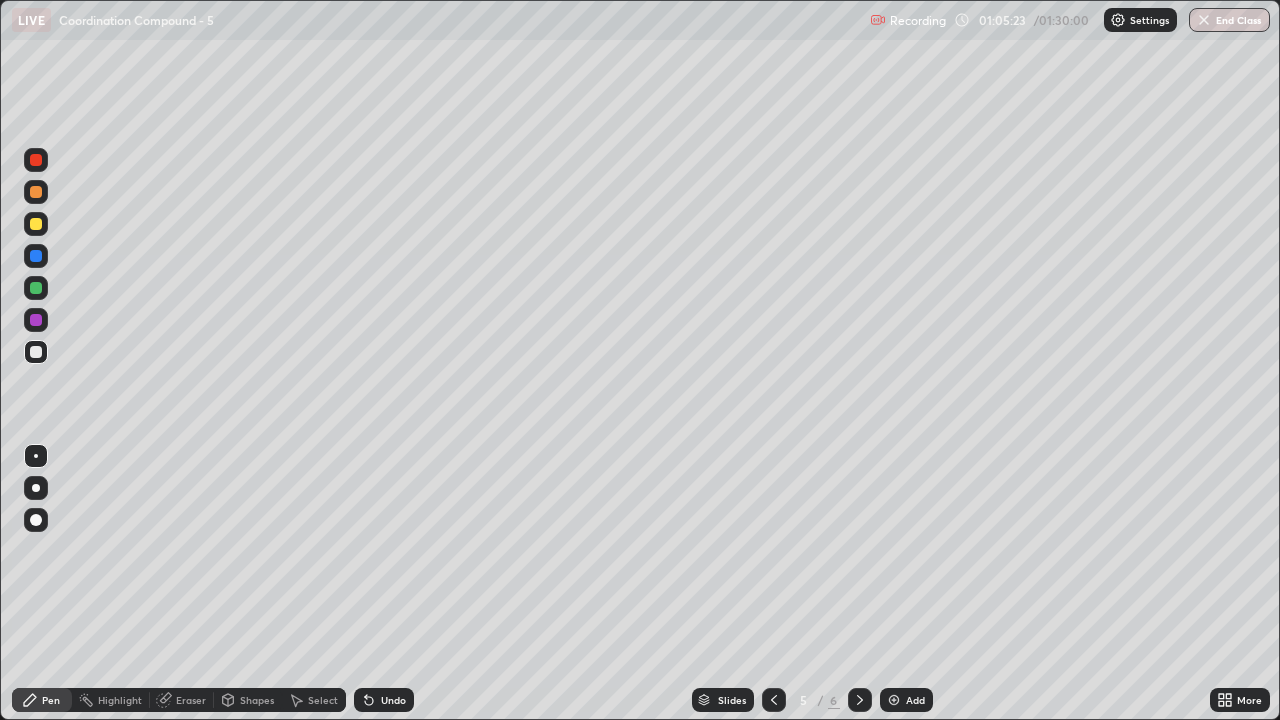 click 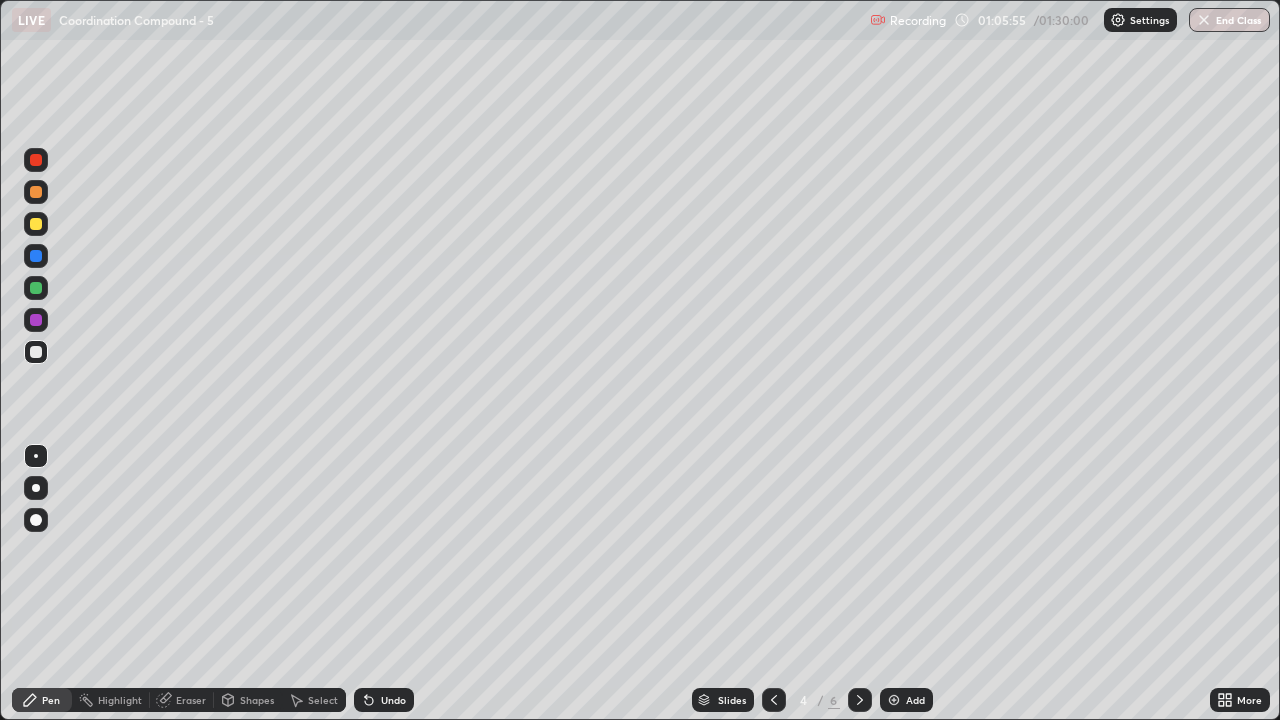 click 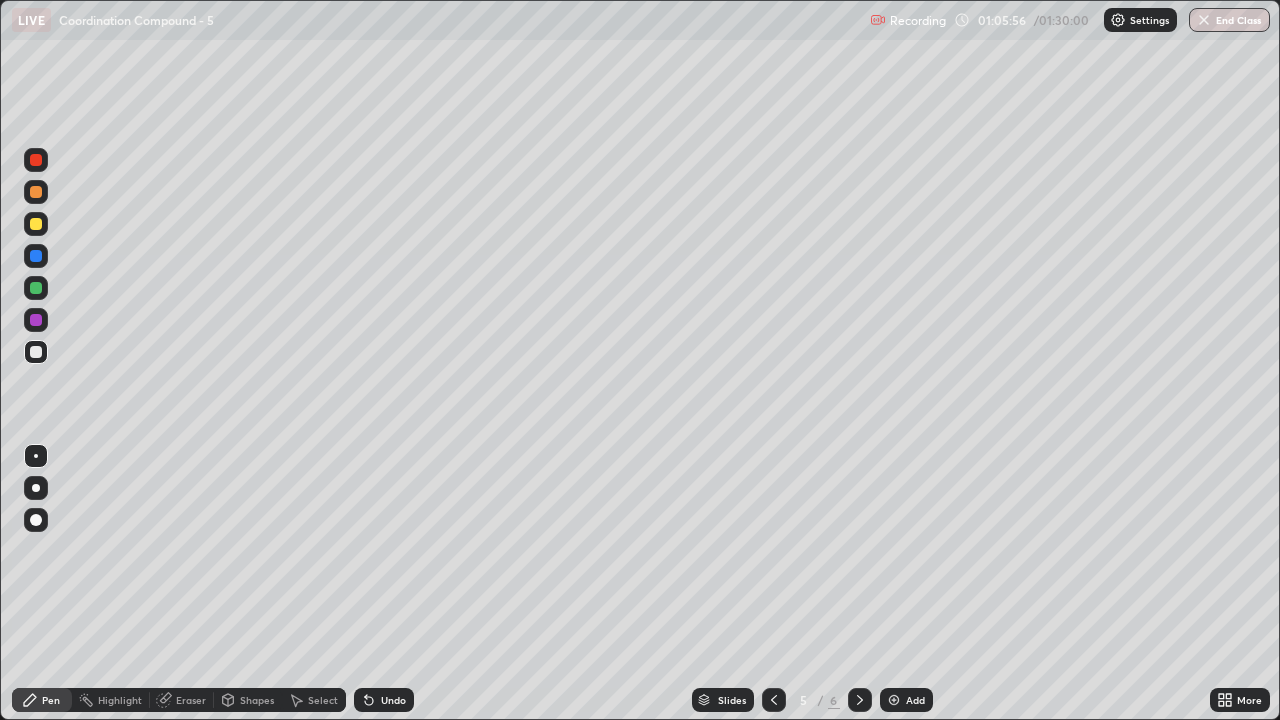 click 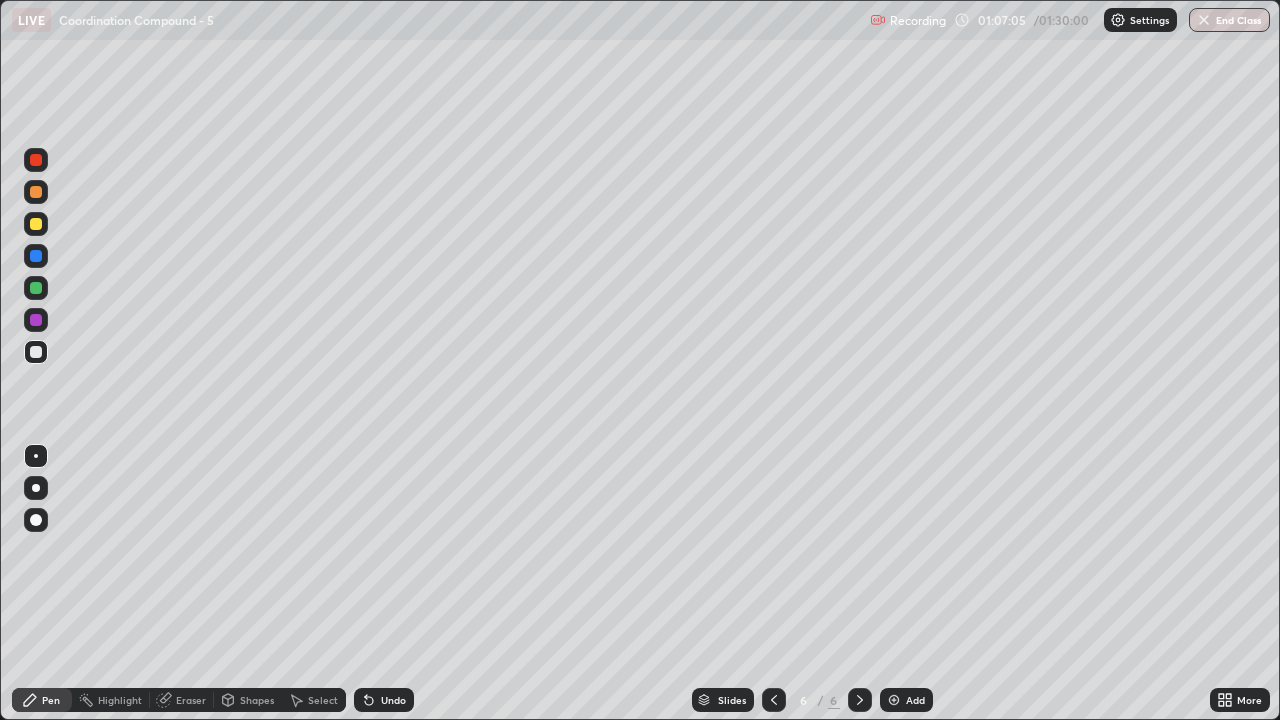 click on "Undo" at bounding box center [393, 700] 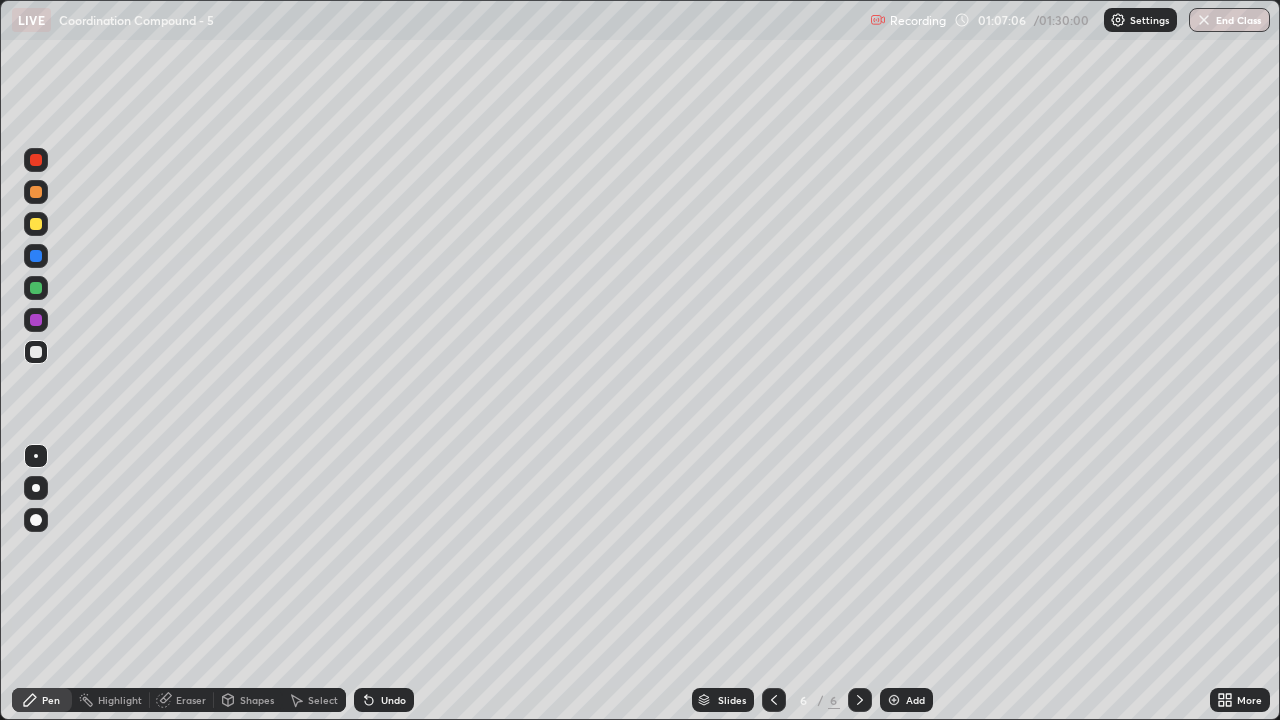 click on "Undo" at bounding box center [384, 700] 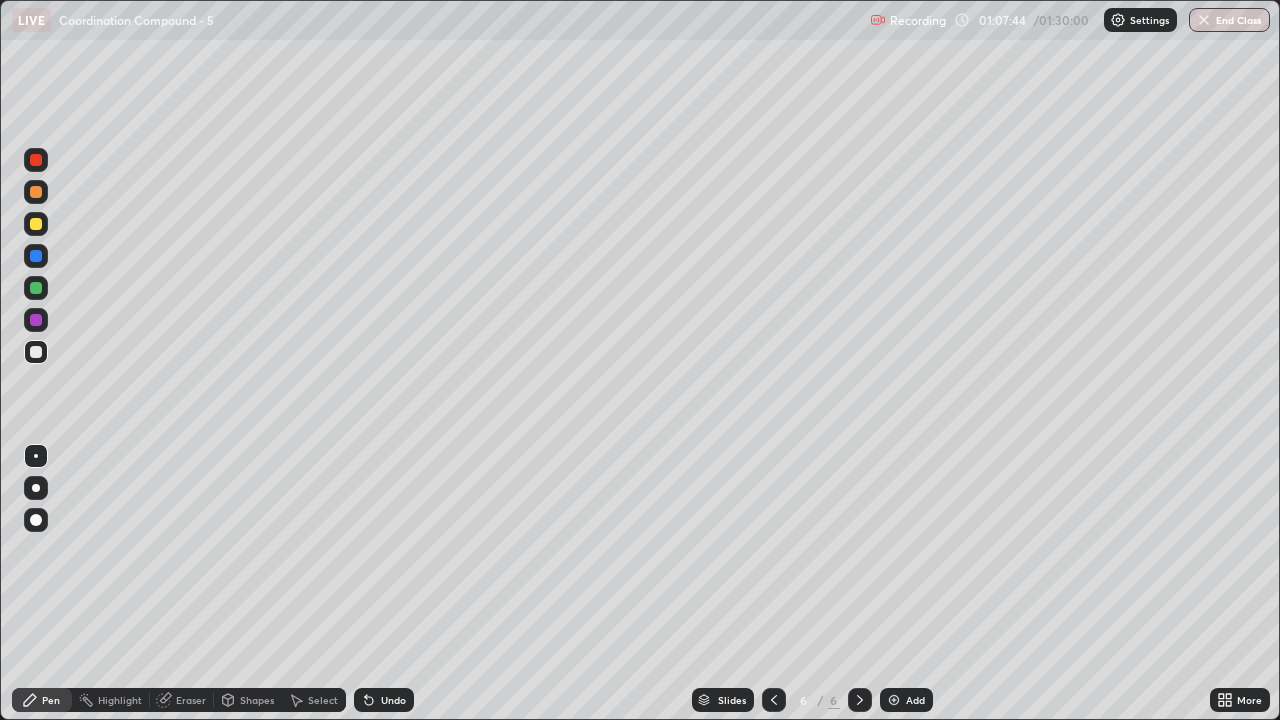 click at bounding box center [36, 192] 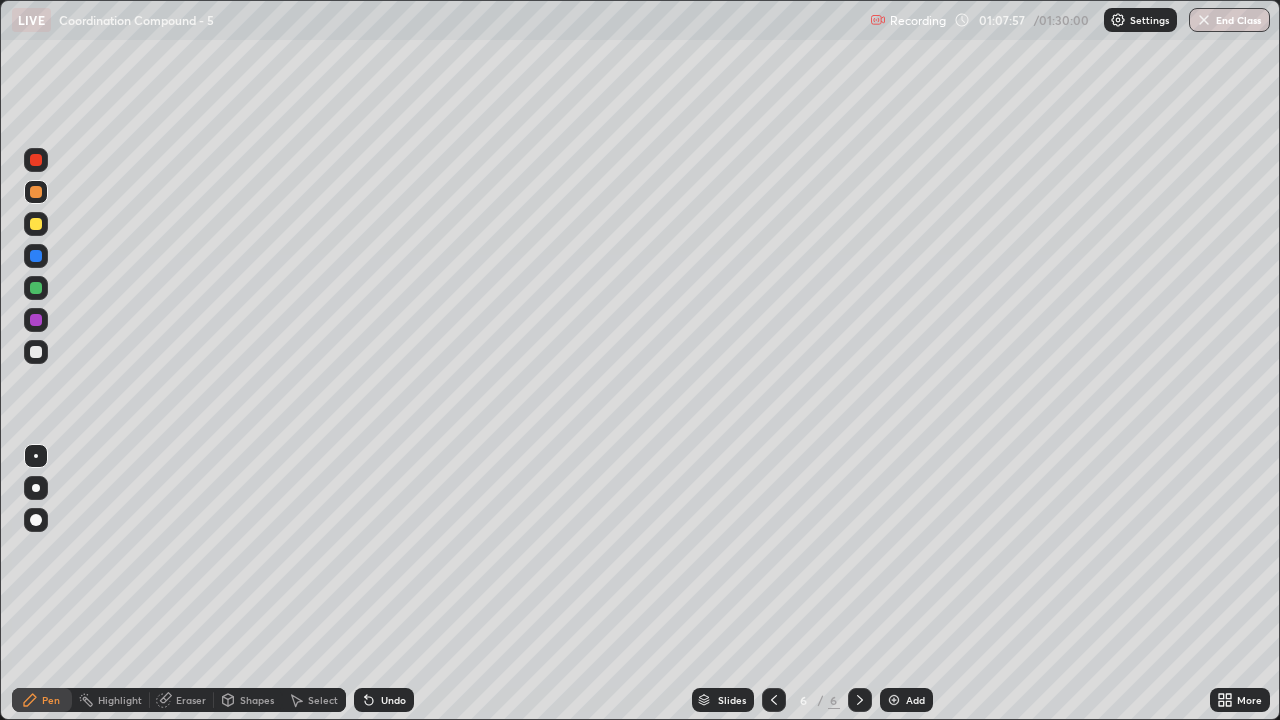 click on "Undo" at bounding box center (393, 700) 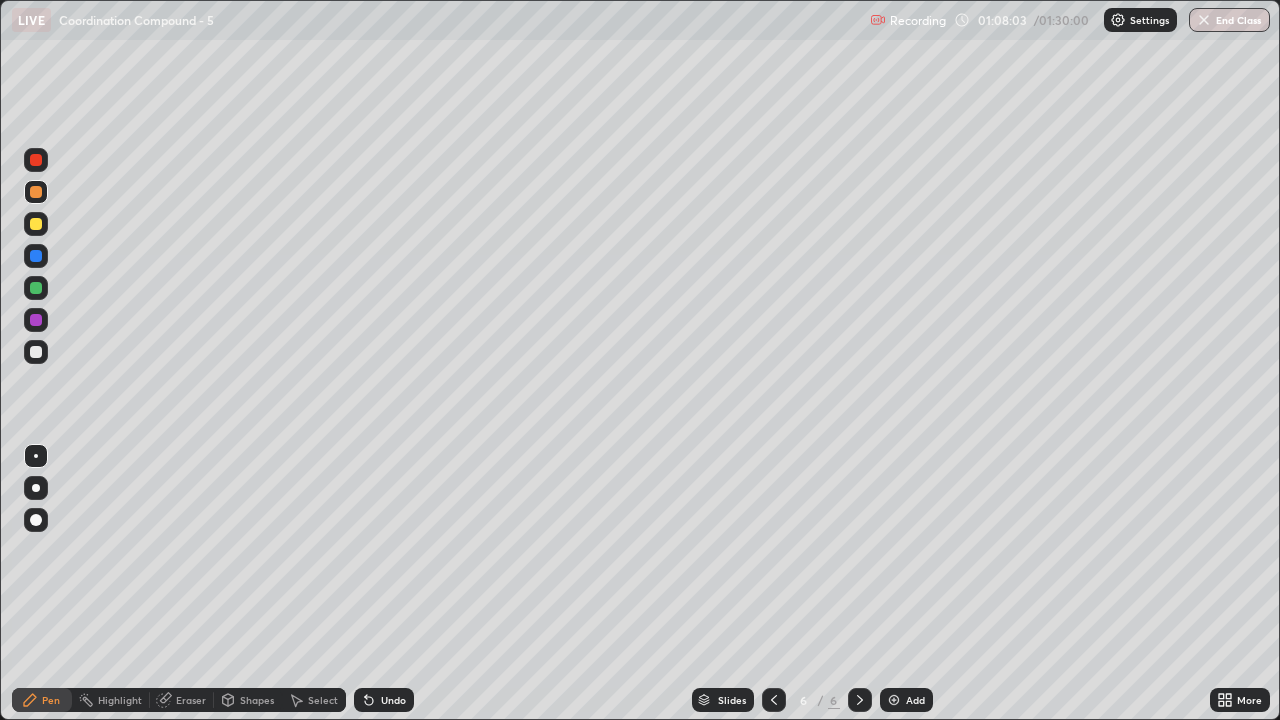 click on "Undo" at bounding box center [393, 700] 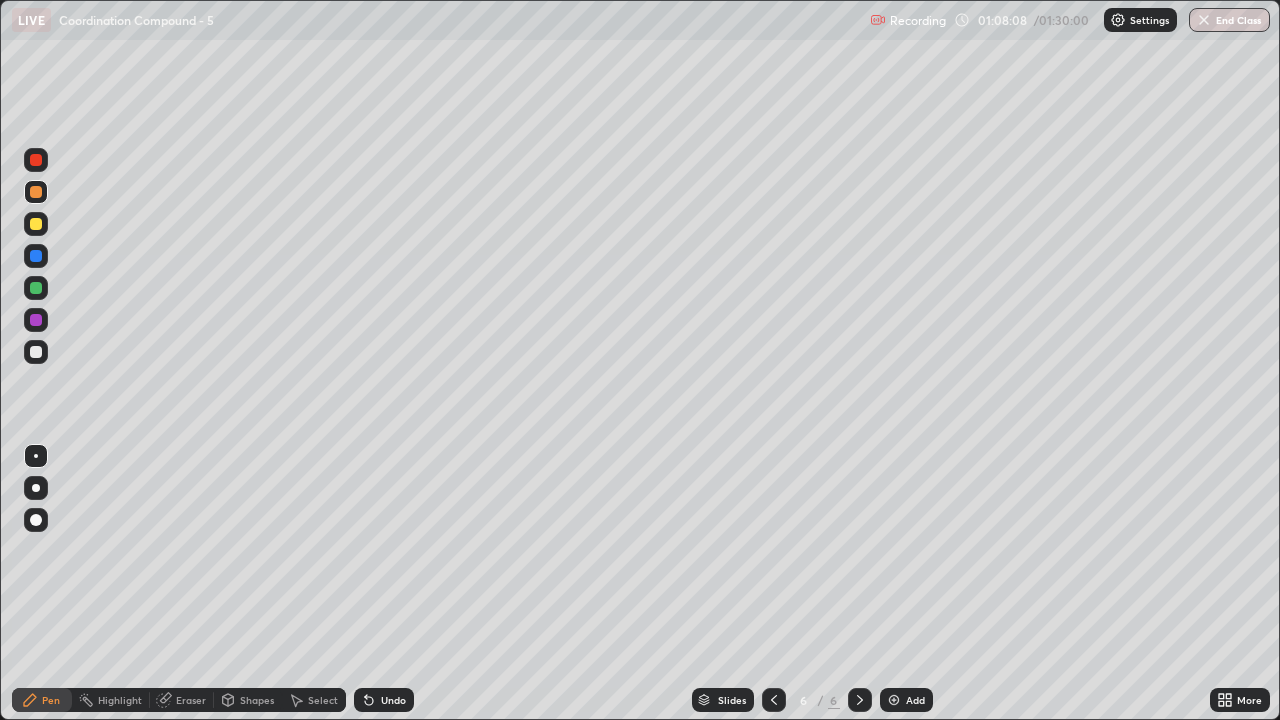 click at bounding box center [36, 288] 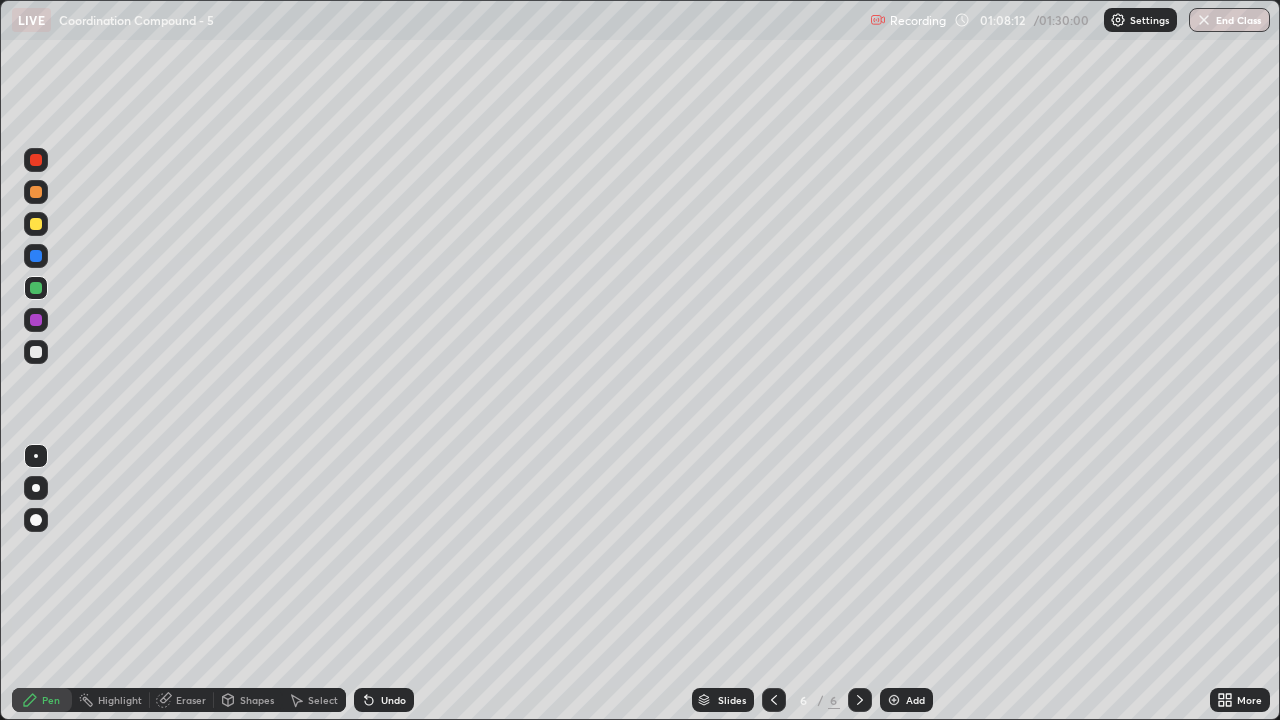 click at bounding box center [36, 352] 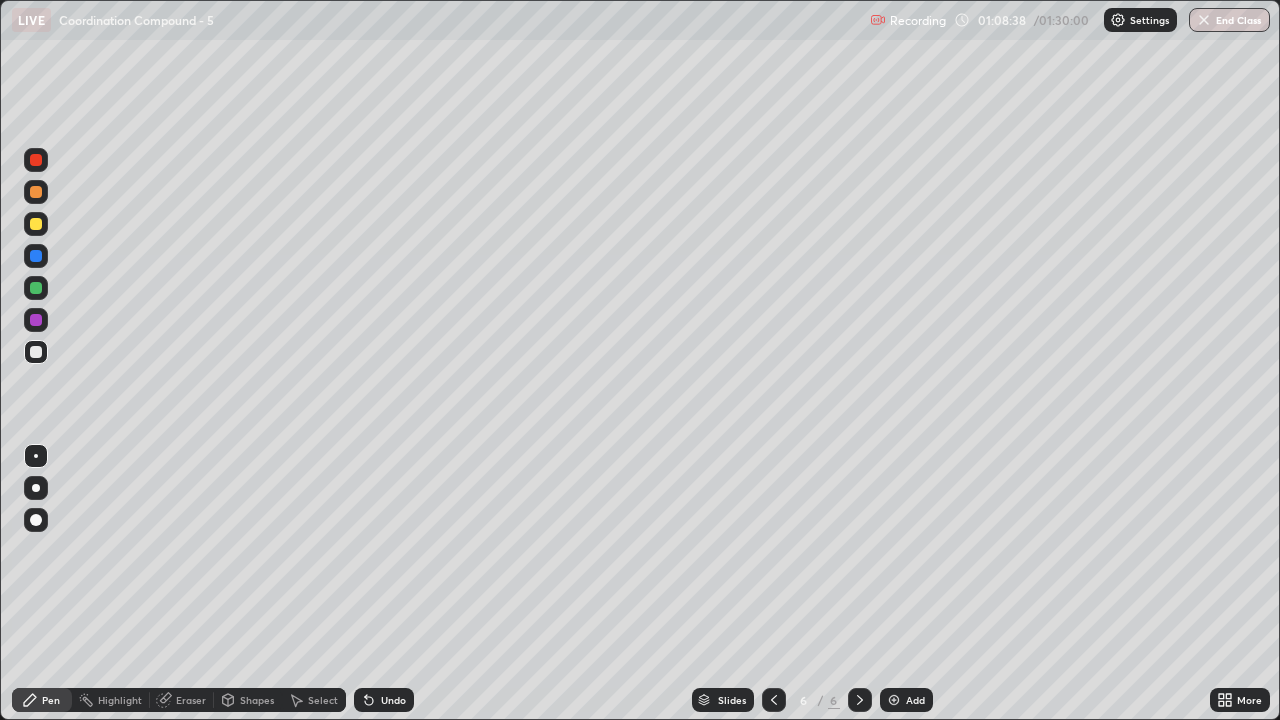 click on "Undo" at bounding box center (393, 700) 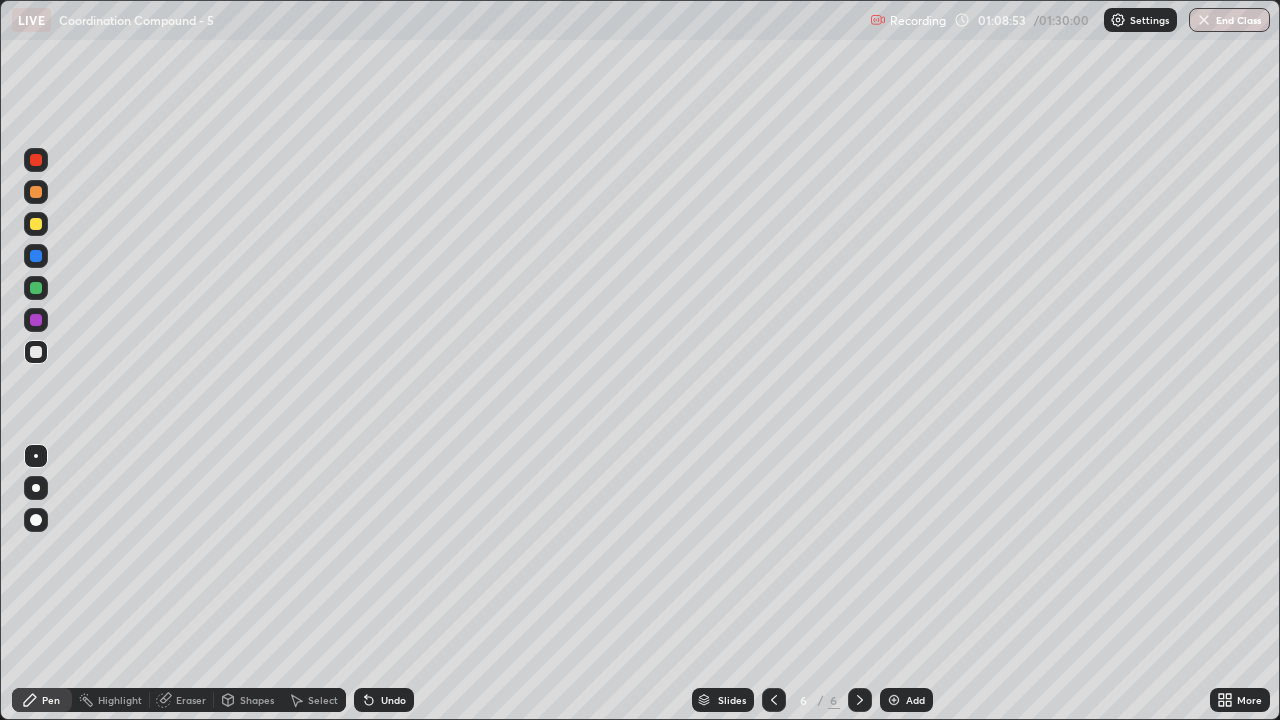 click at bounding box center (36, 288) 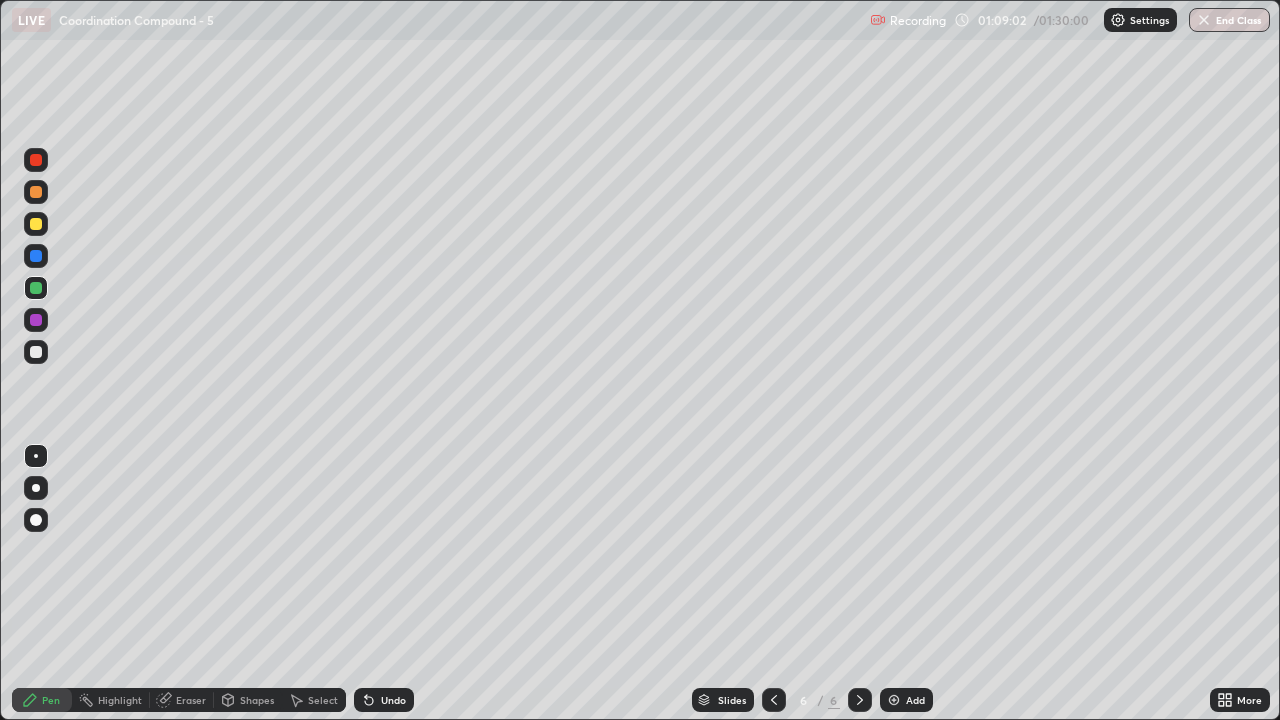 click at bounding box center (36, 352) 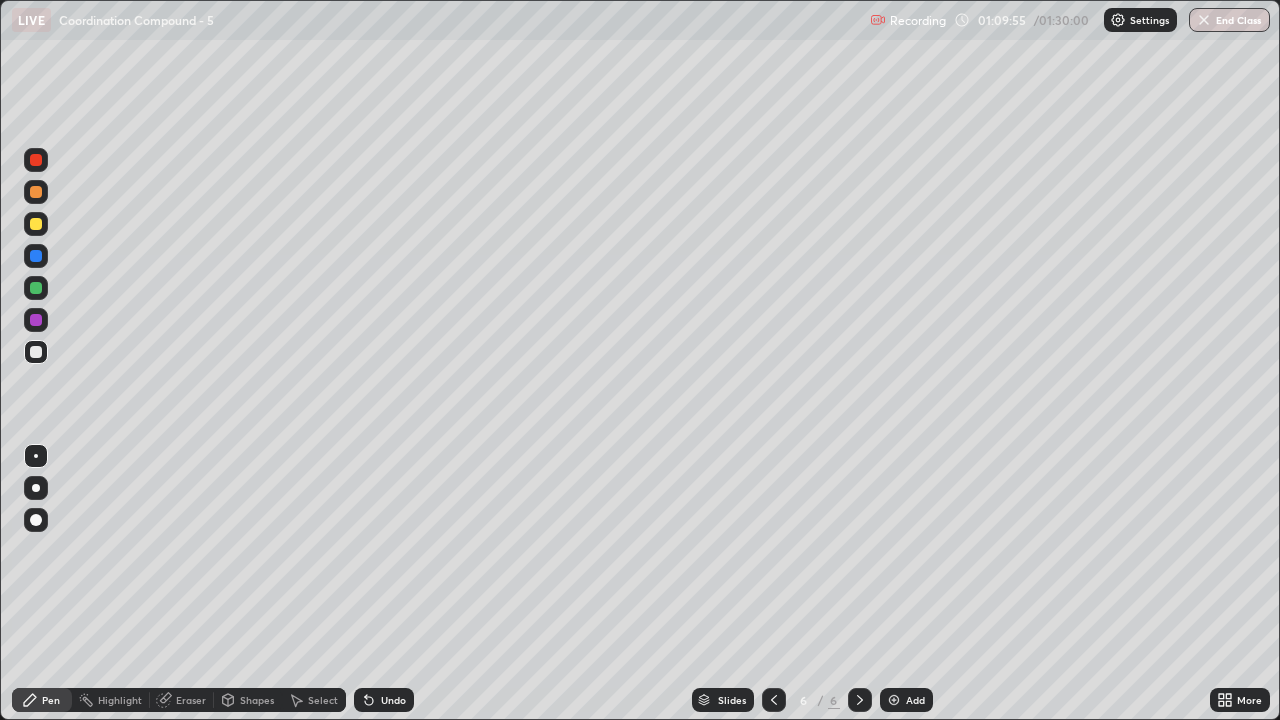 click at bounding box center [36, 224] 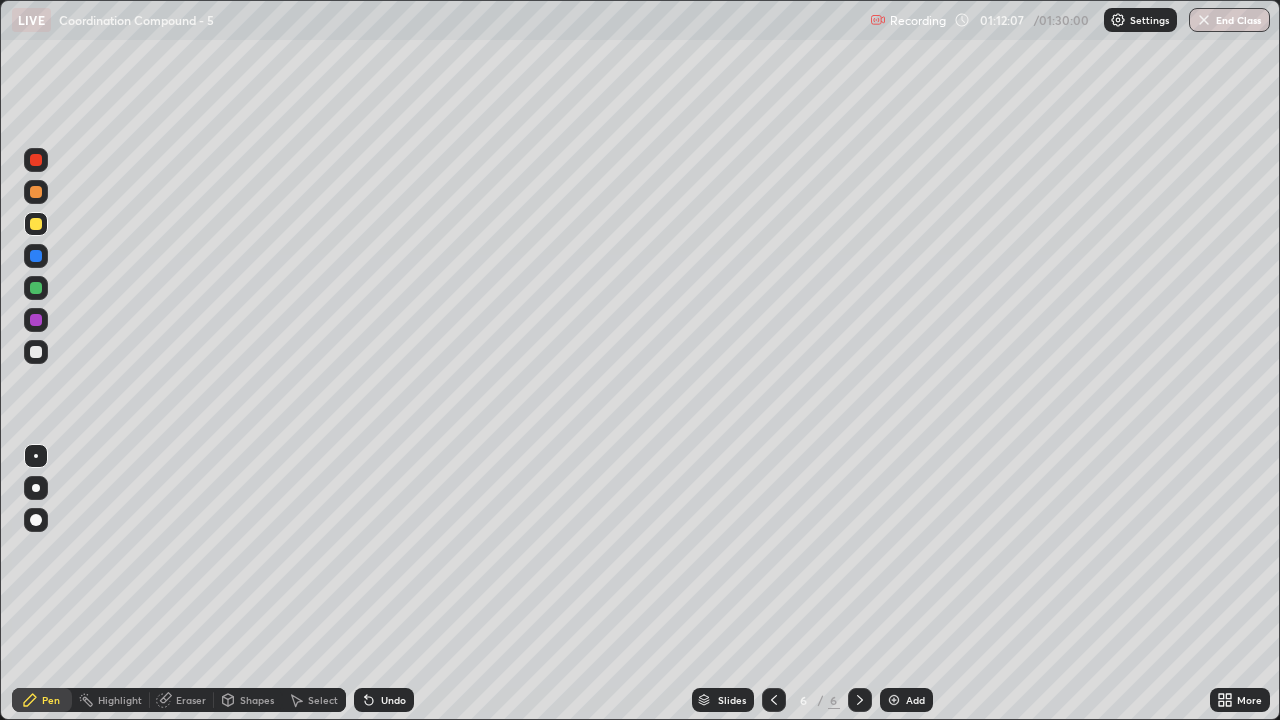 click on "Slides" at bounding box center (732, 700) 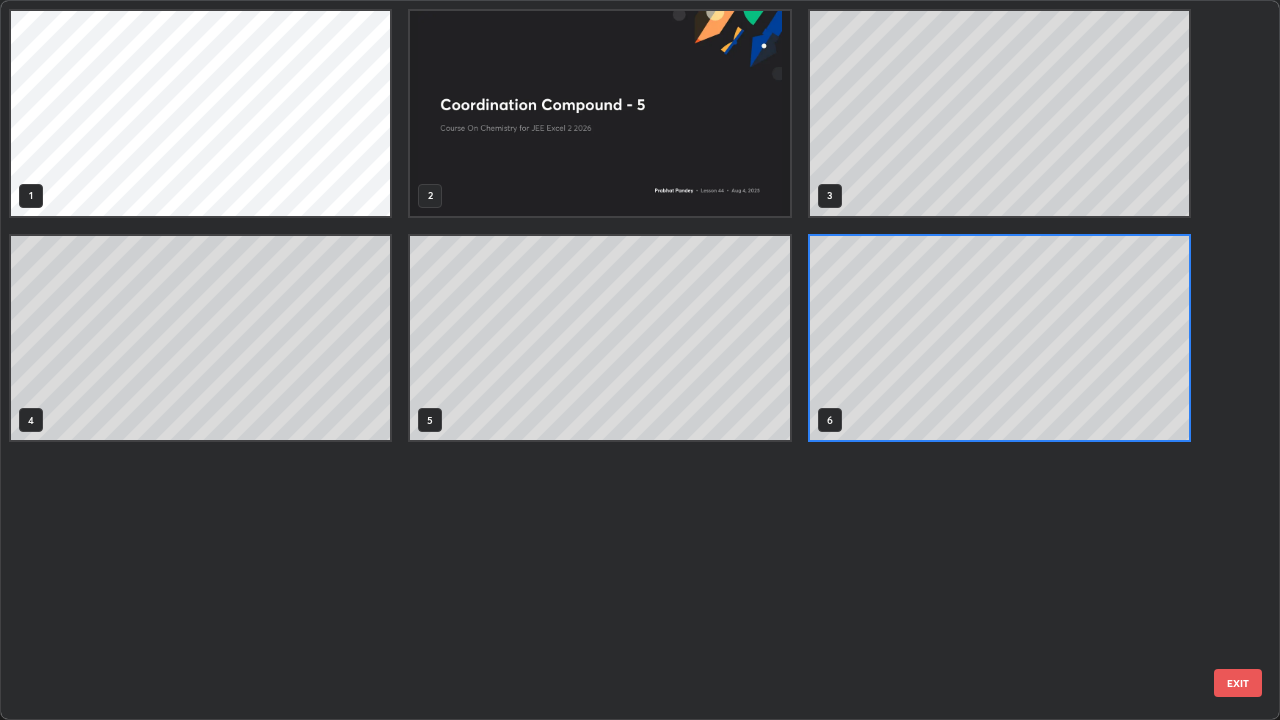 scroll, scrollTop: 7, scrollLeft: 11, axis: both 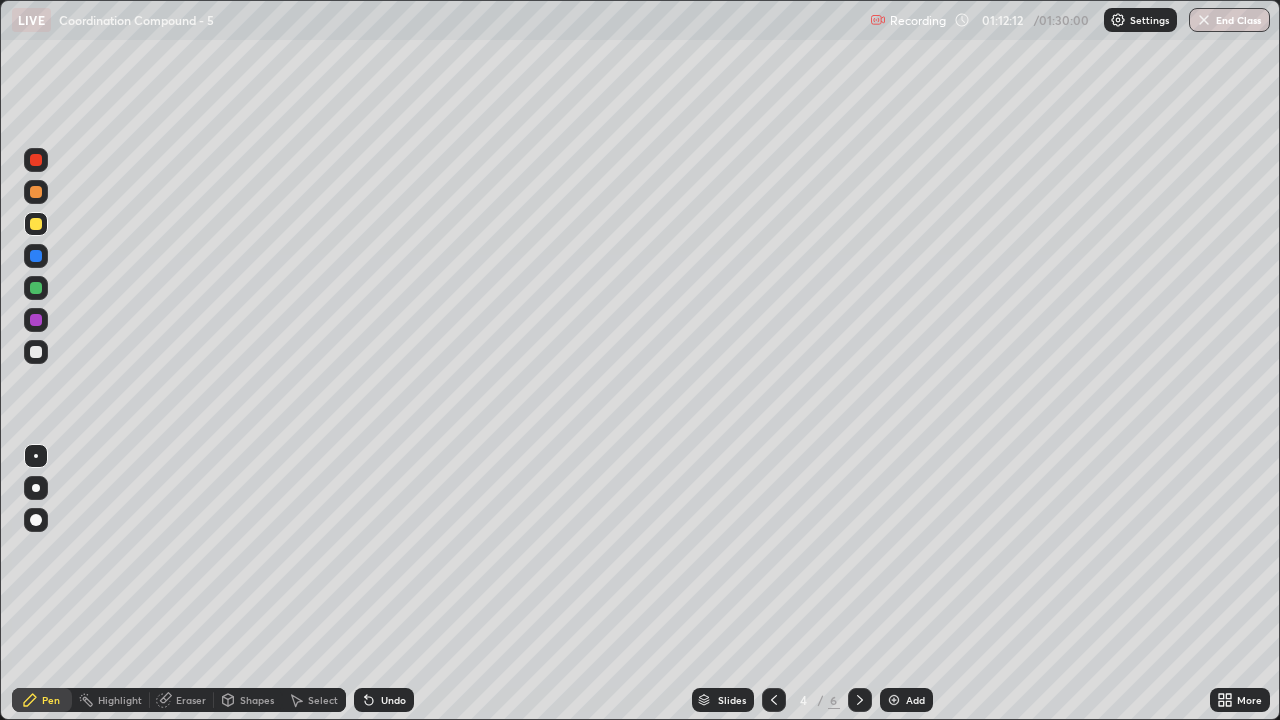 click on "Select" at bounding box center [323, 700] 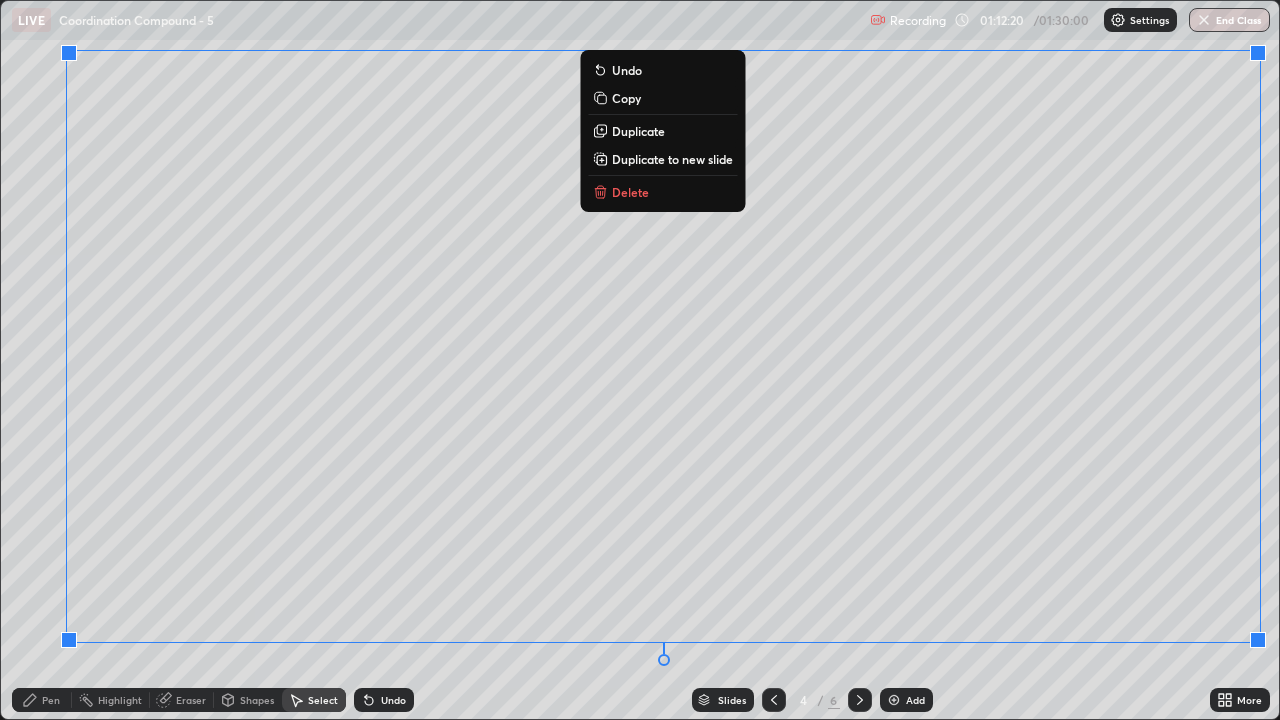 click on "Copy" at bounding box center [662, 98] 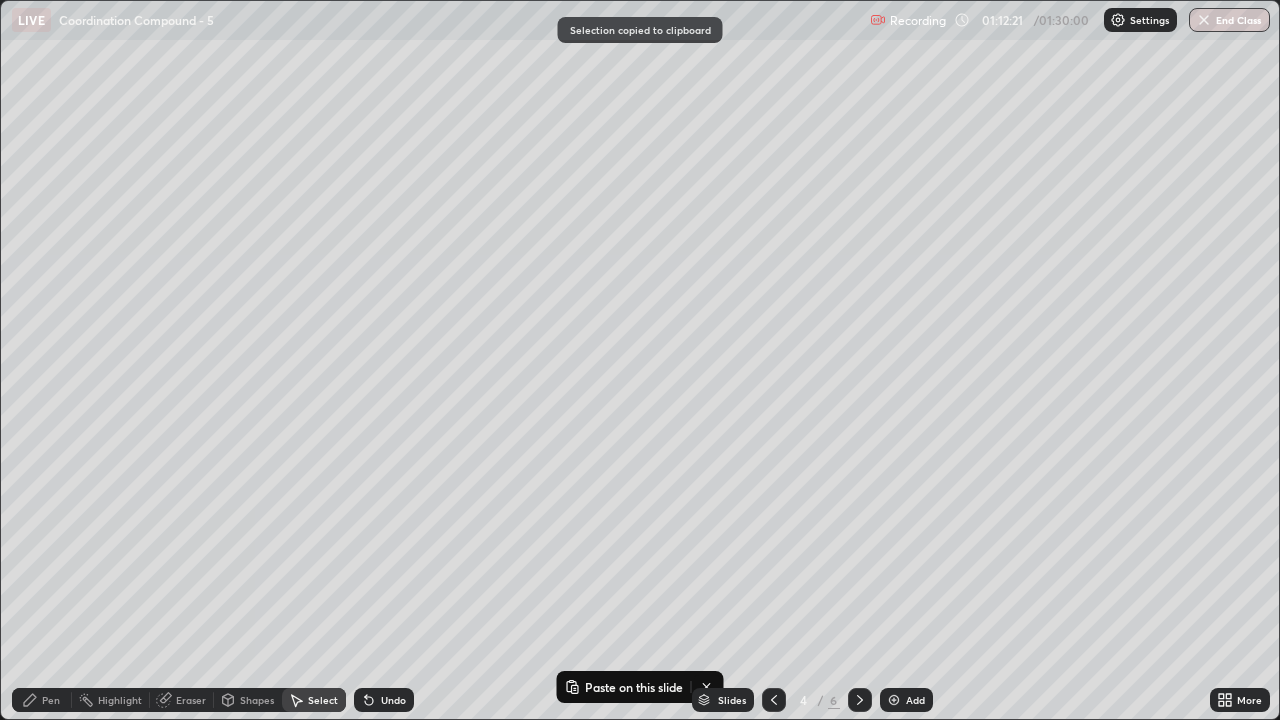 click on "Slides" at bounding box center (732, 700) 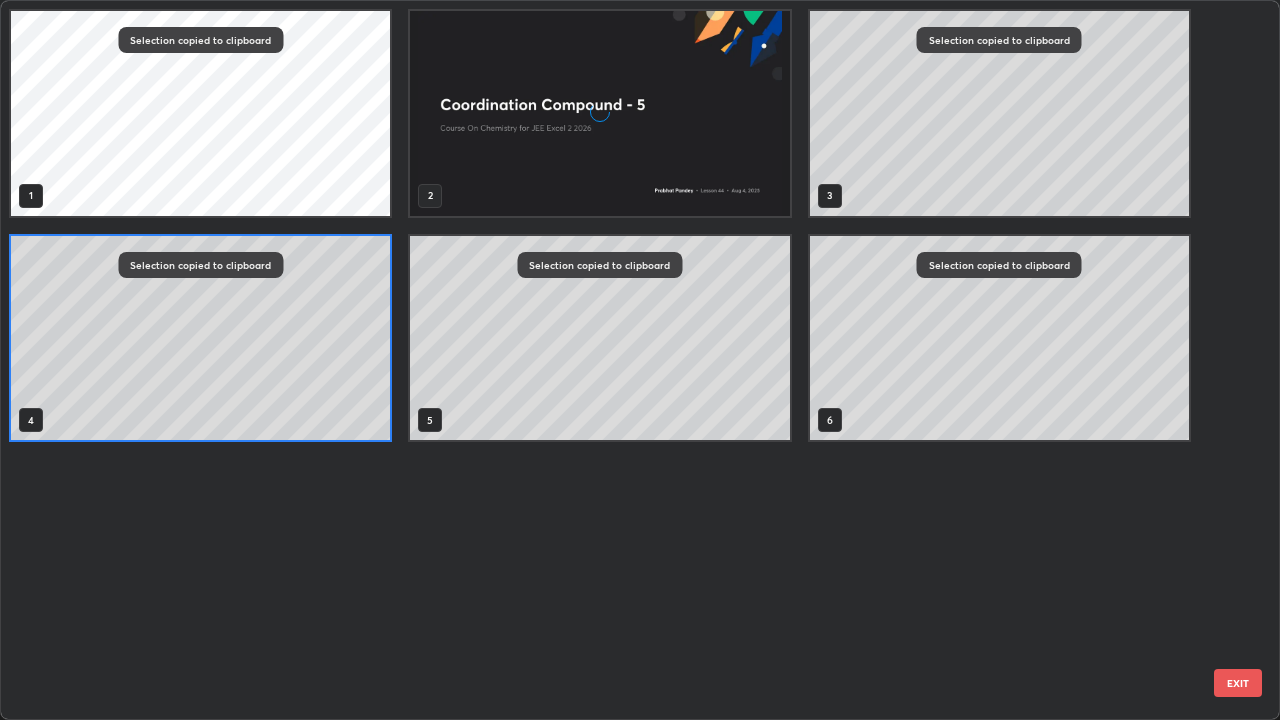 scroll, scrollTop: 7, scrollLeft: 11, axis: both 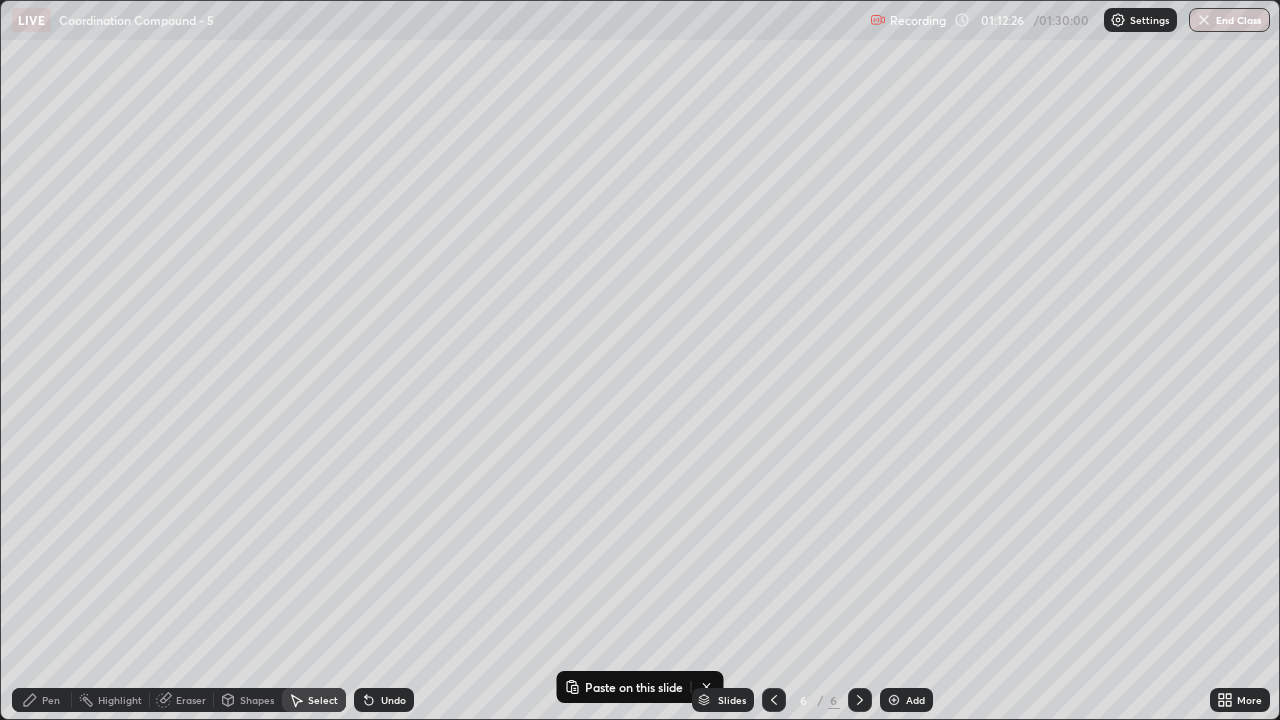 click at bounding box center [894, 700] 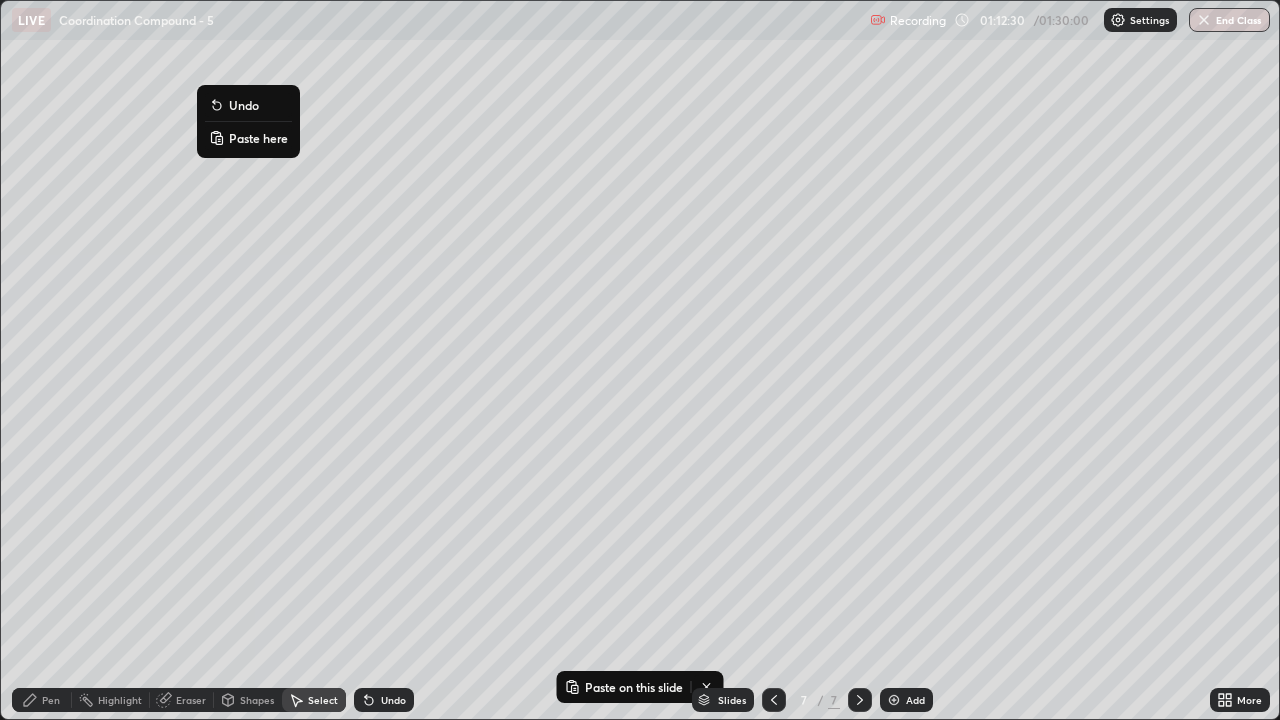 click on "Paste here" at bounding box center [258, 138] 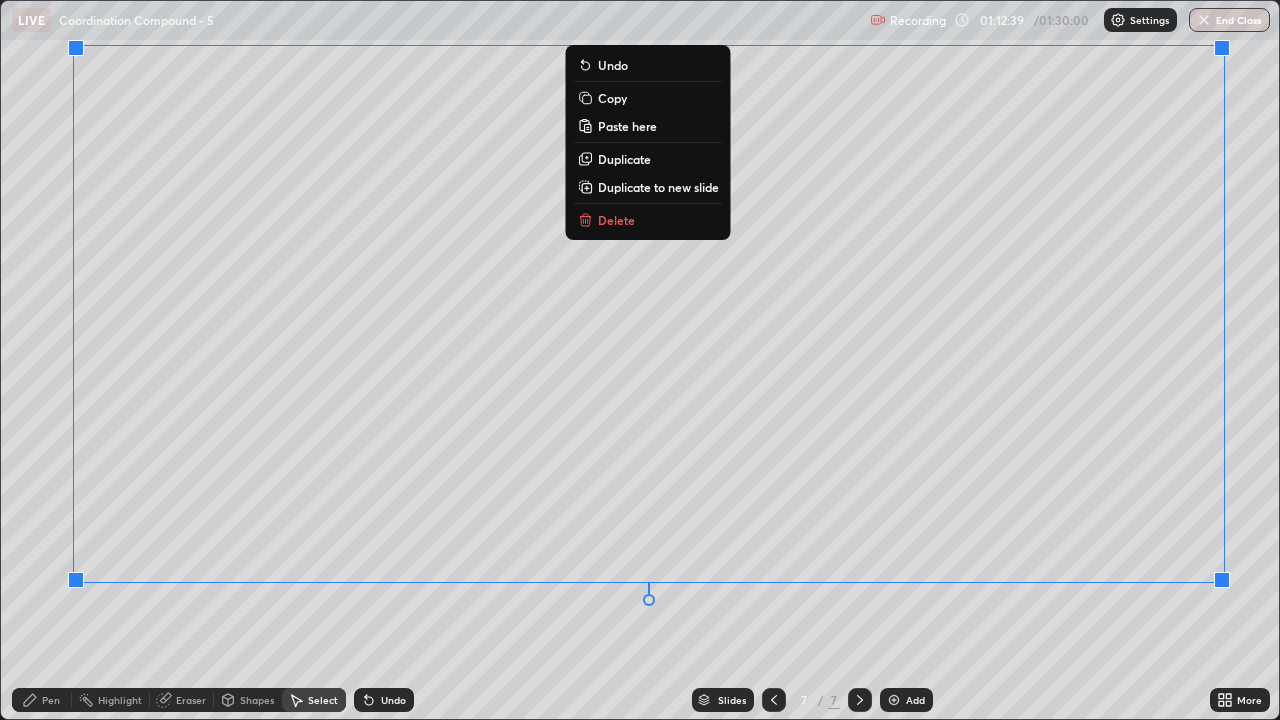 click on "Pen" at bounding box center [51, 700] 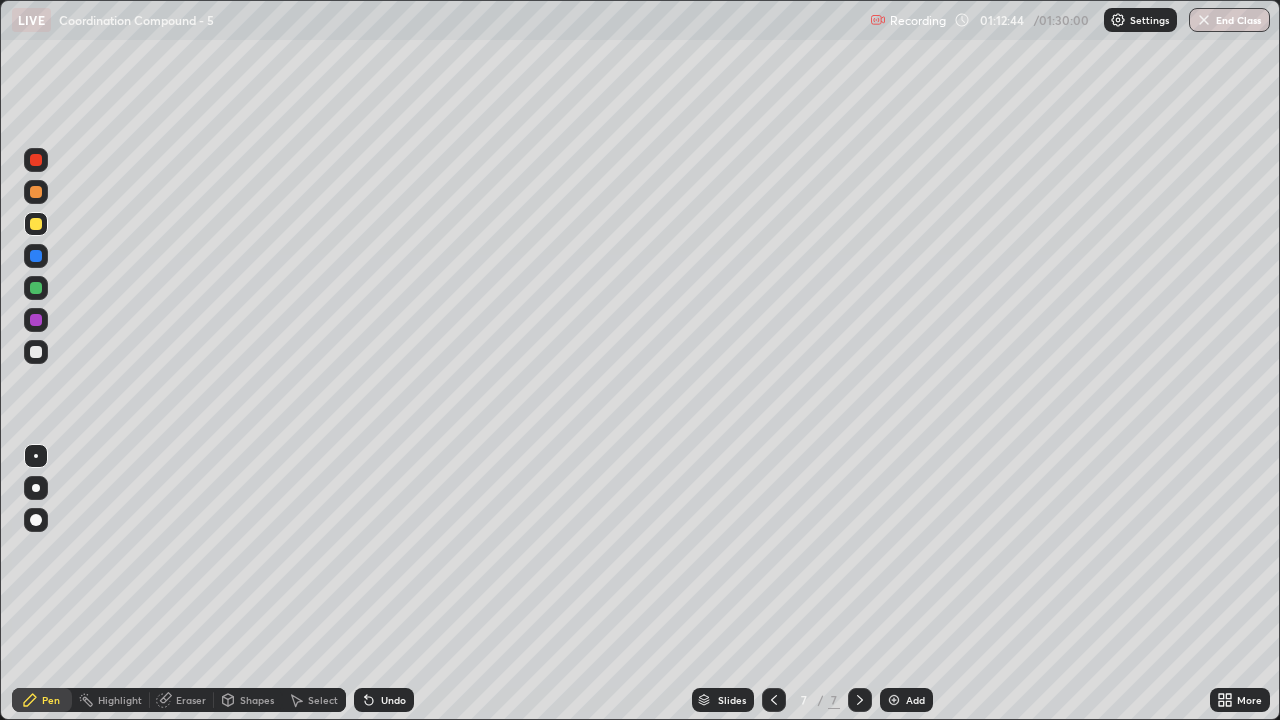 click on "Eraser" at bounding box center (191, 700) 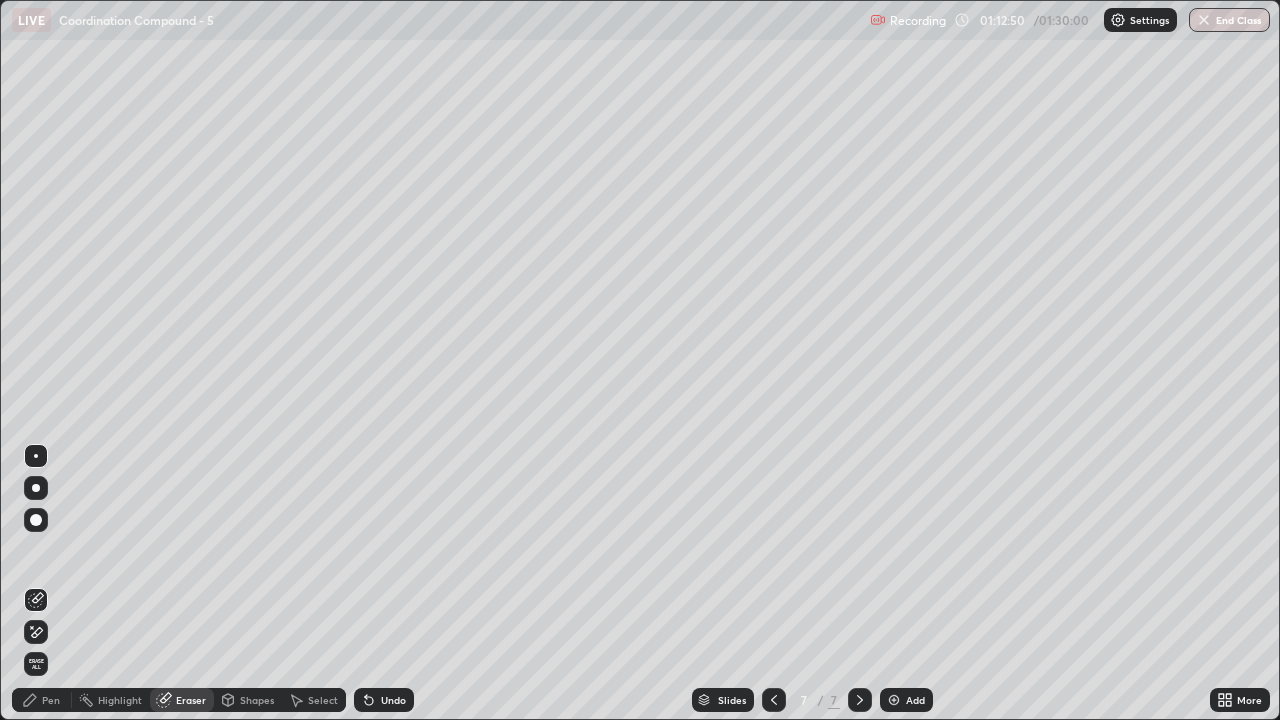 click 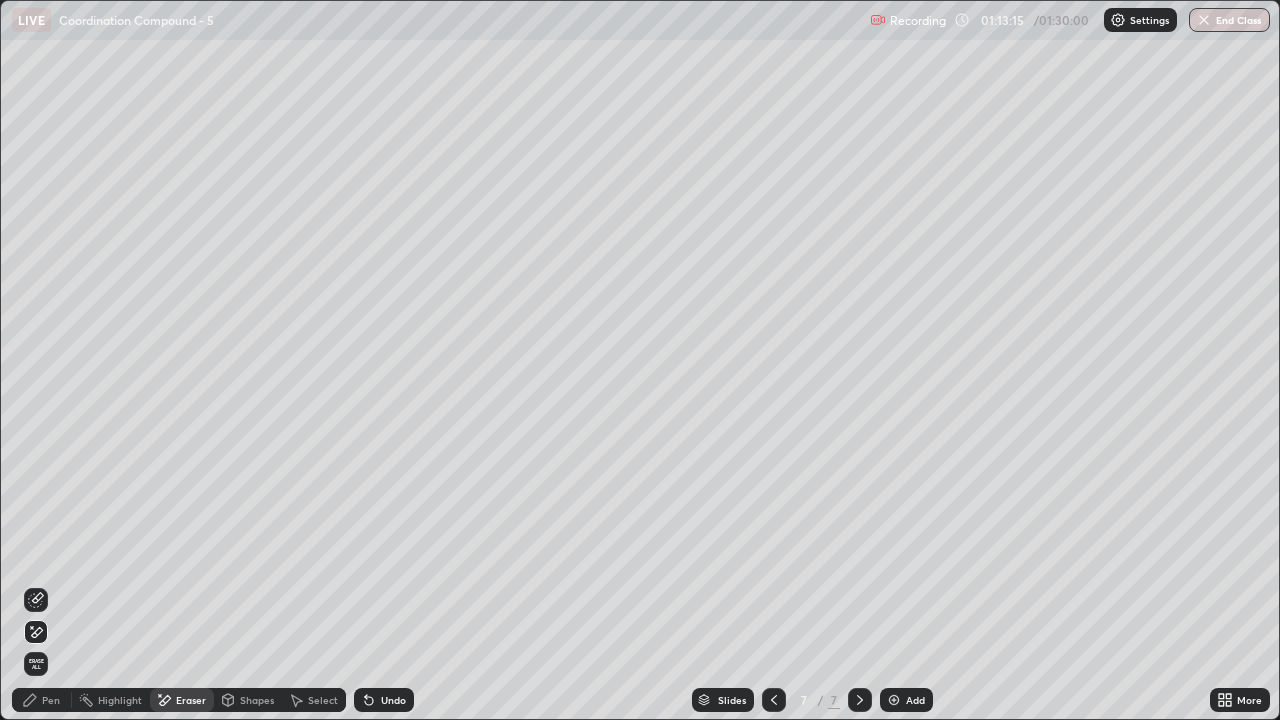 click on "Pen" at bounding box center [51, 700] 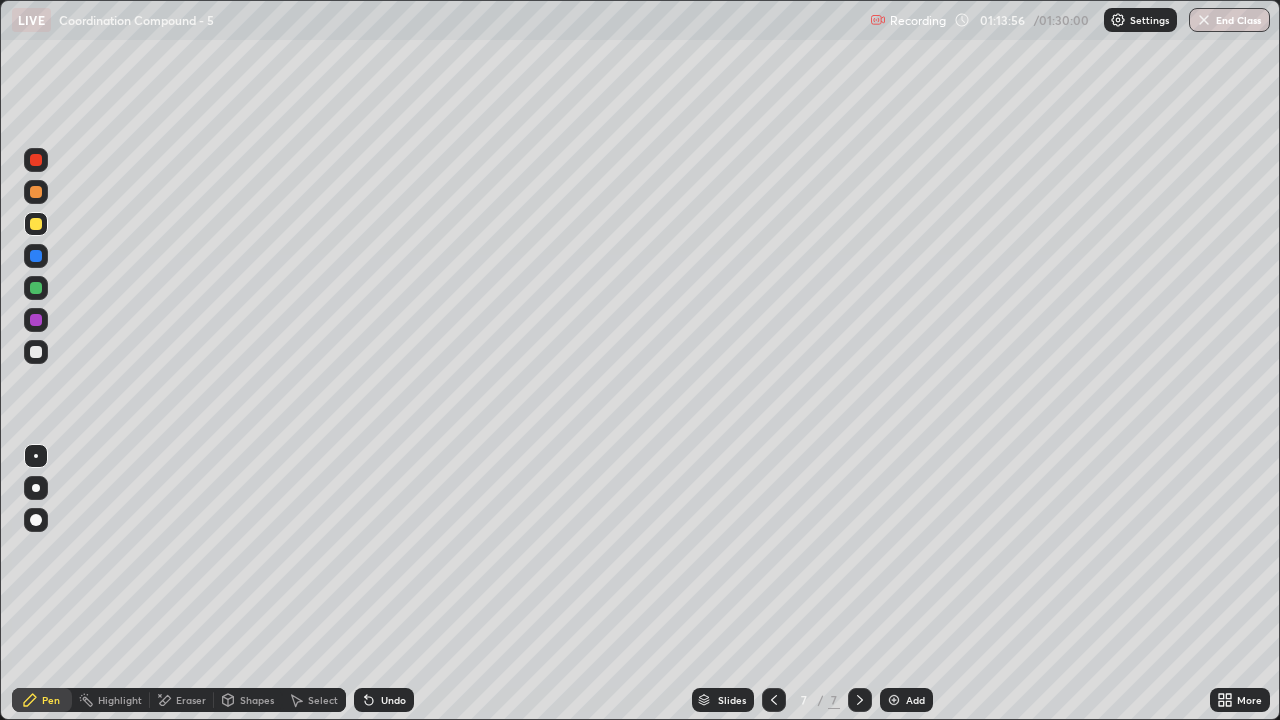 click on "Undo" at bounding box center (384, 700) 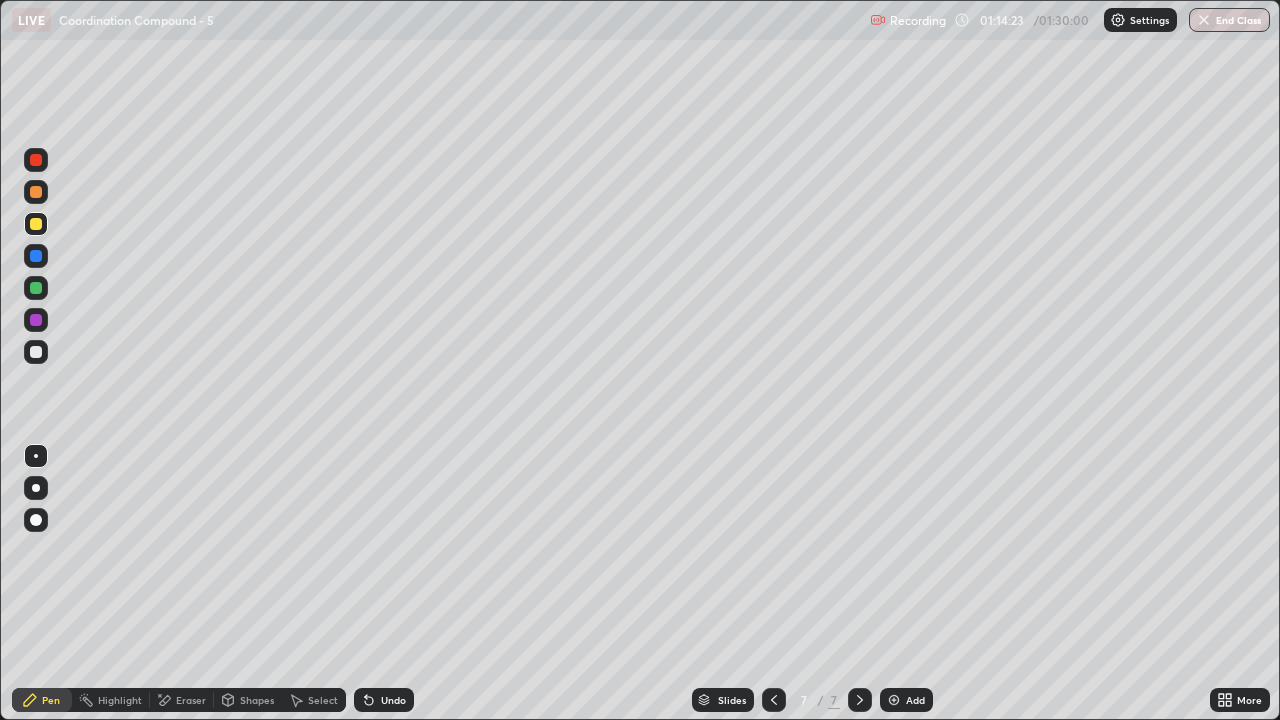 click at bounding box center [36, 352] 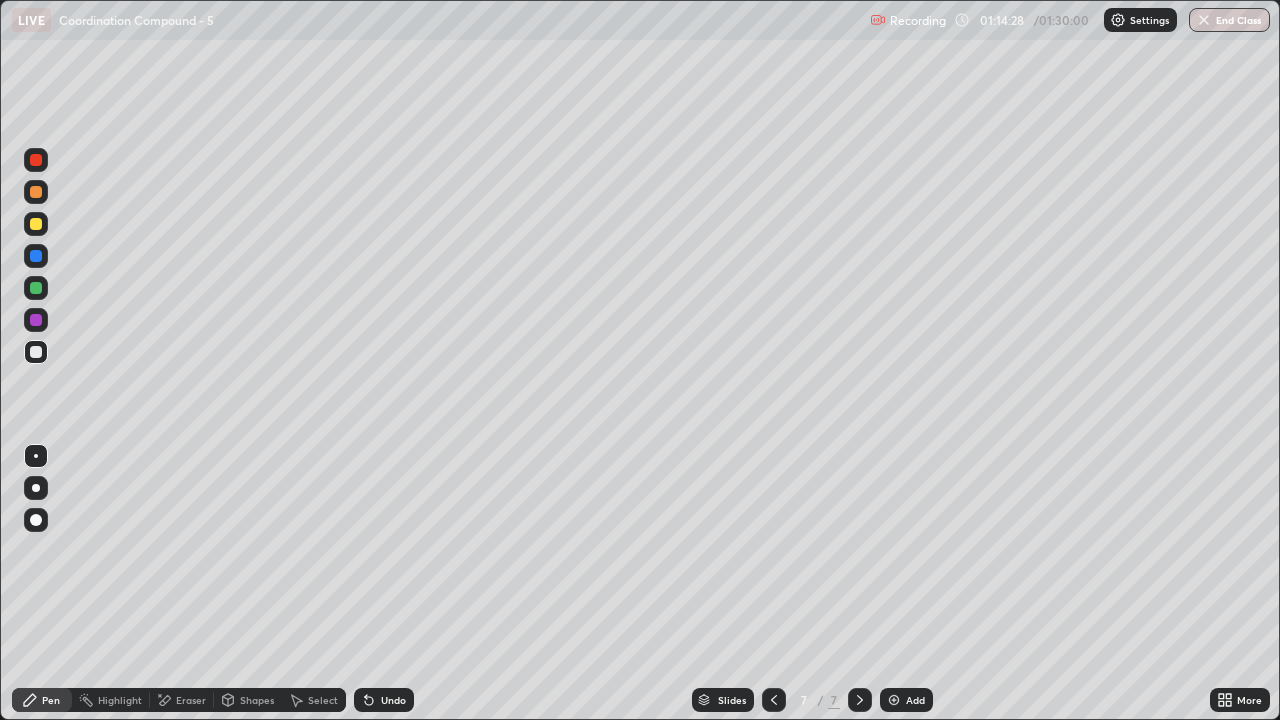 click on "Undo" at bounding box center (384, 700) 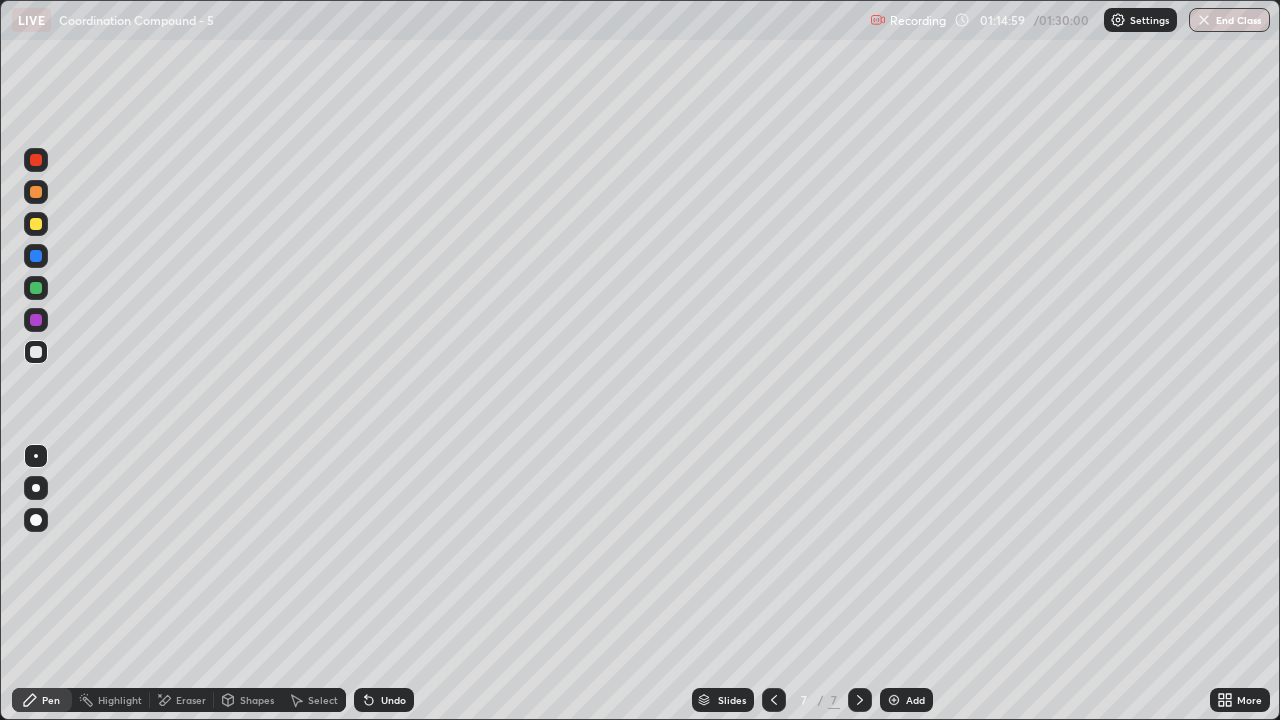 click on "Slides" at bounding box center (732, 700) 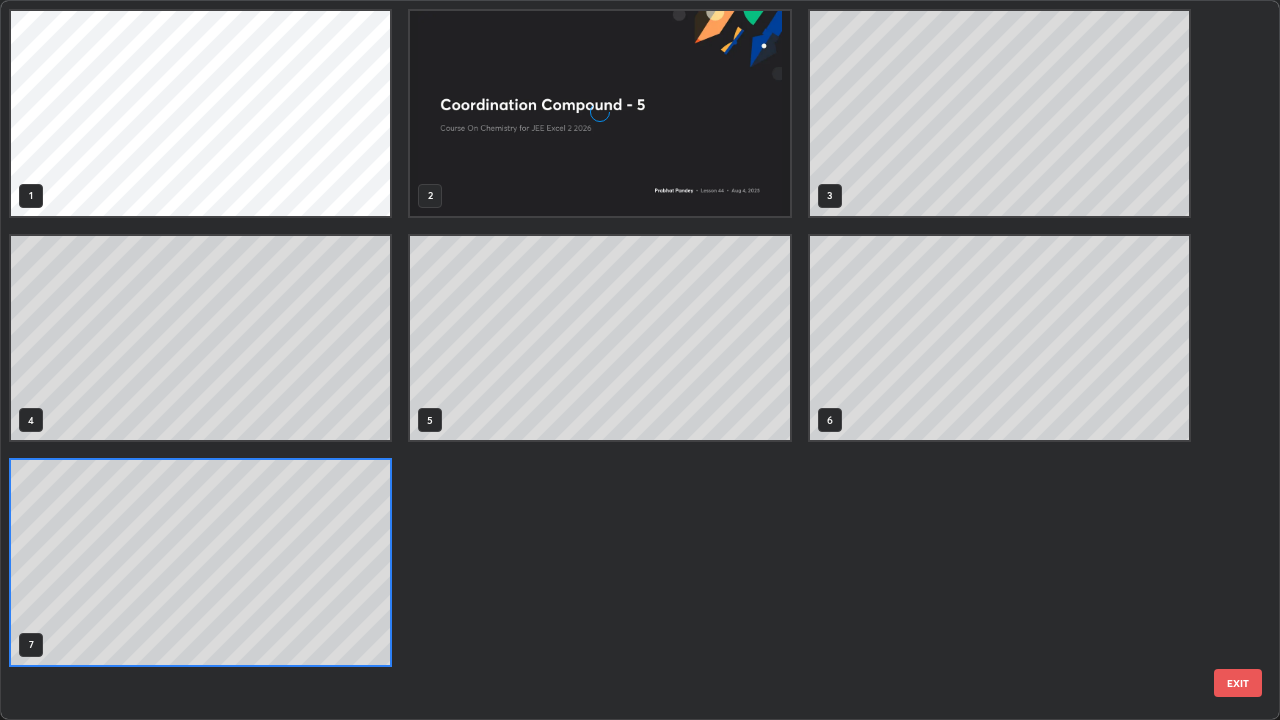 scroll, scrollTop: 7, scrollLeft: 11, axis: both 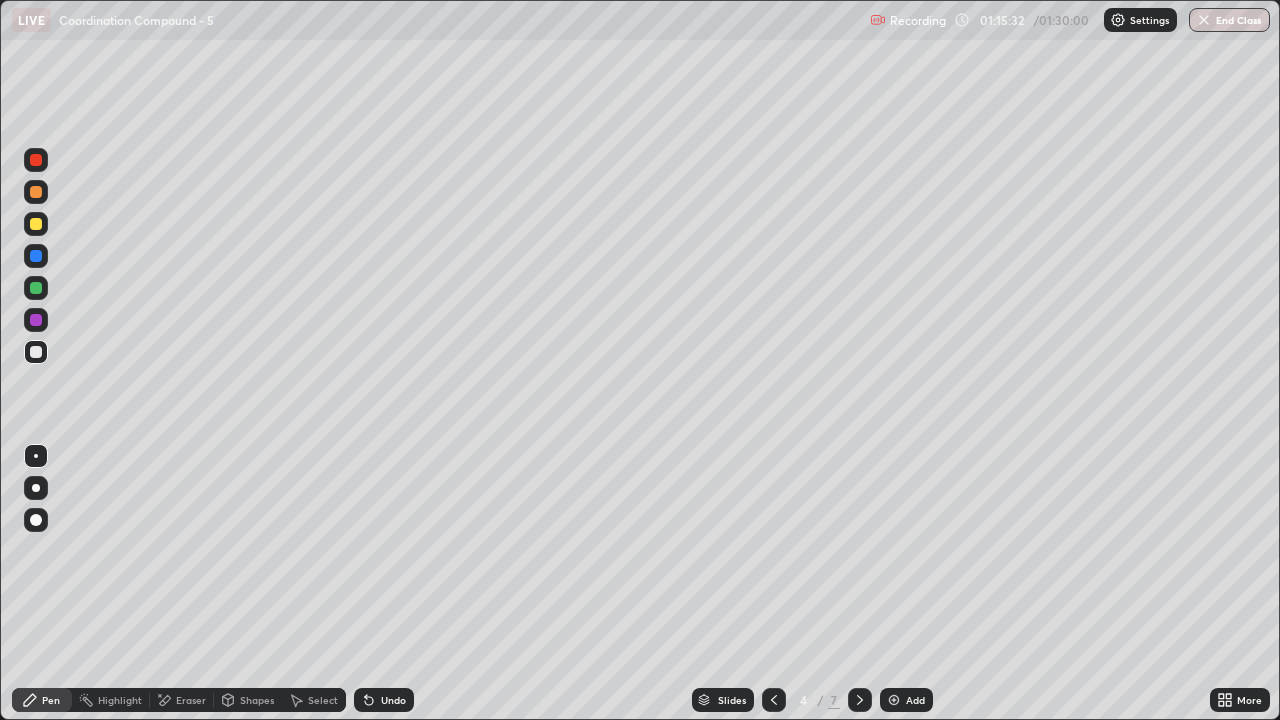 click on "Slides" at bounding box center (732, 700) 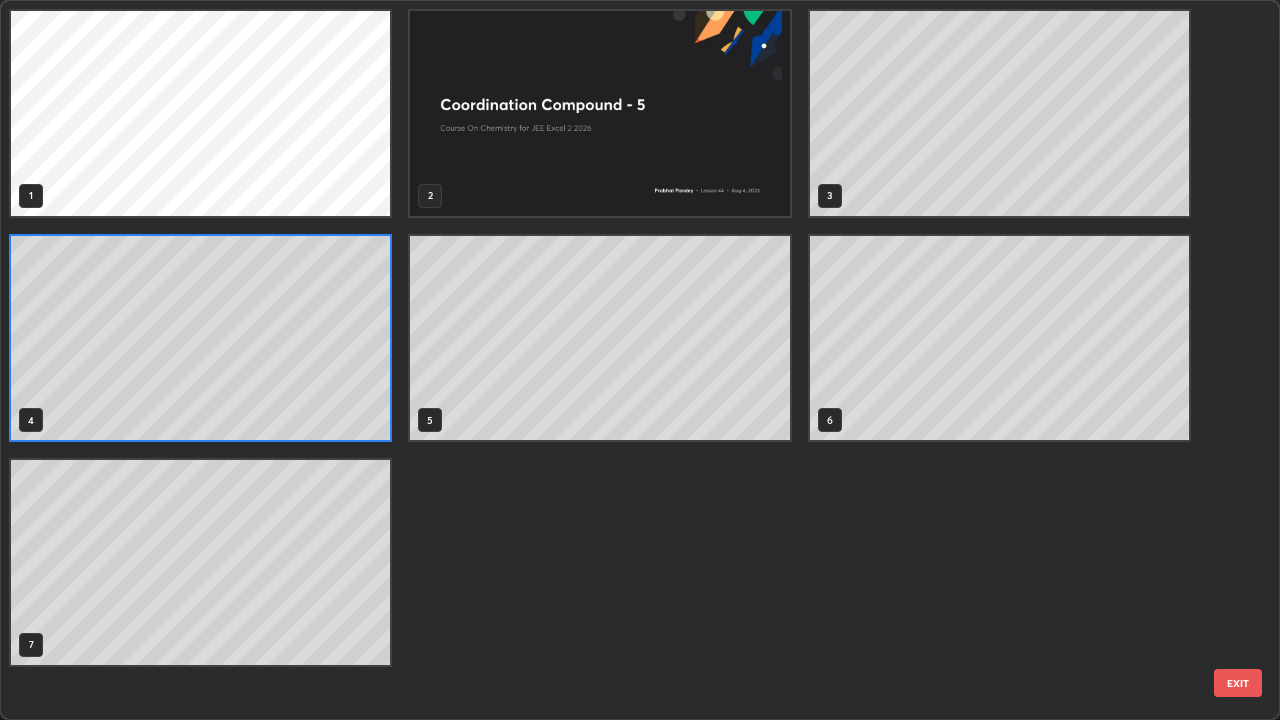 scroll, scrollTop: 7, scrollLeft: 11, axis: both 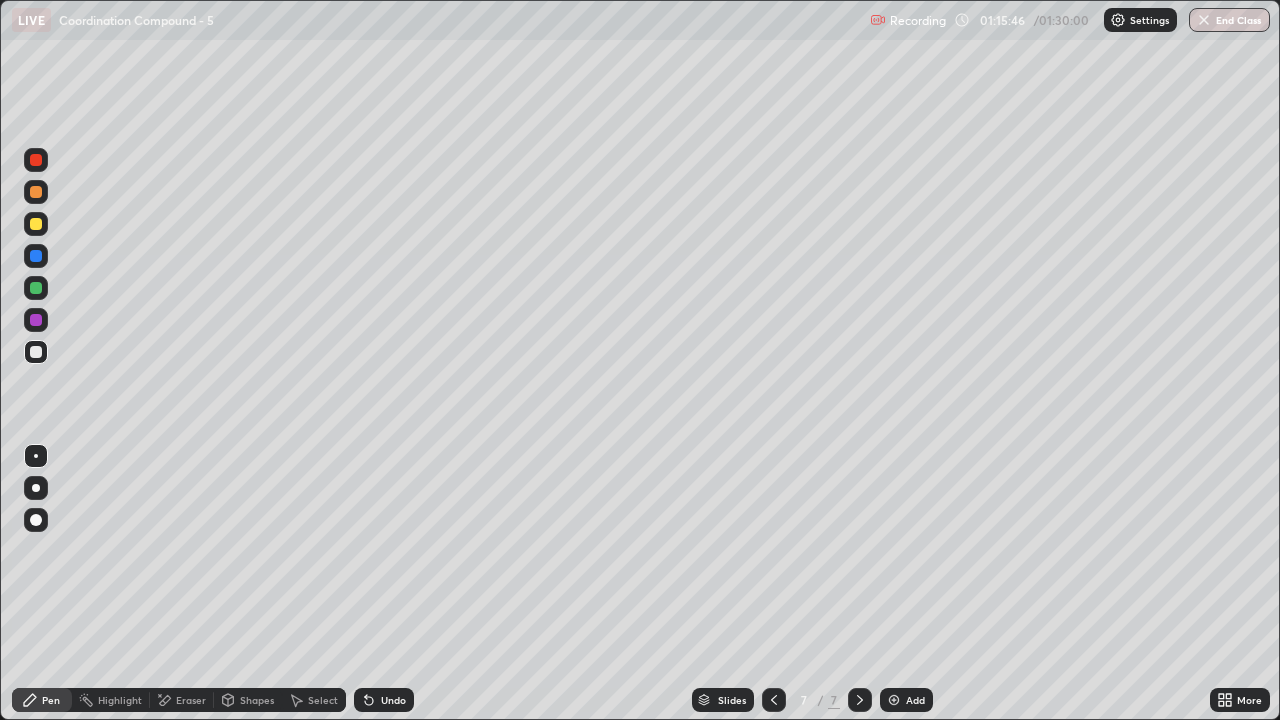 click at bounding box center (36, 224) 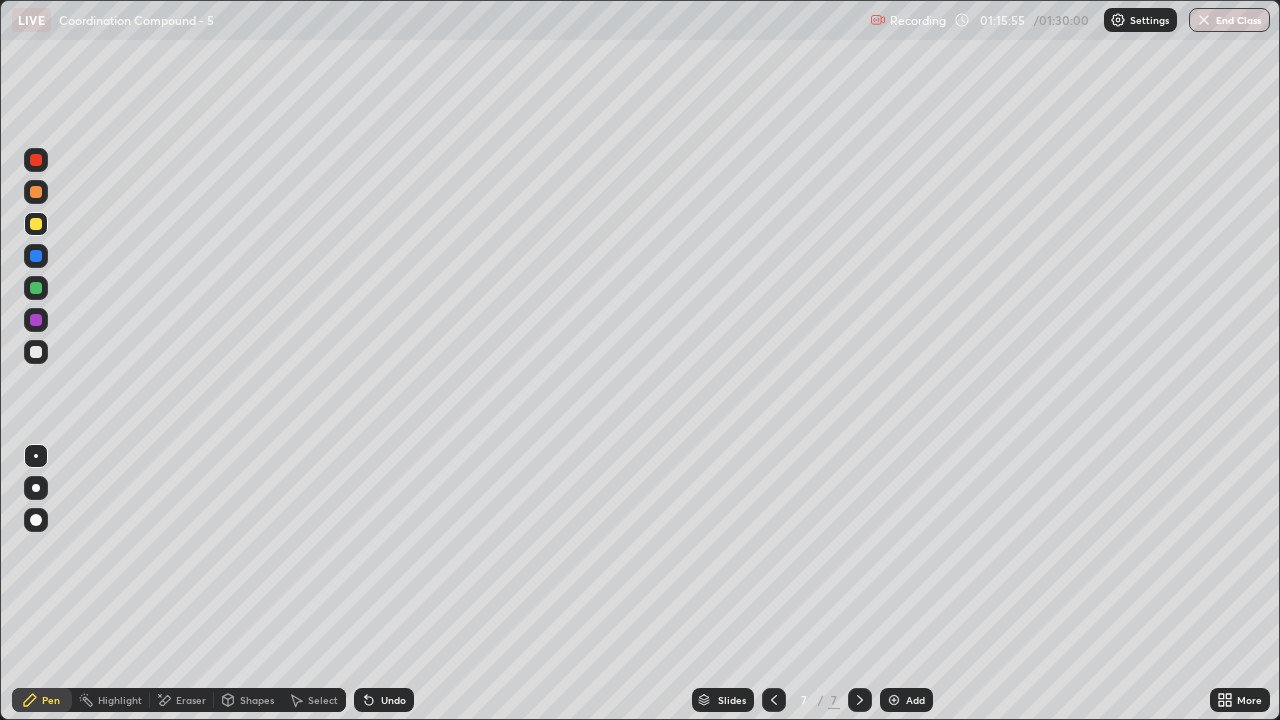 click at bounding box center (36, 192) 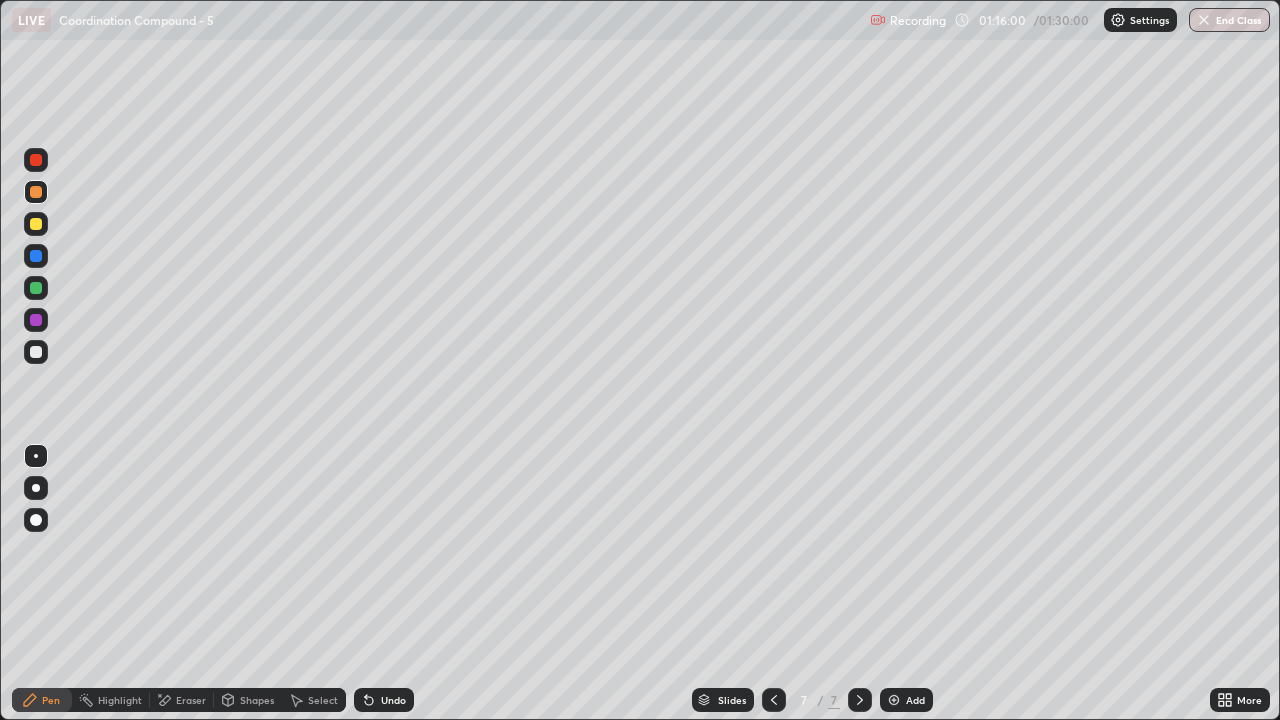 click on "Undo" at bounding box center (384, 700) 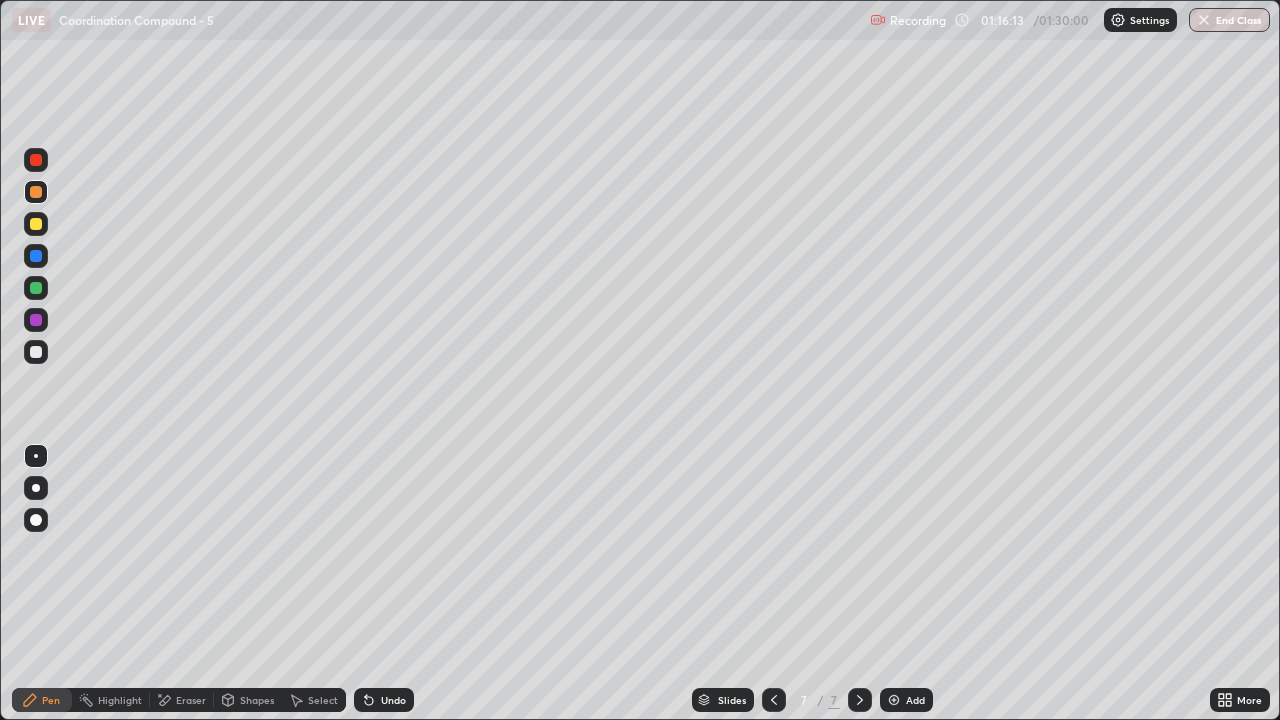 click on "Eraser" at bounding box center [182, 700] 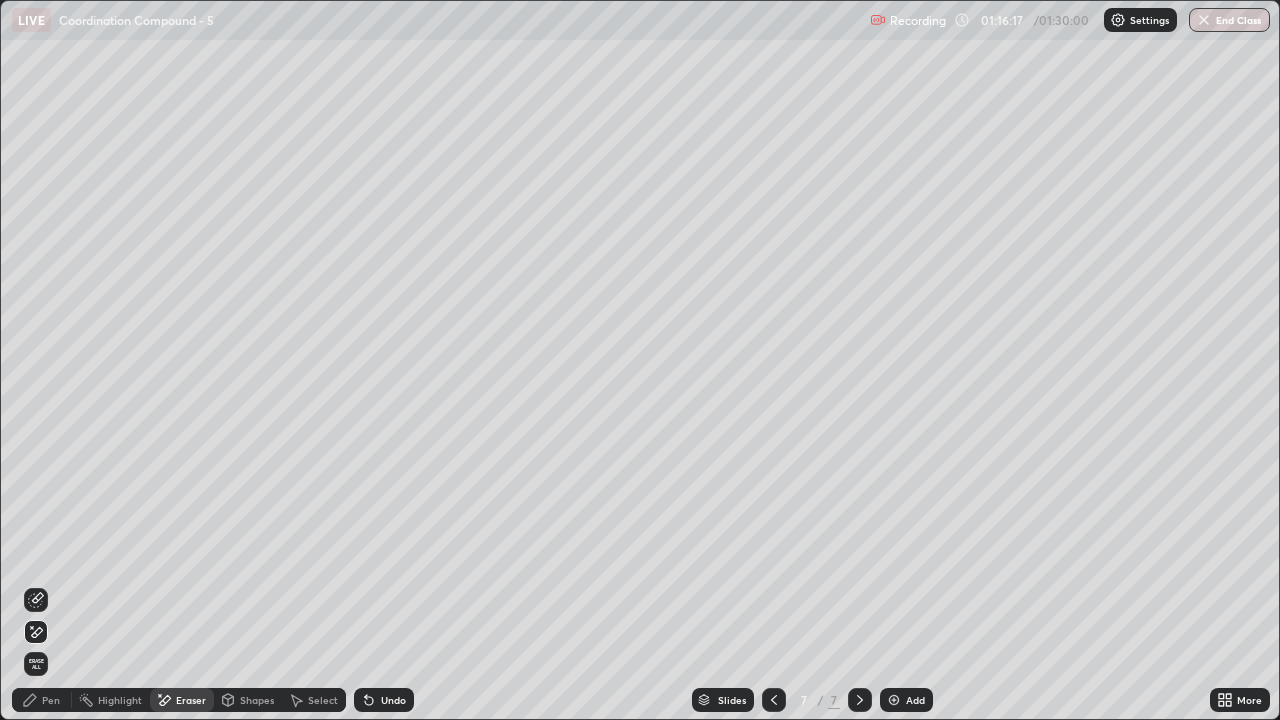click on "Pen" at bounding box center (51, 700) 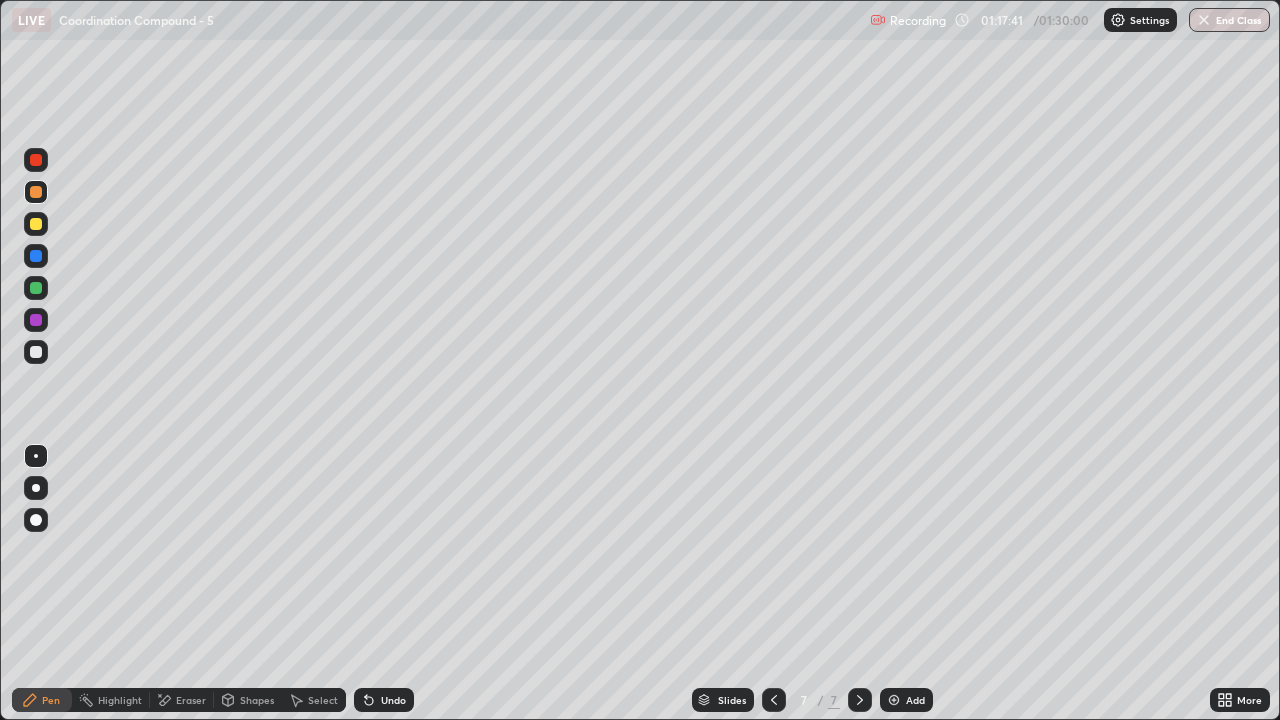 click on "Undo" at bounding box center (384, 700) 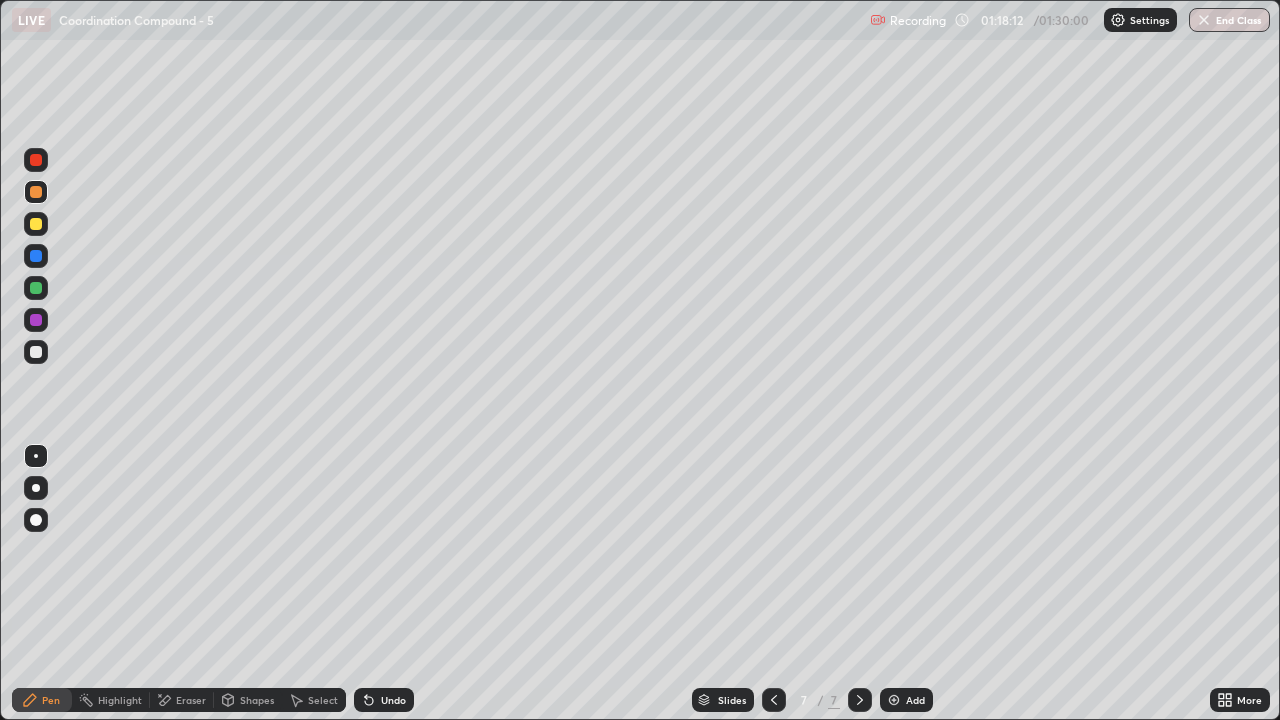 click at bounding box center (36, 288) 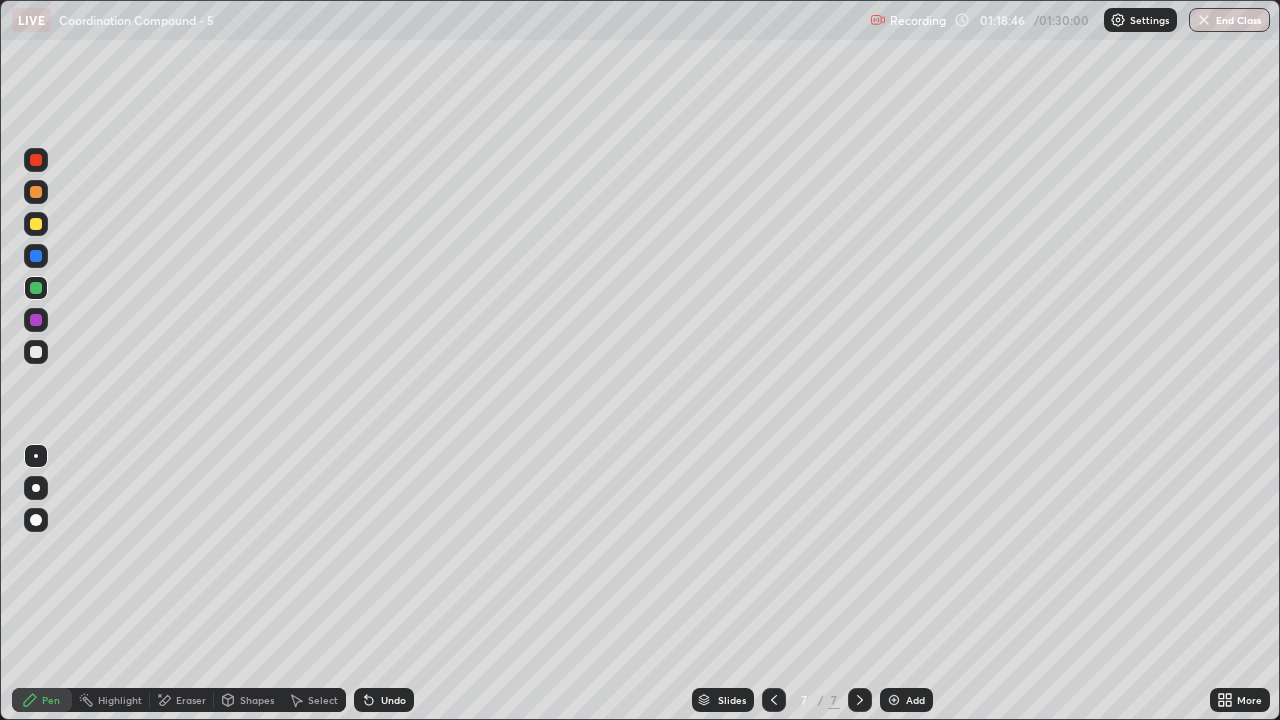 click at bounding box center [36, 352] 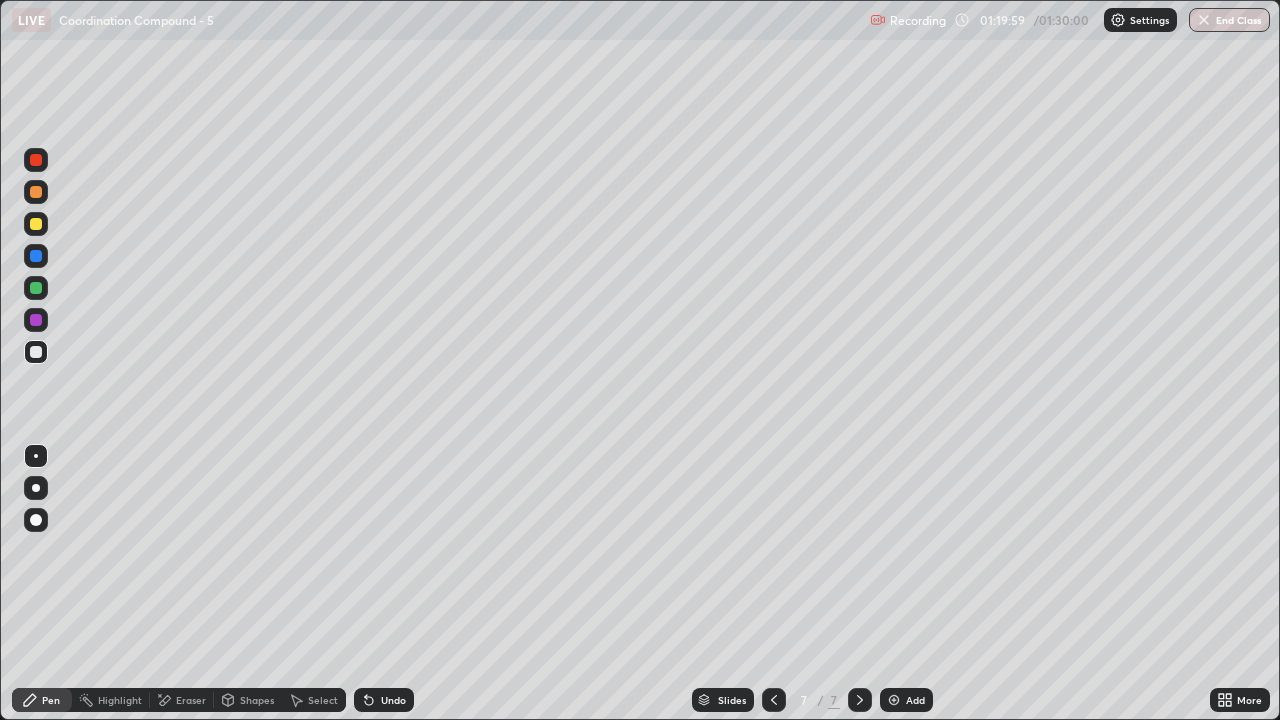 click on "Slides" at bounding box center [732, 700] 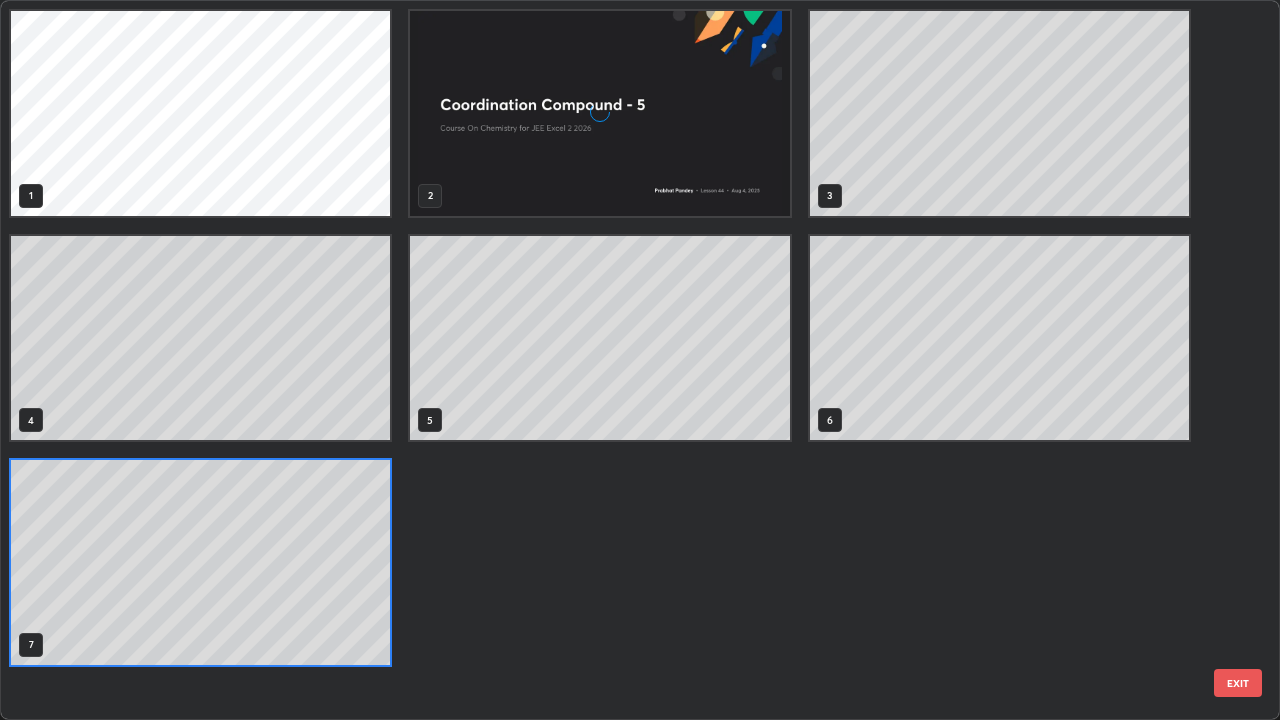 scroll, scrollTop: 7, scrollLeft: 11, axis: both 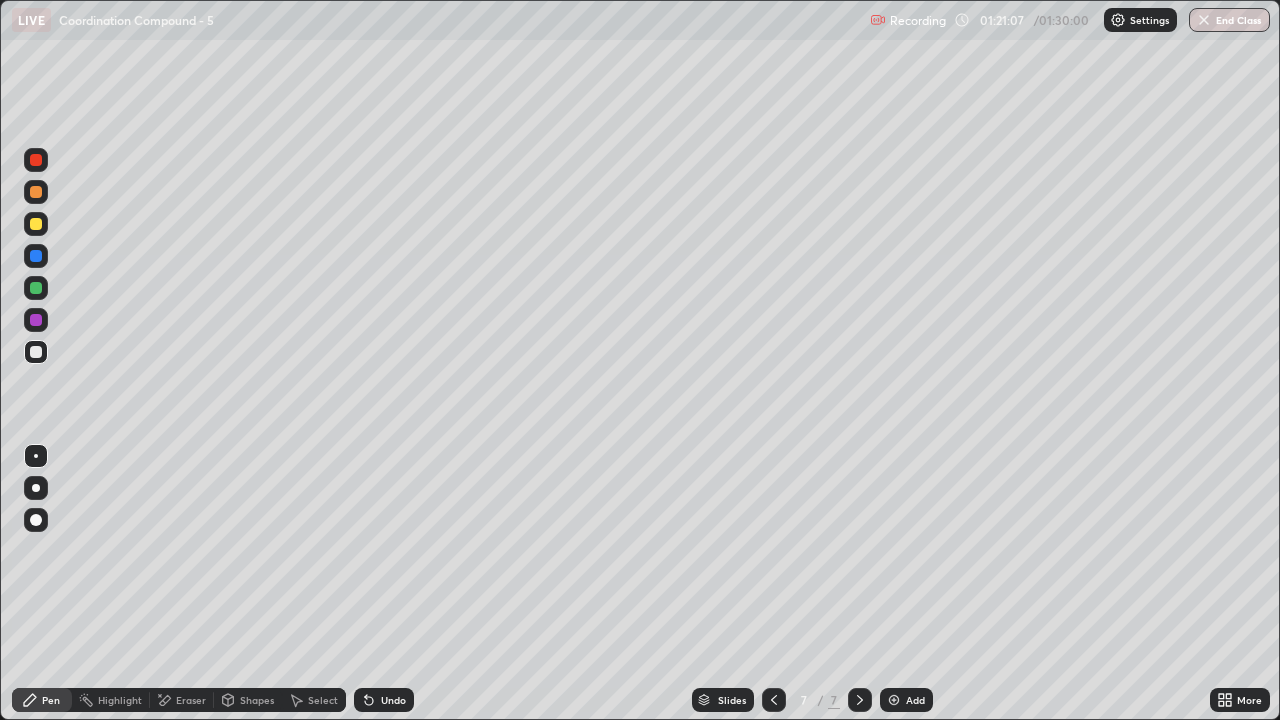 click at bounding box center (36, 224) 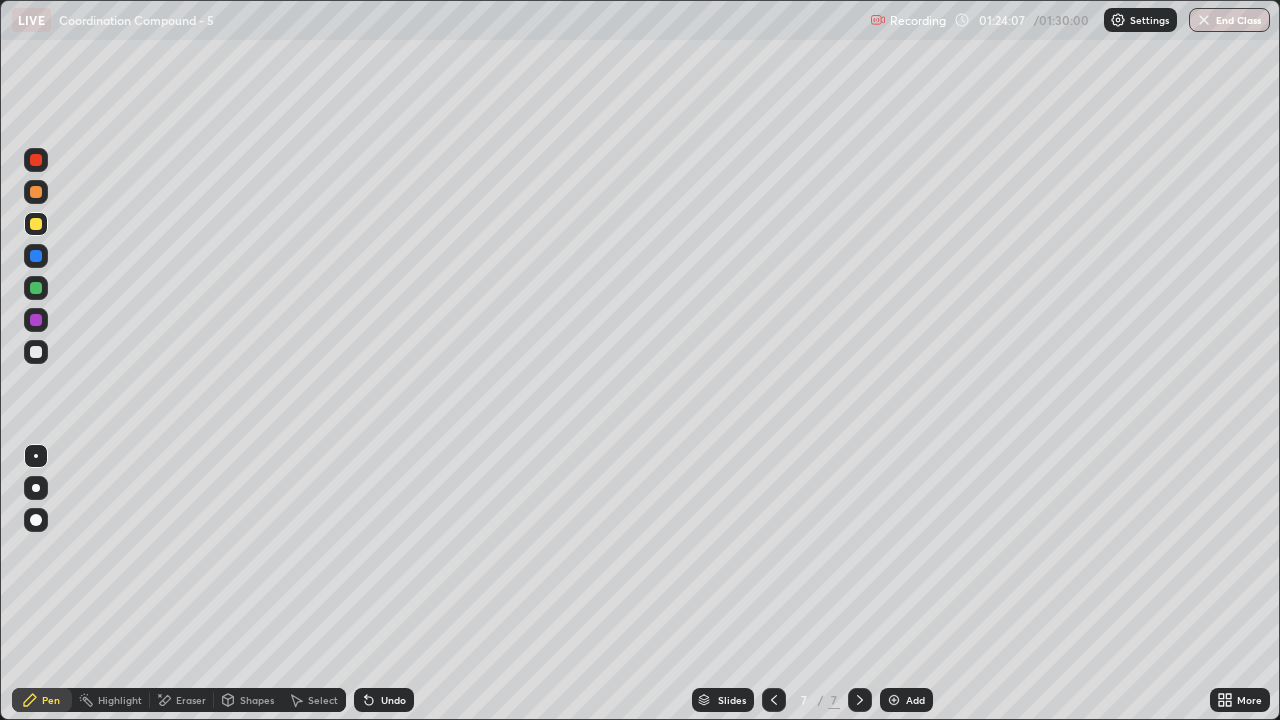 click at bounding box center [894, 700] 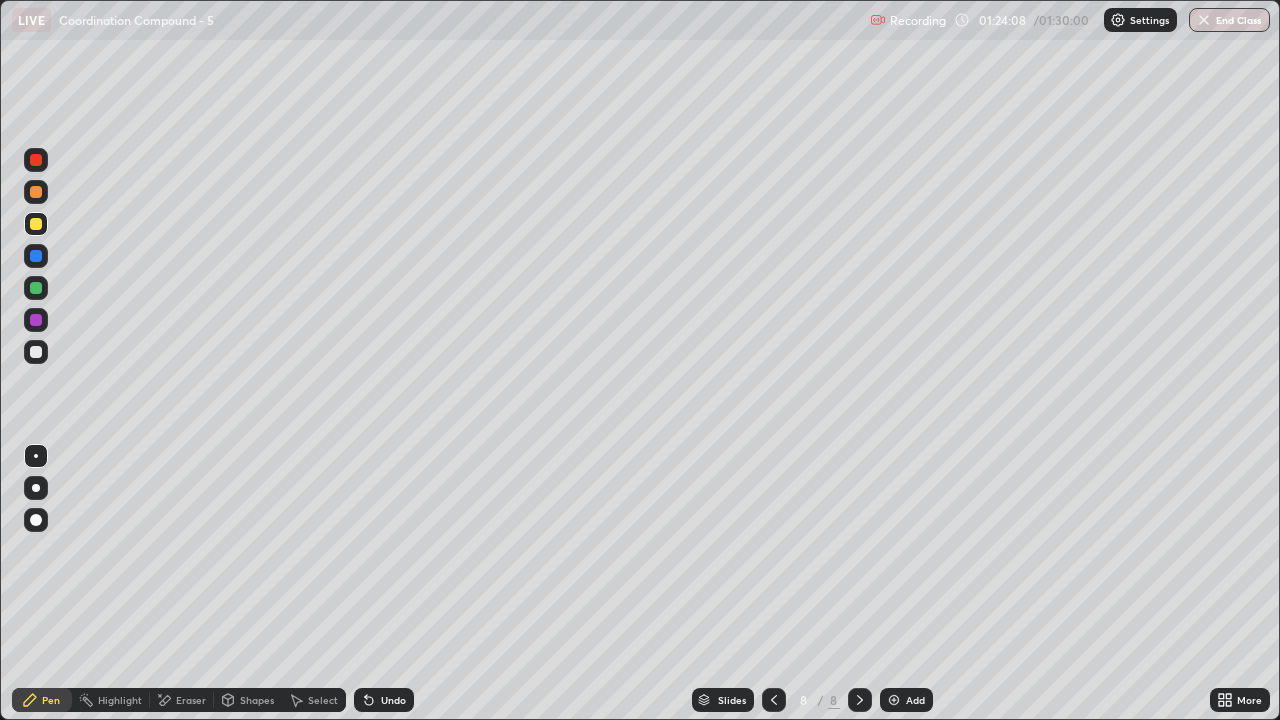 click at bounding box center [36, 352] 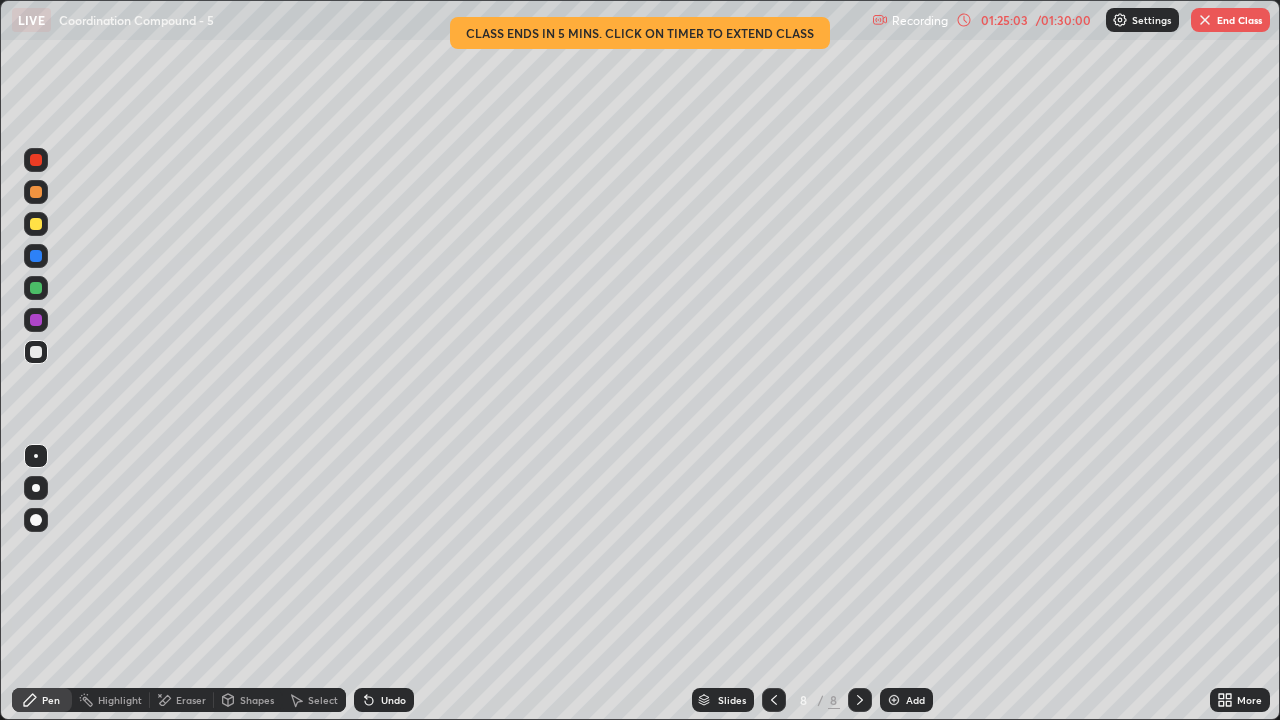 click on "/  01:30:00" at bounding box center [1063, 20] 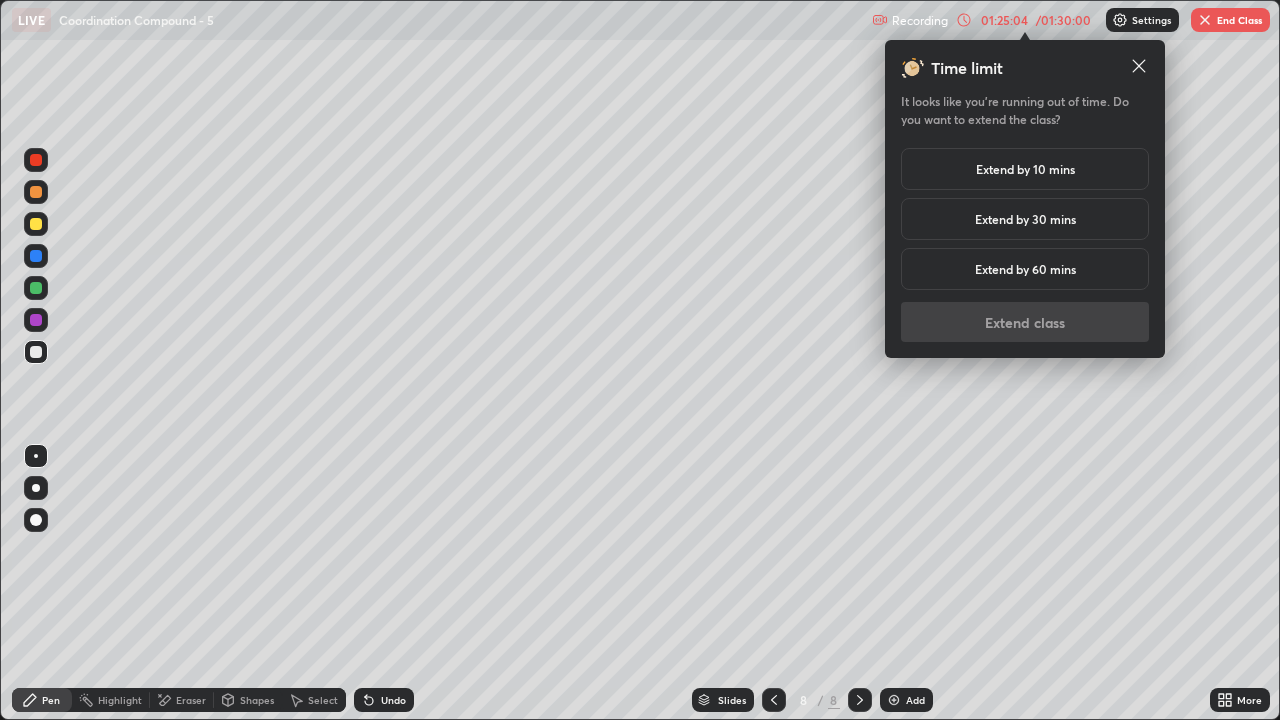 click on "Extend by 10 mins" at bounding box center (1025, 169) 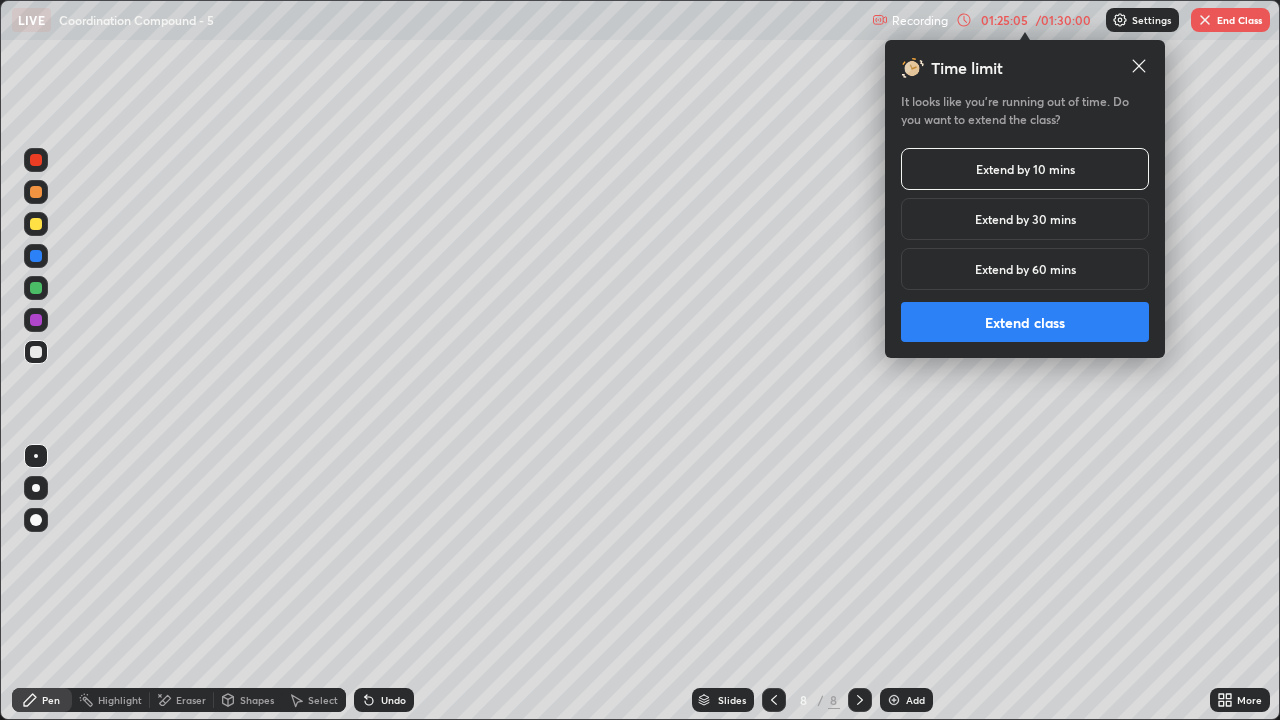 click on "Extend class" at bounding box center (1025, 322) 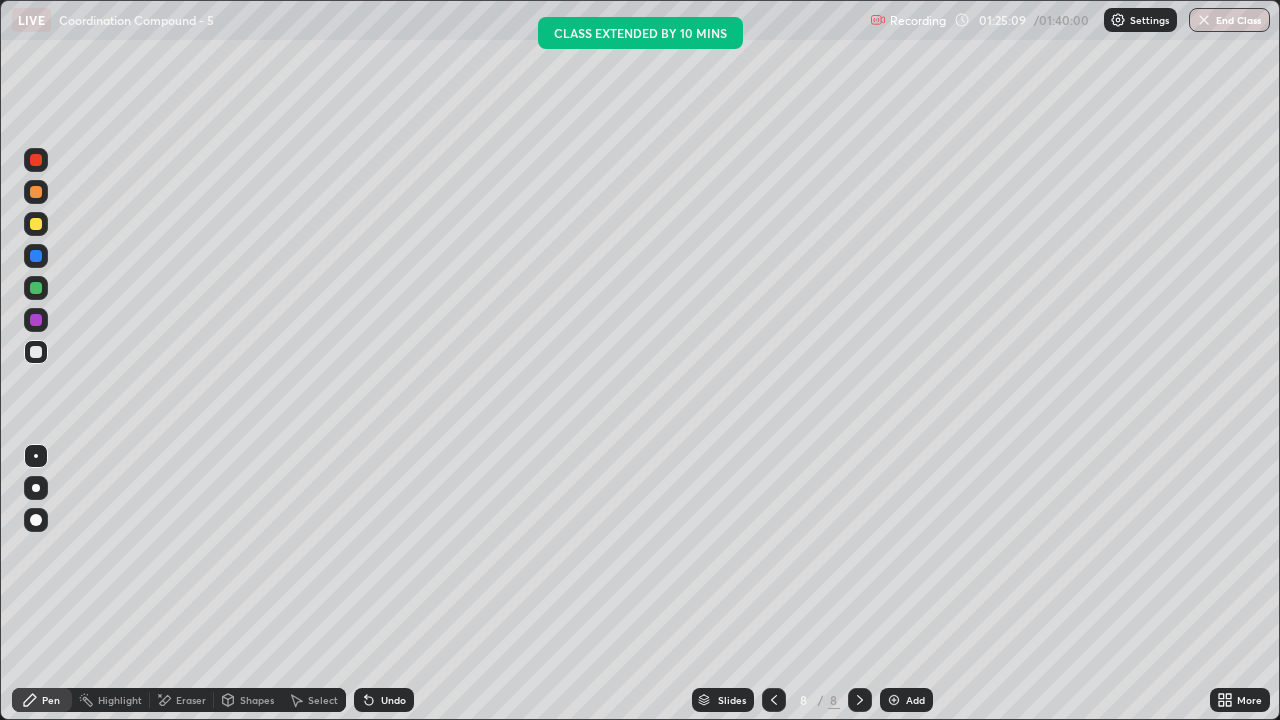 click at bounding box center [36, 192] 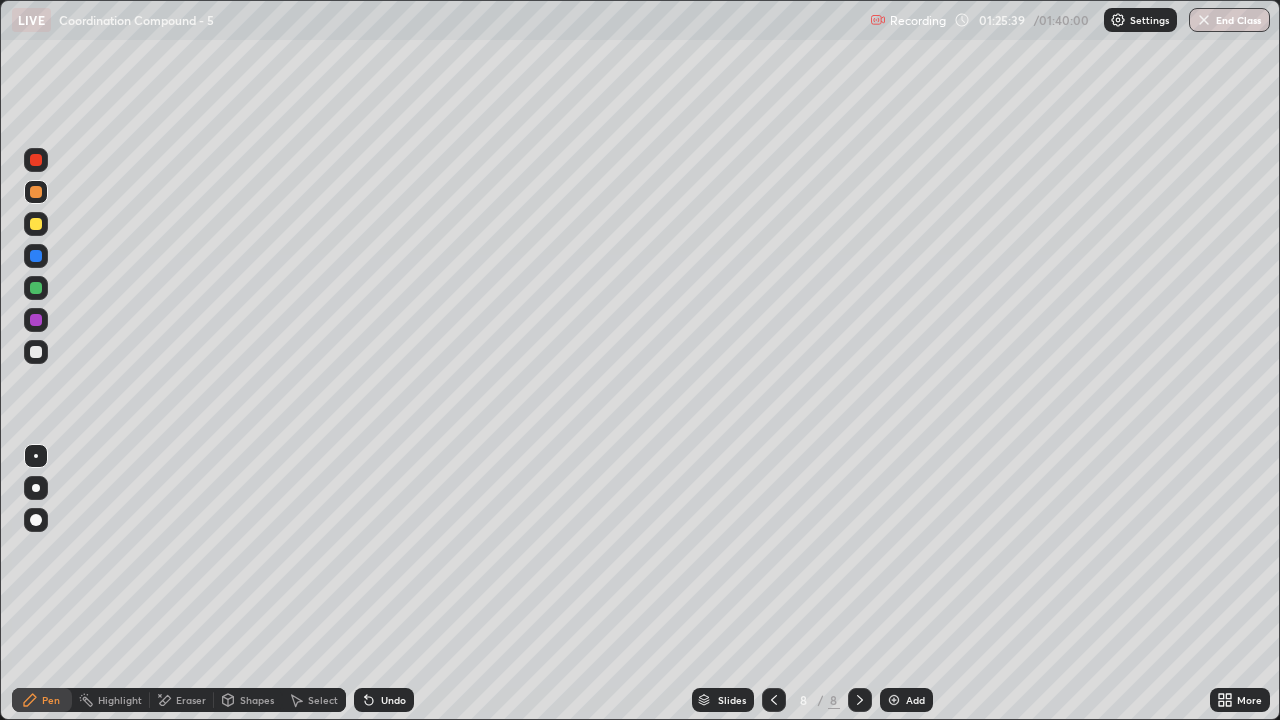 click at bounding box center (36, 352) 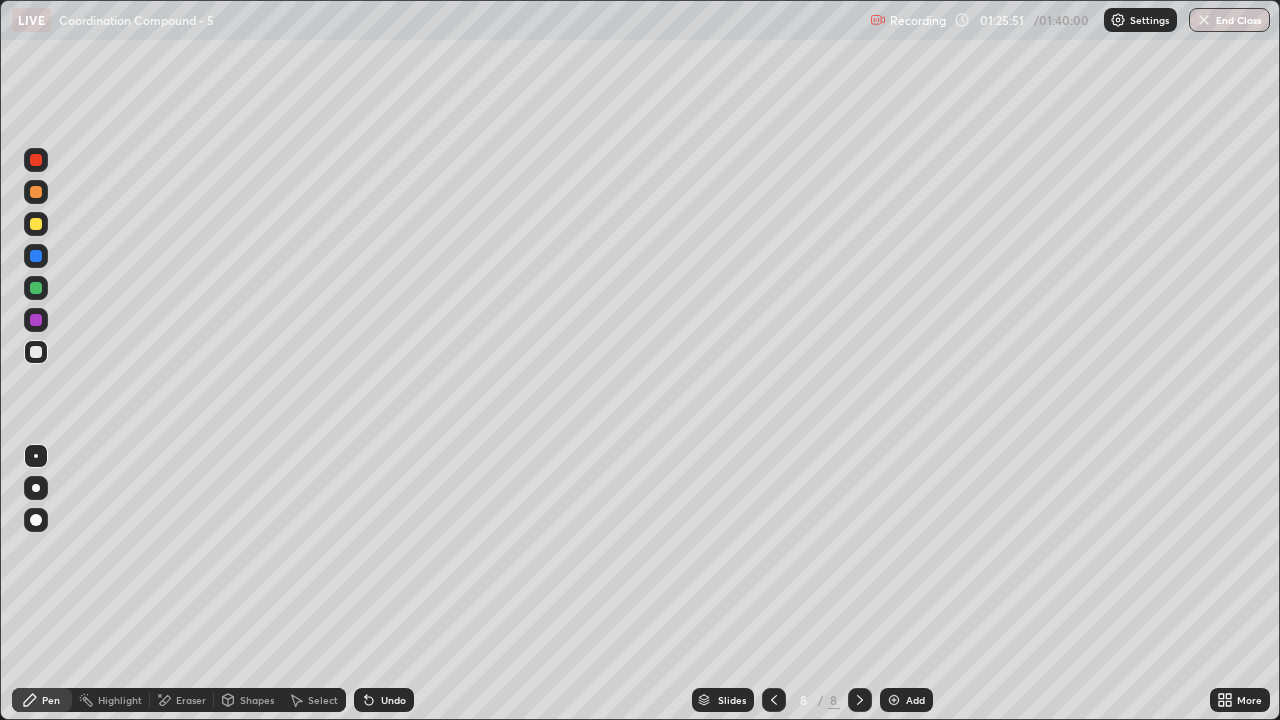 click 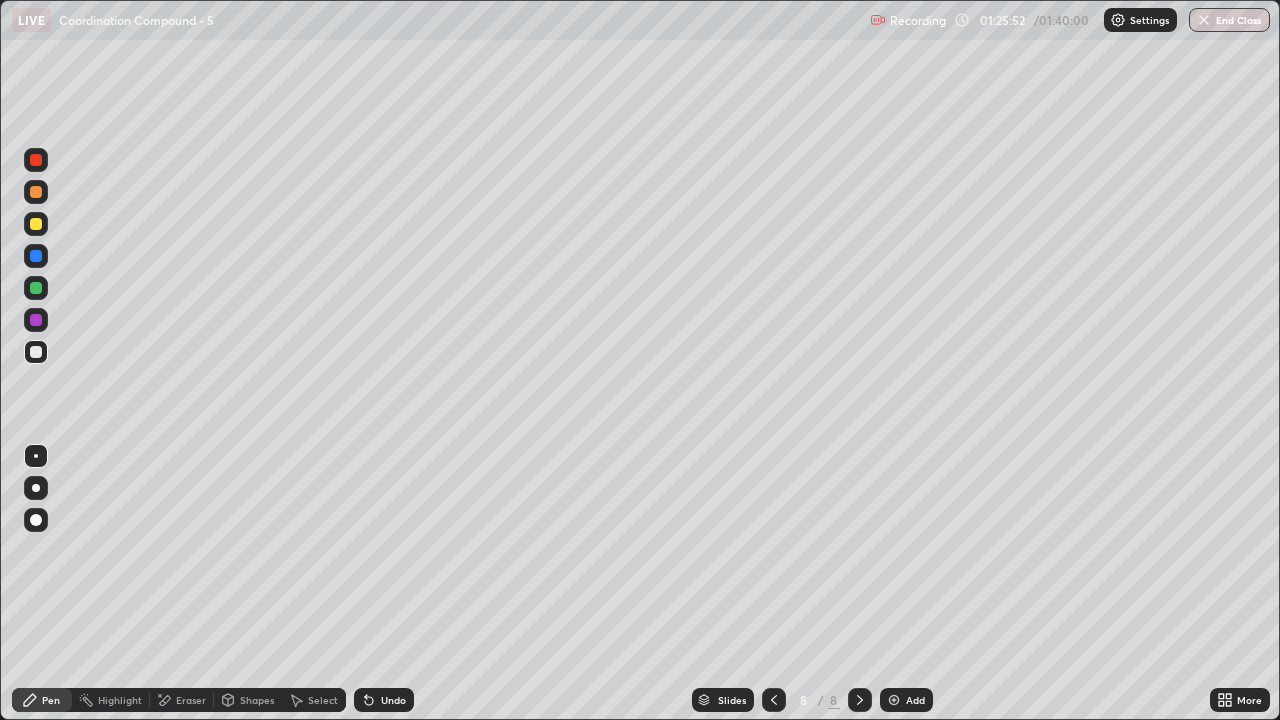 click 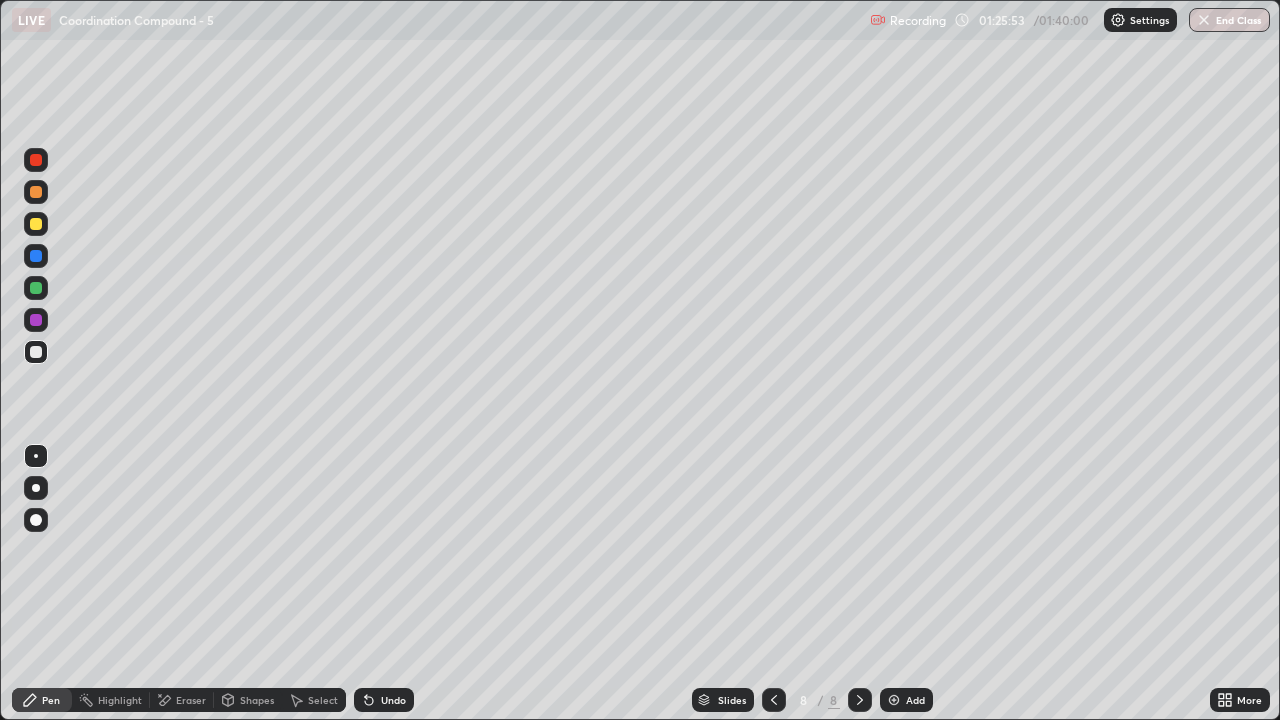 click on "Highlight" at bounding box center [120, 700] 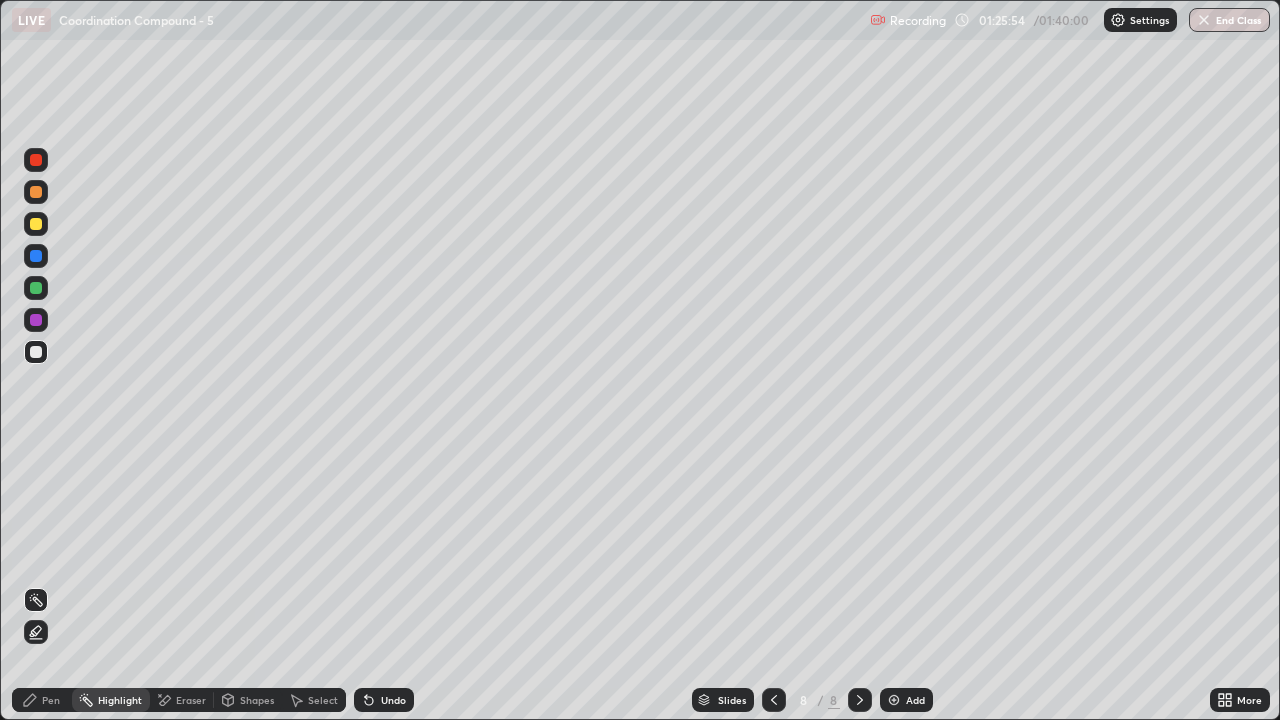 click on "Eraser" at bounding box center [191, 700] 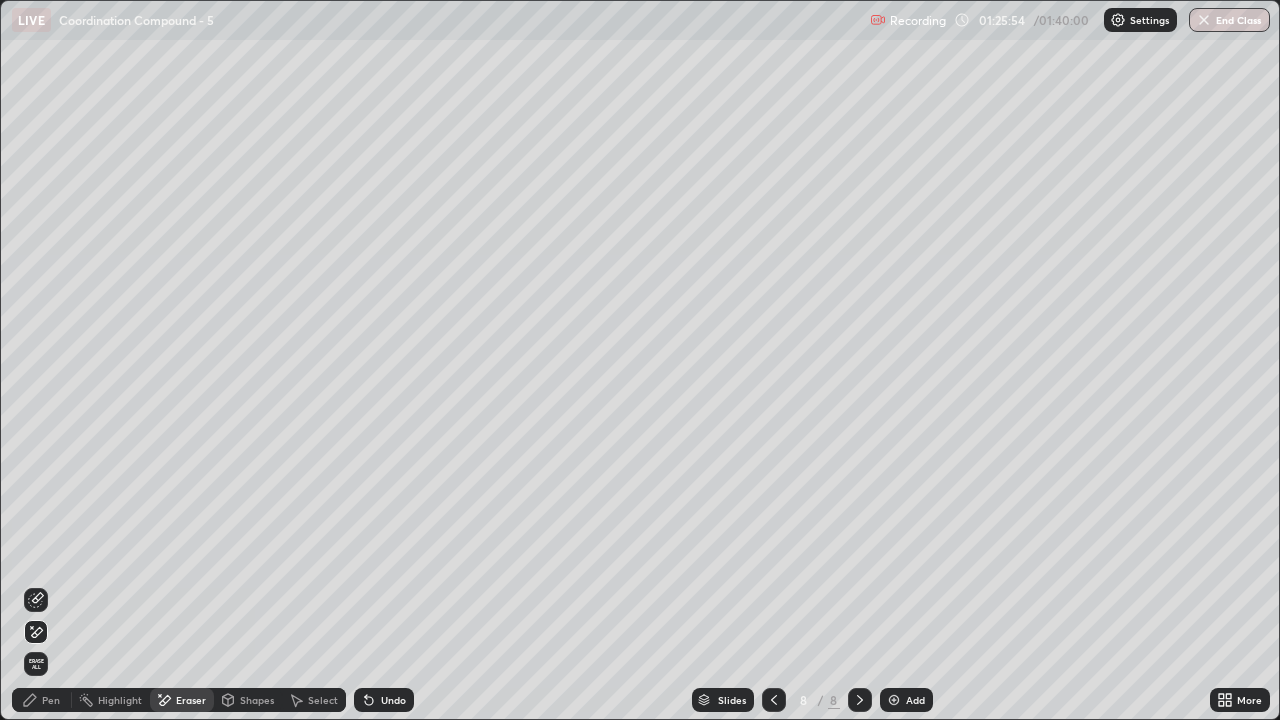 click 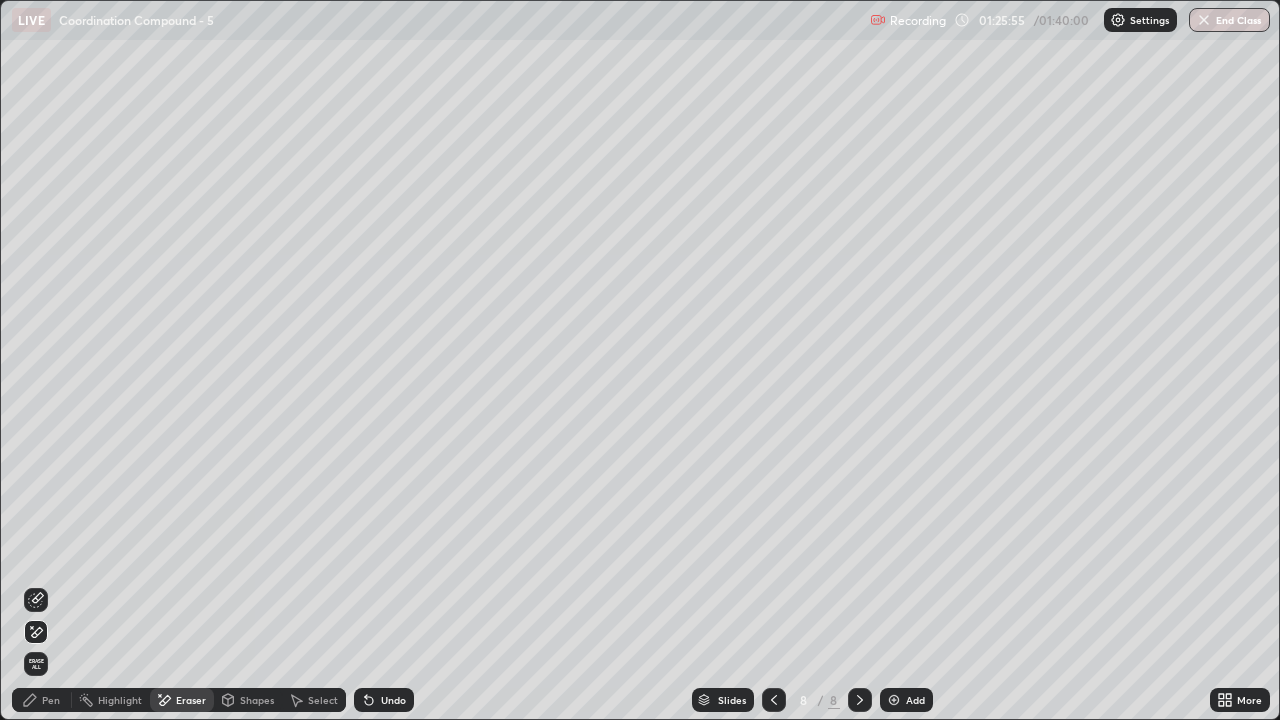 click 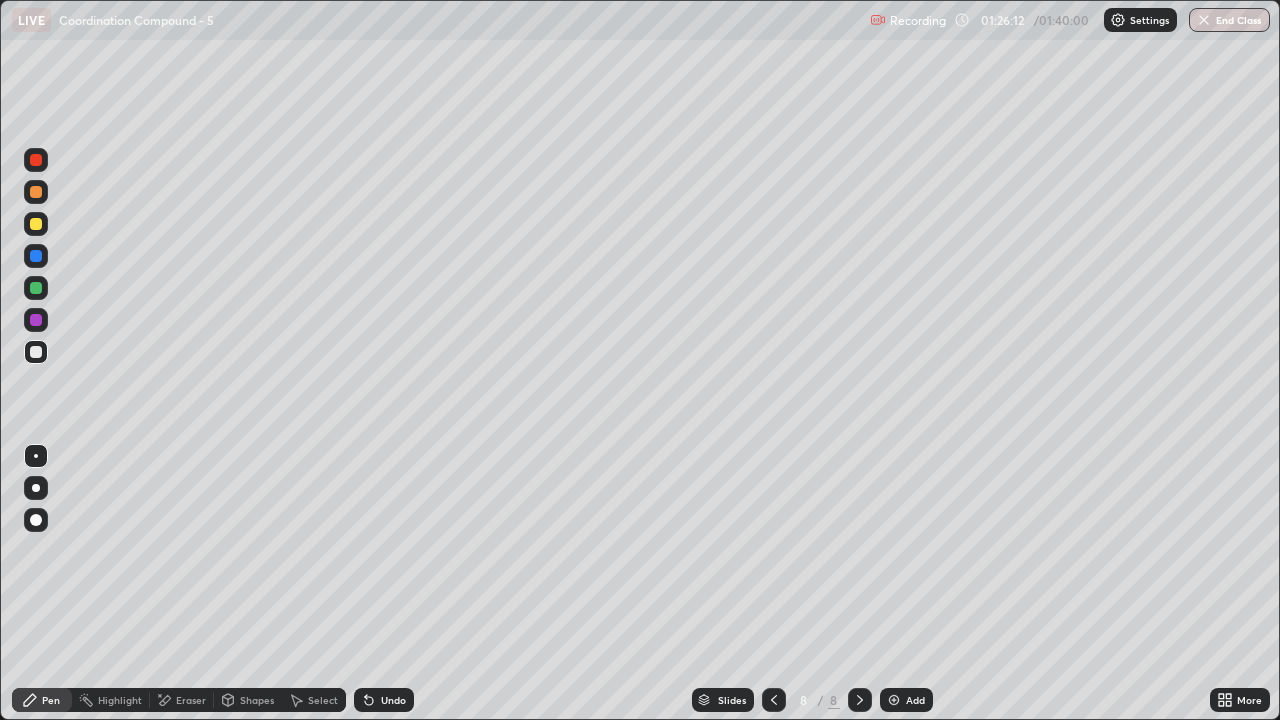 click on "Undo" at bounding box center (384, 700) 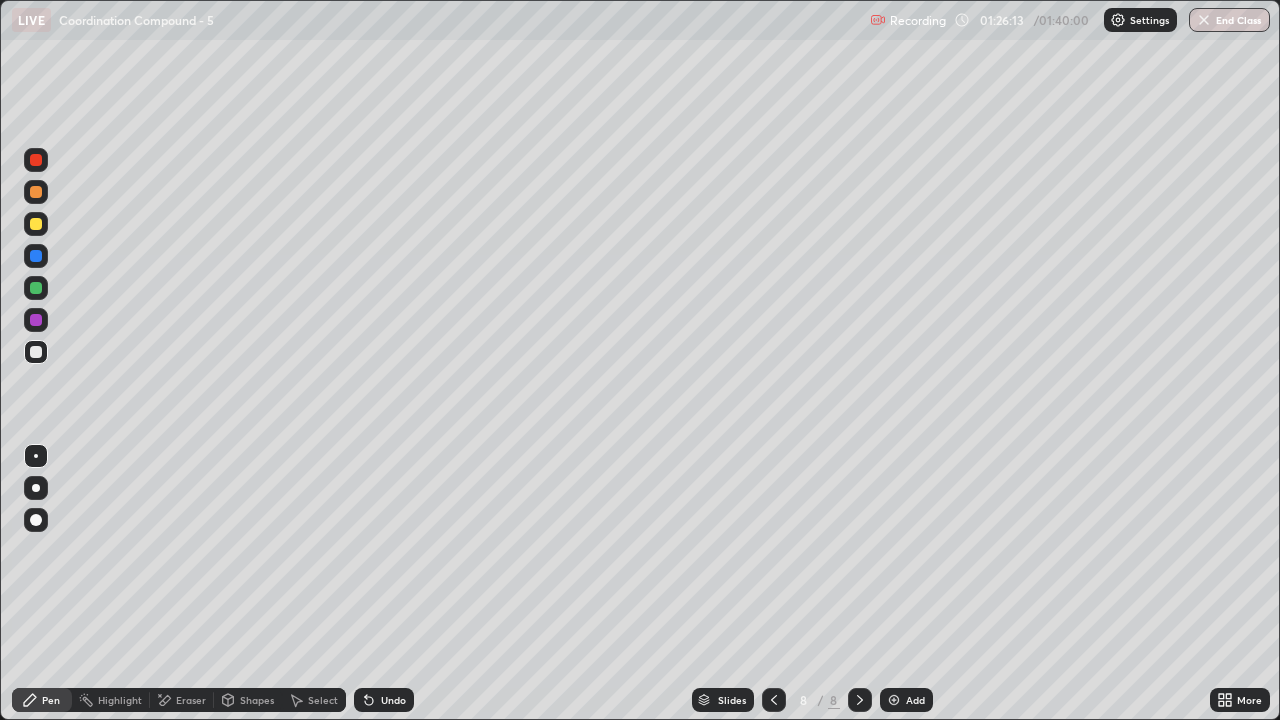 click on "Undo" at bounding box center (384, 700) 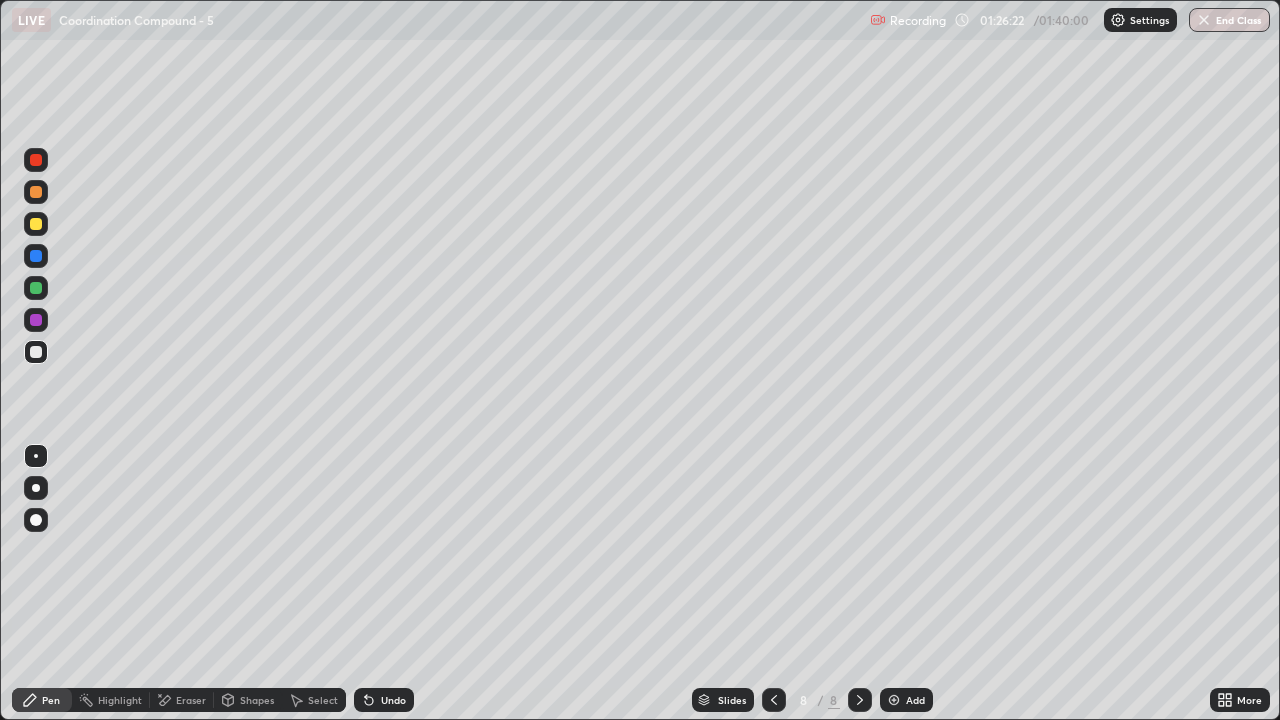 click 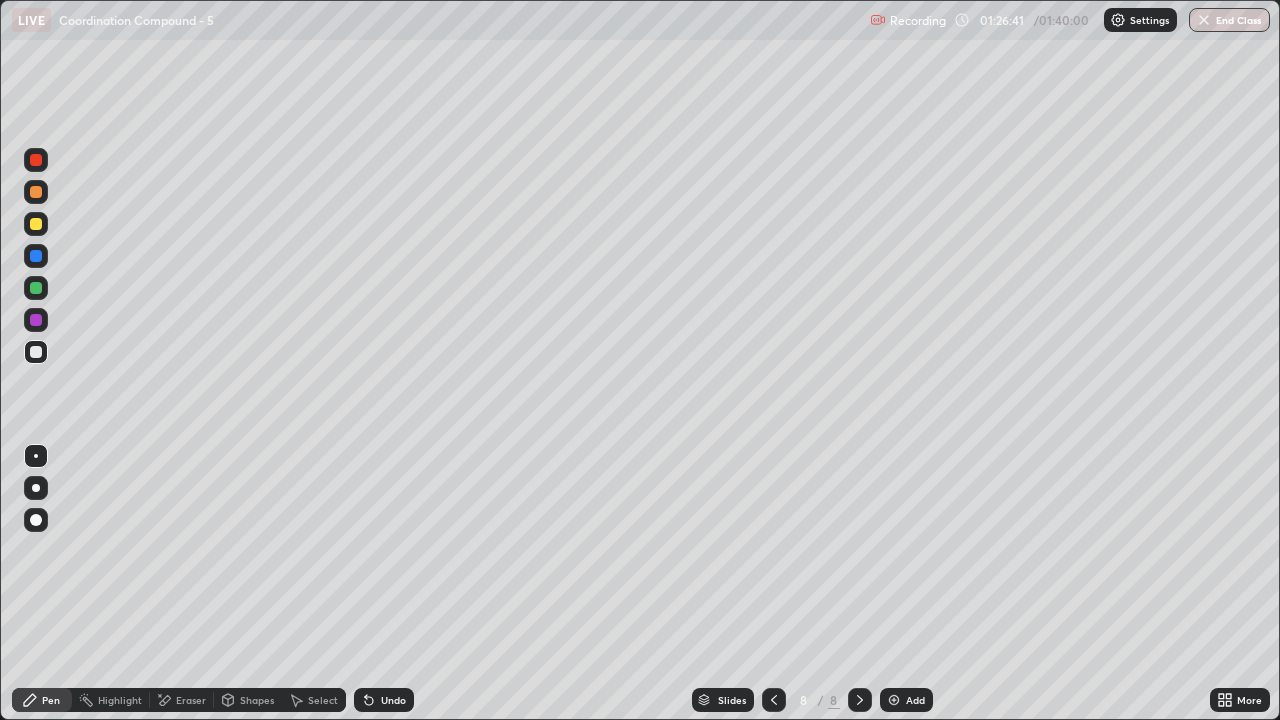 click on "Undo" at bounding box center [384, 700] 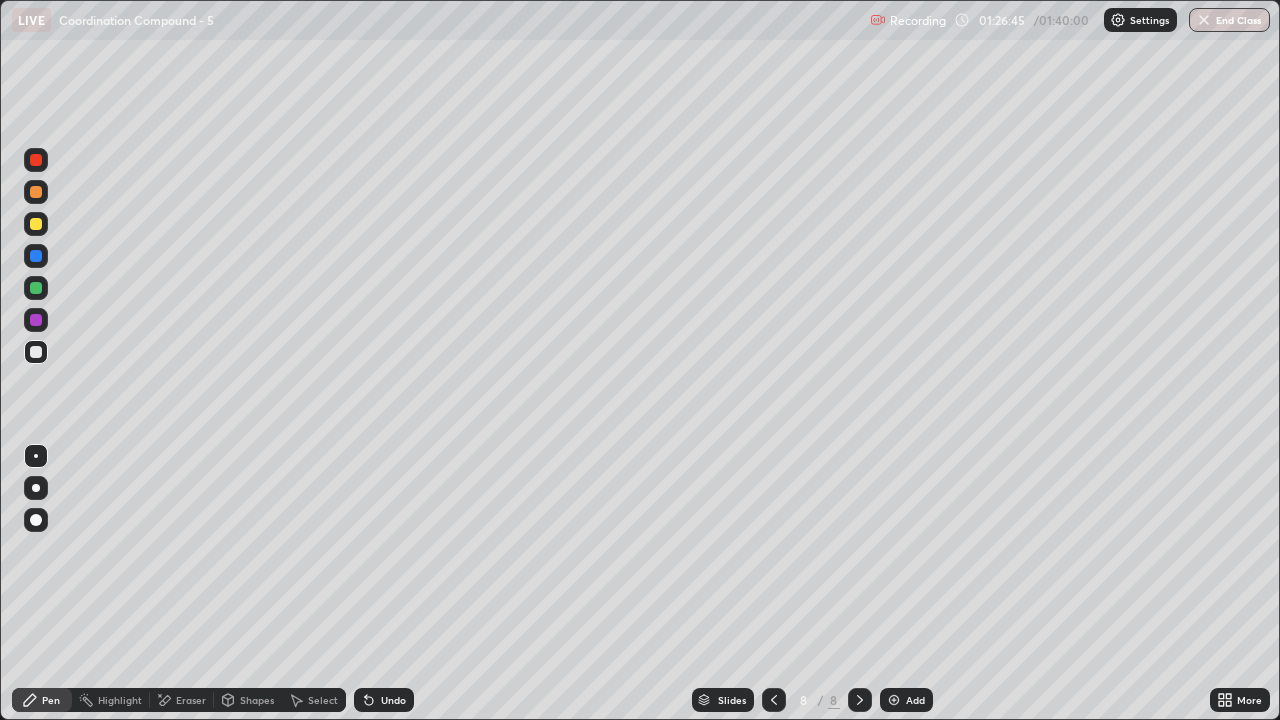 click on "Undo" at bounding box center (384, 700) 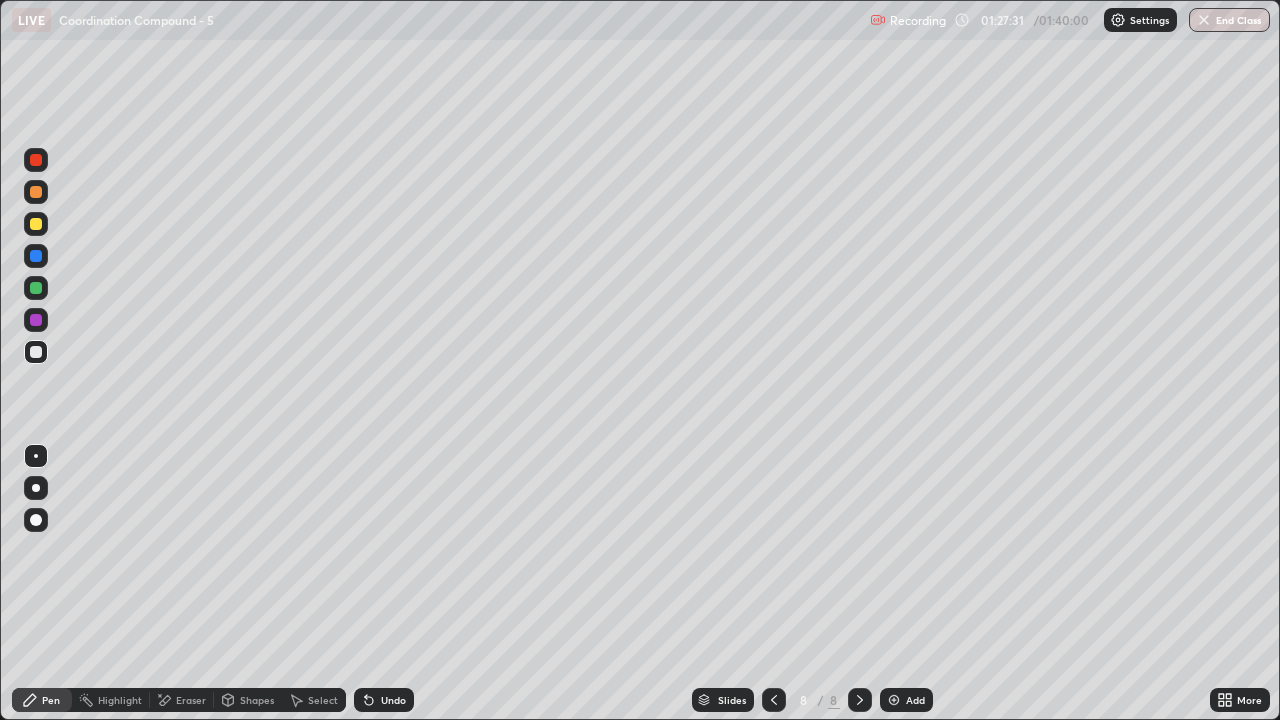 click 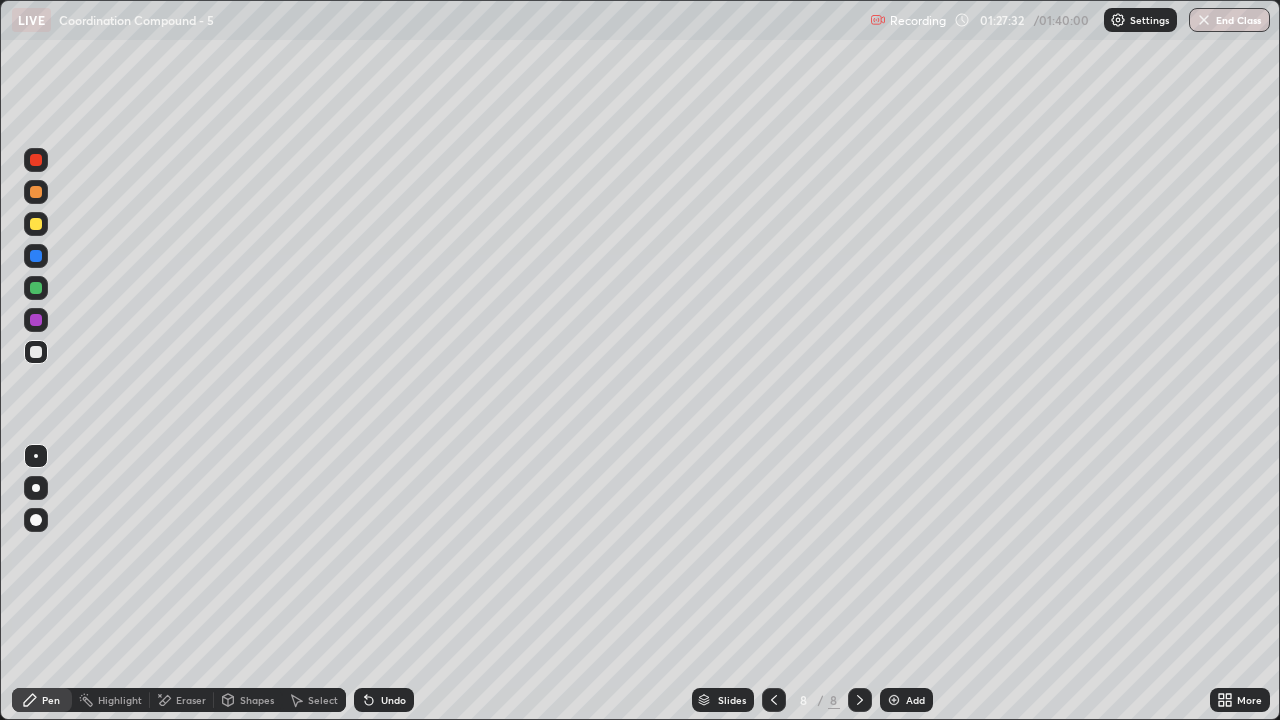 click 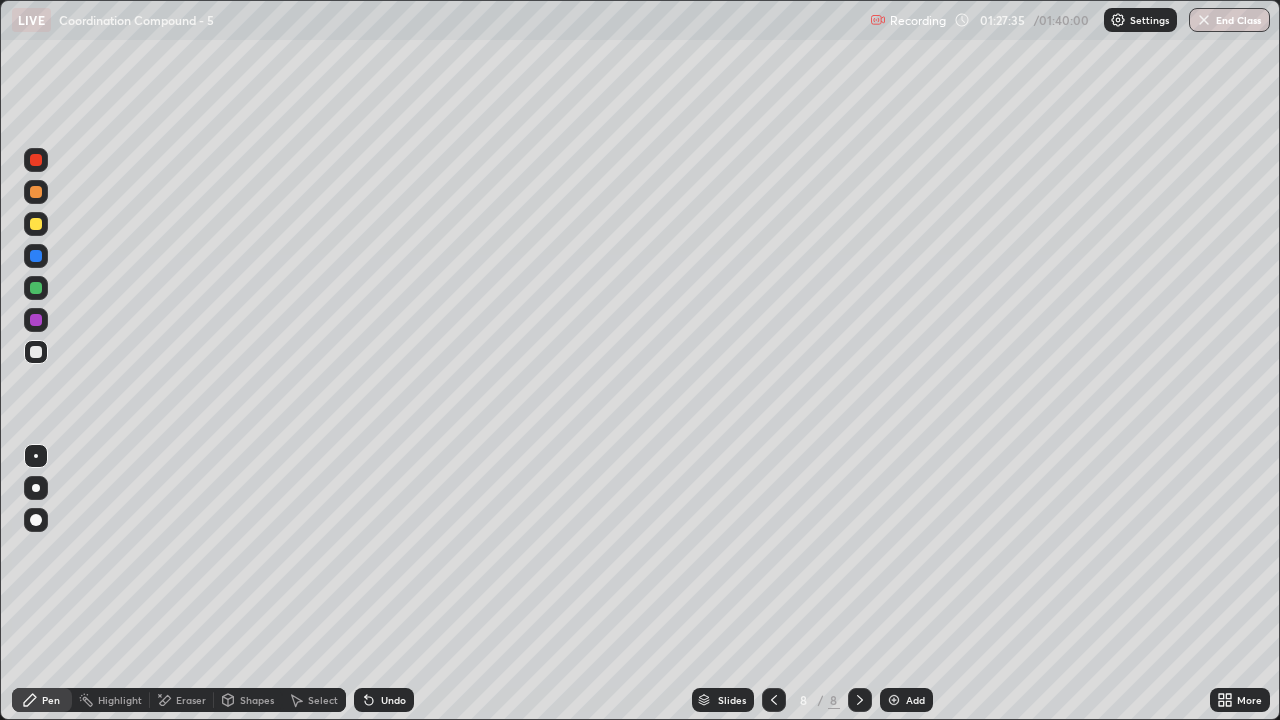 click 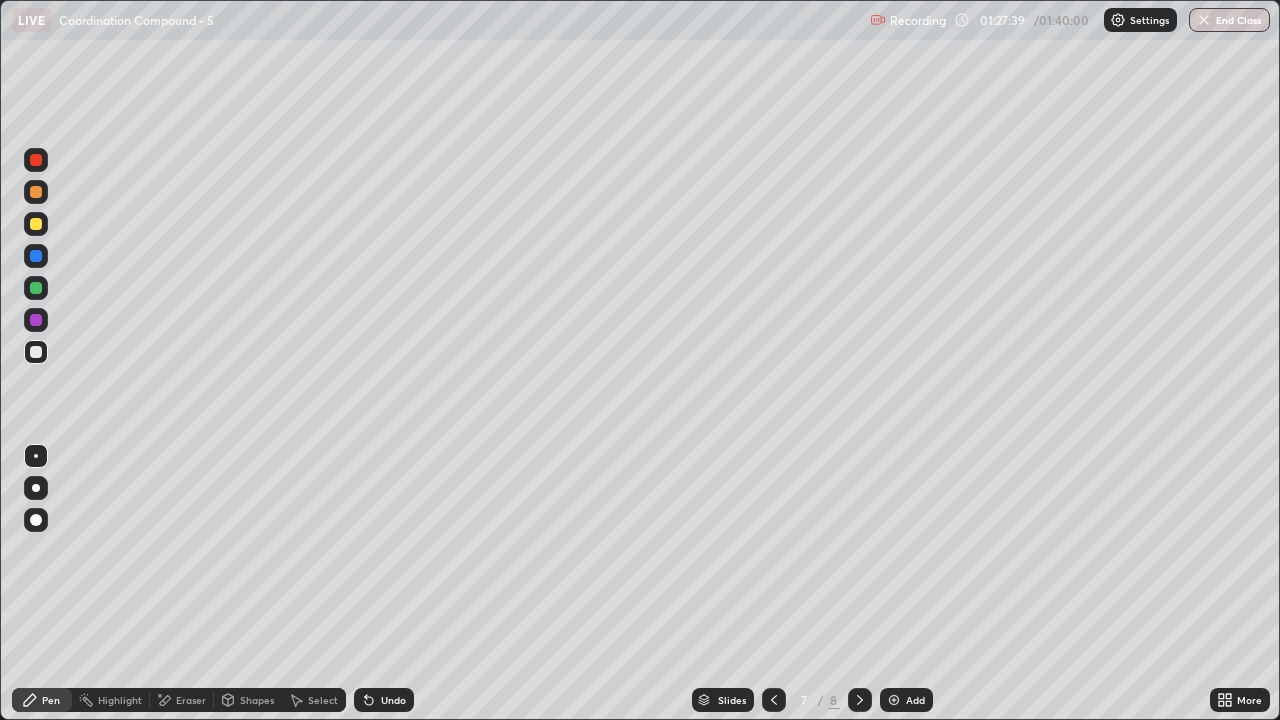 click 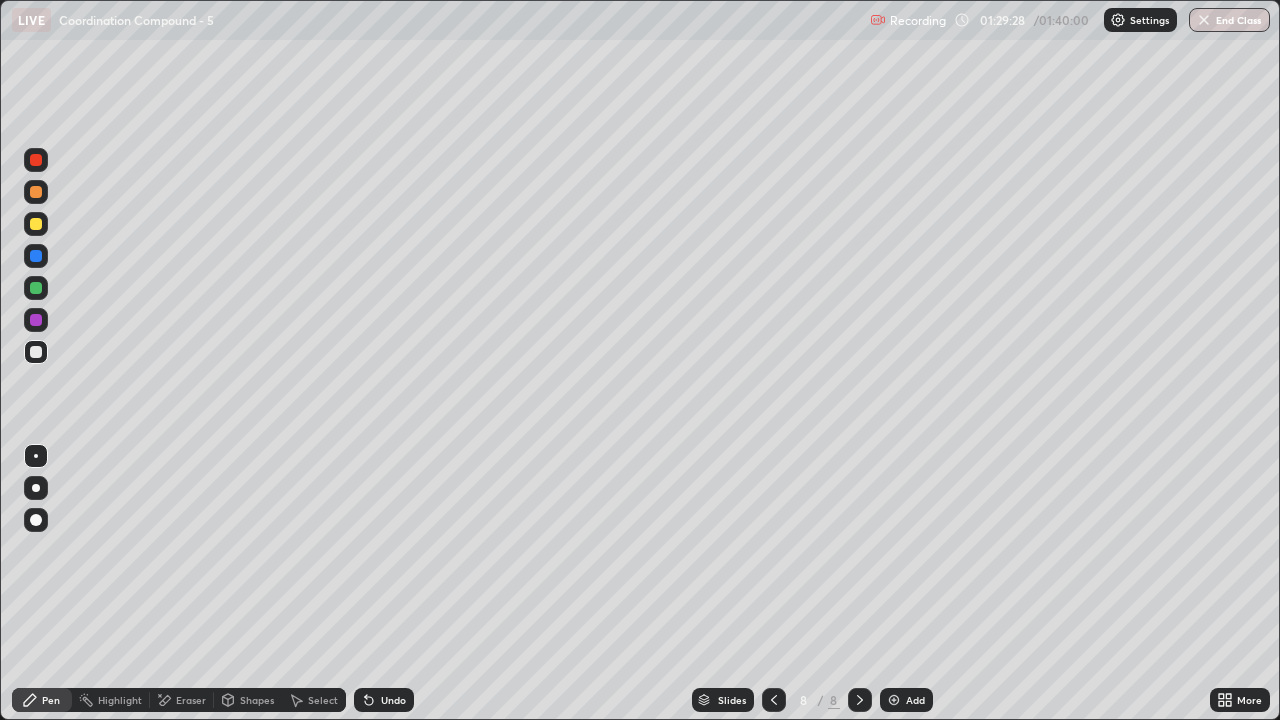 click on "Slides" at bounding box center [723, 700] 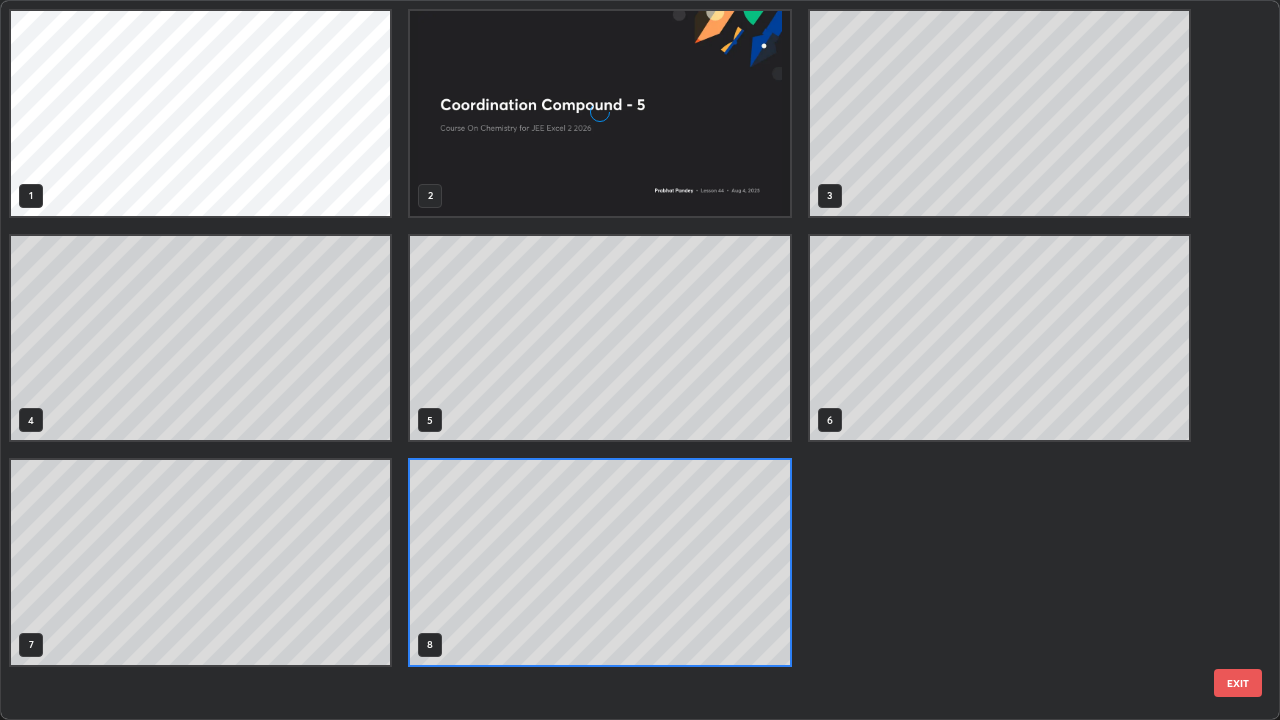 scroll, scrollTop: 7, scrollLeft: 11, axis: both 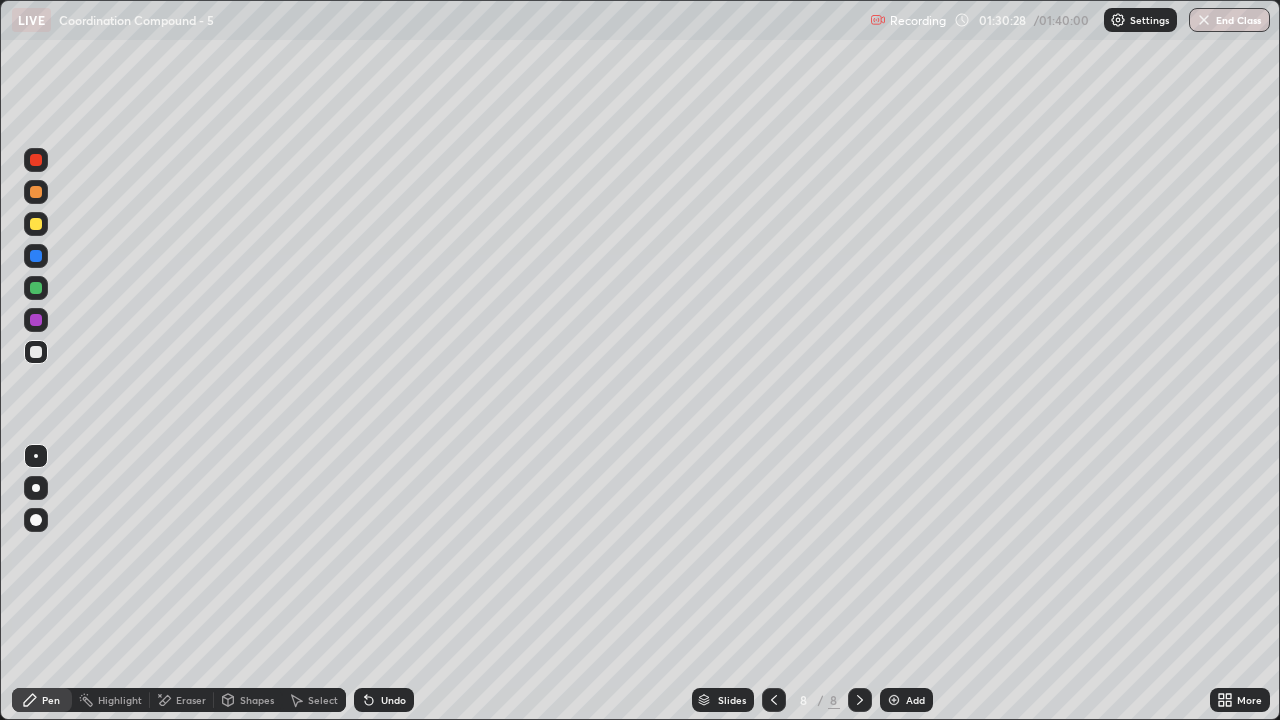 click on "Slides" at bounding box center (732, 700) 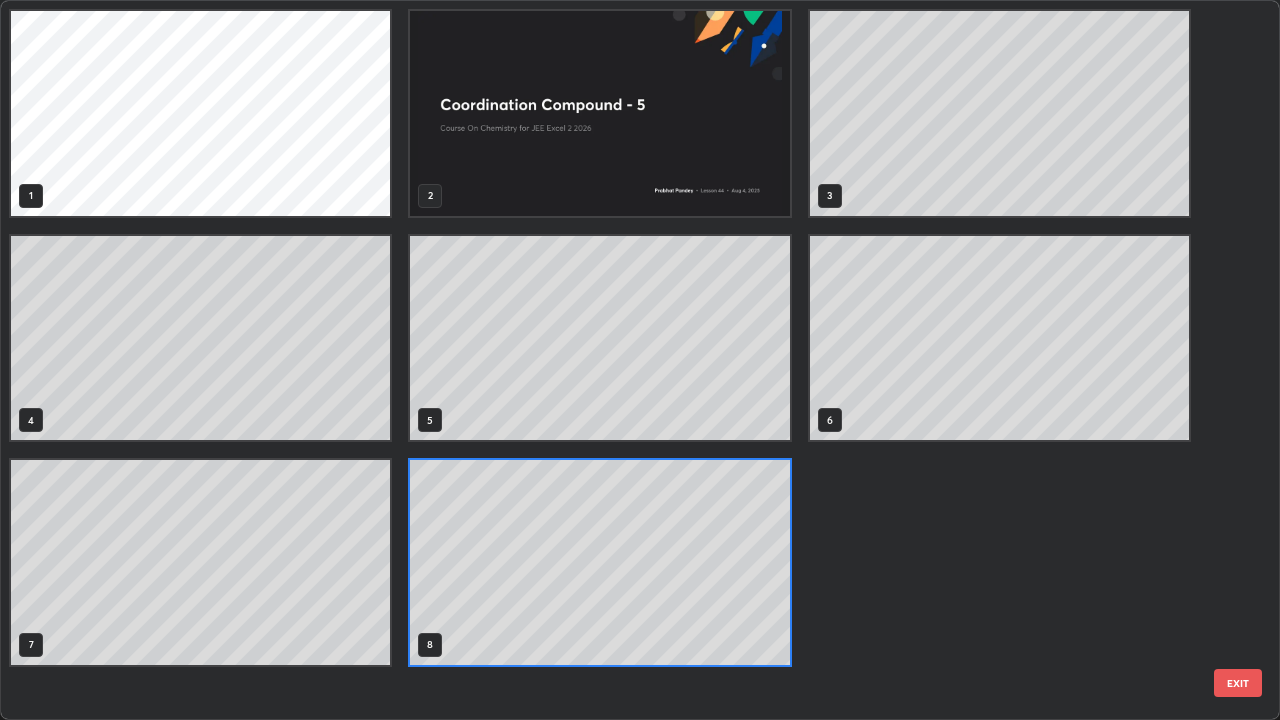 scroll, scrollTop: 7, scrollLeft: 11, axis: both 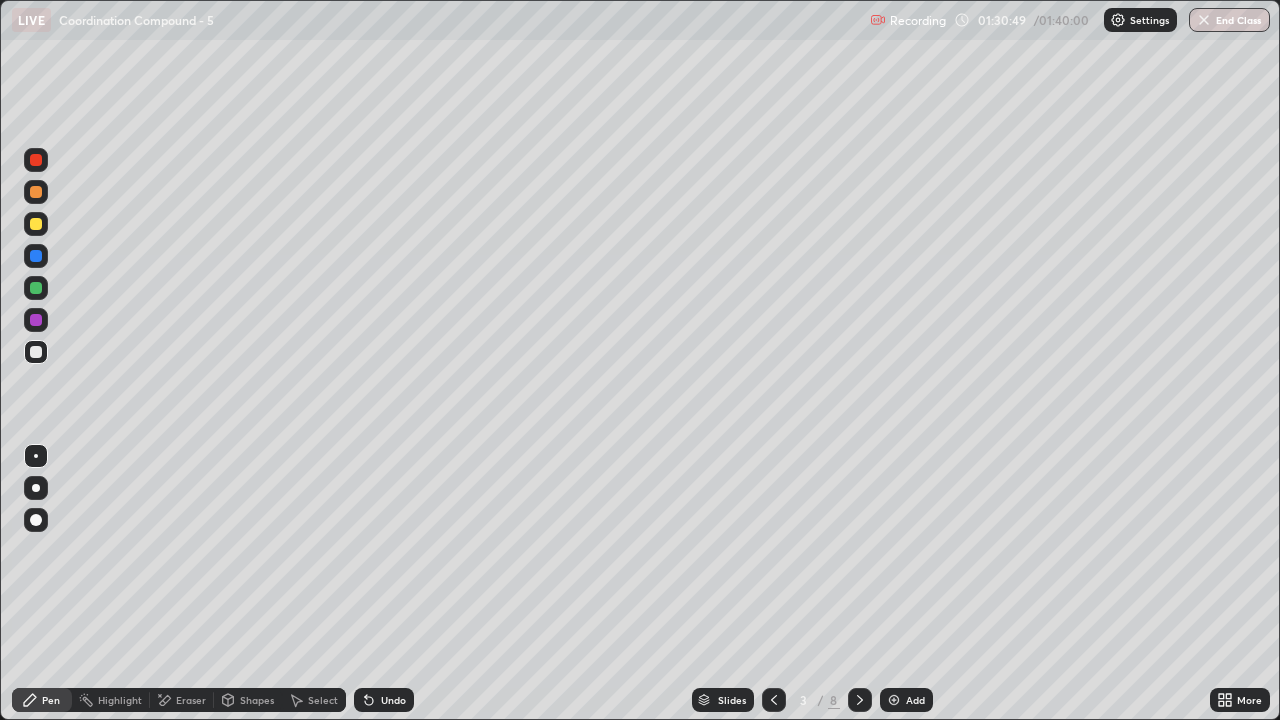 click 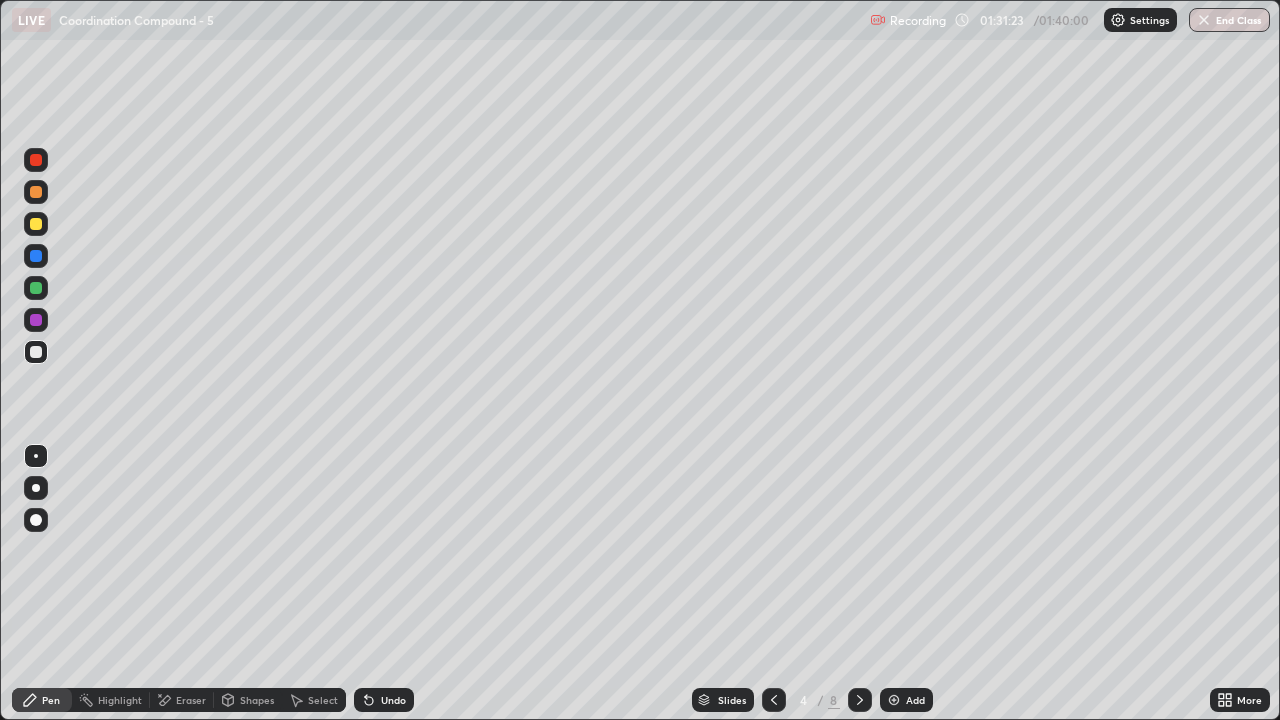 click on "Undo" at bounding box center (384, 700) 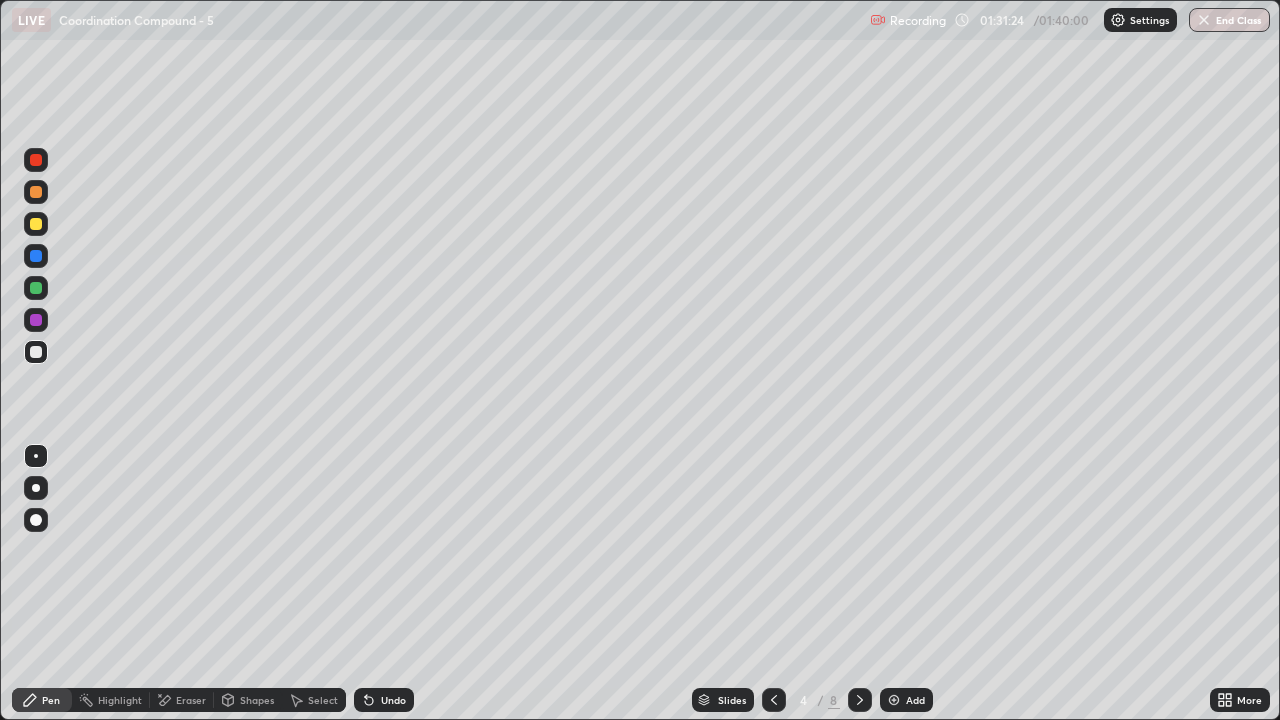 click on "Undo" at bounding box center (393, 700) 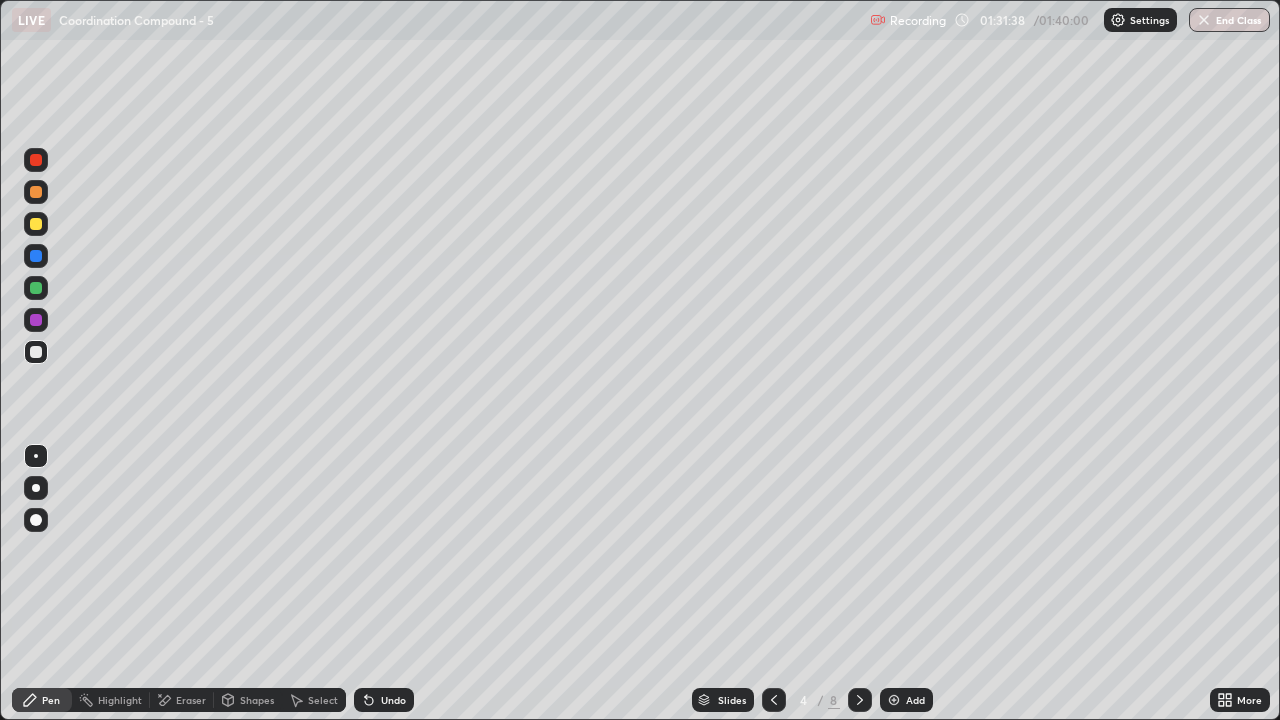 click 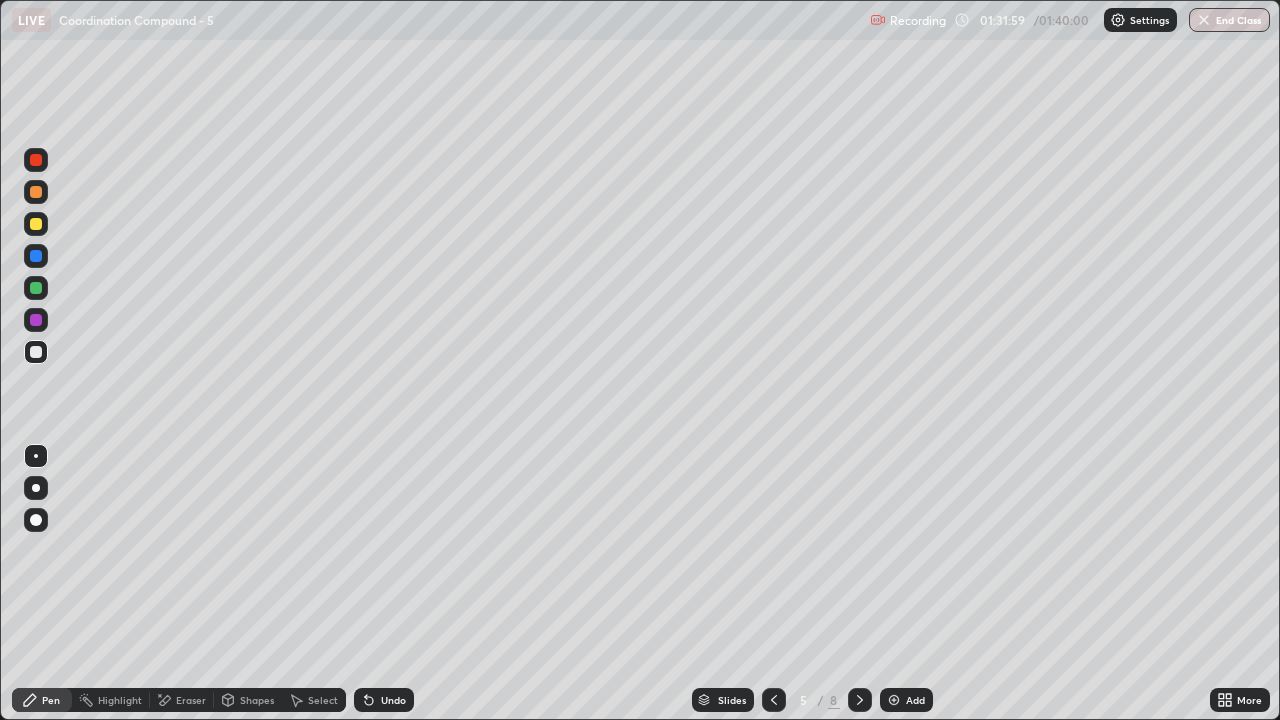 click 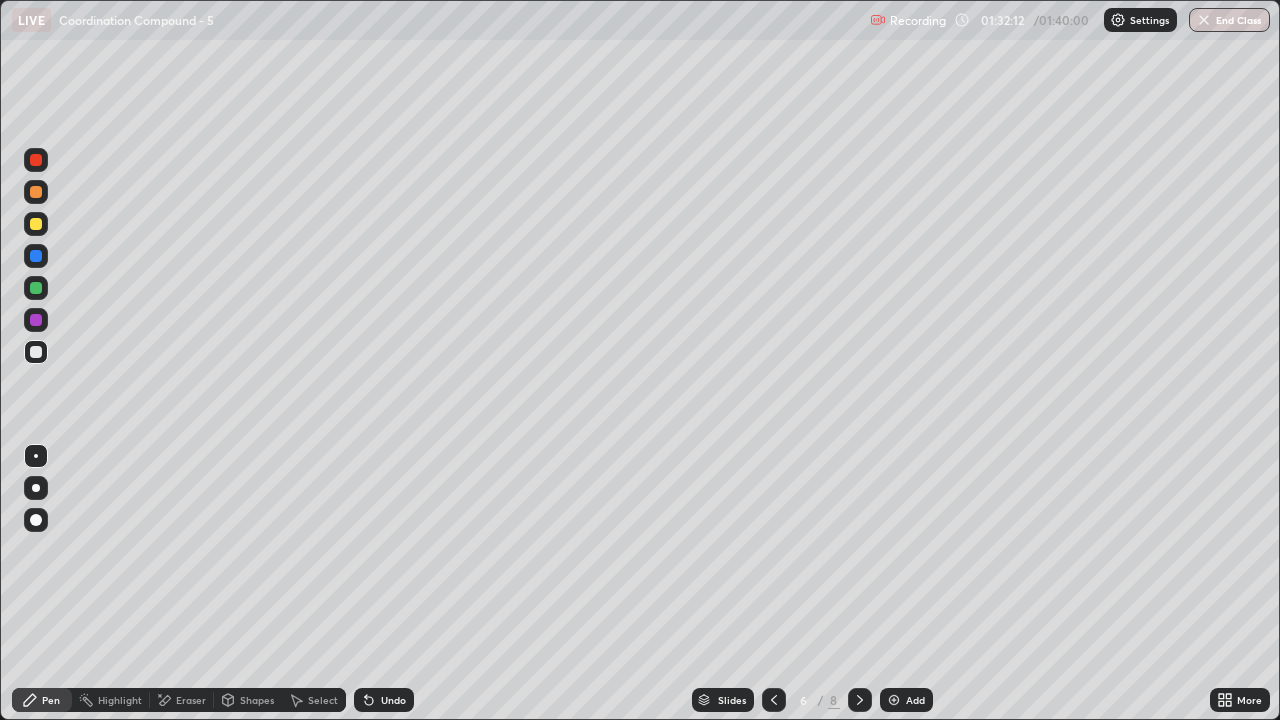 click at bounding box center (36, 192) 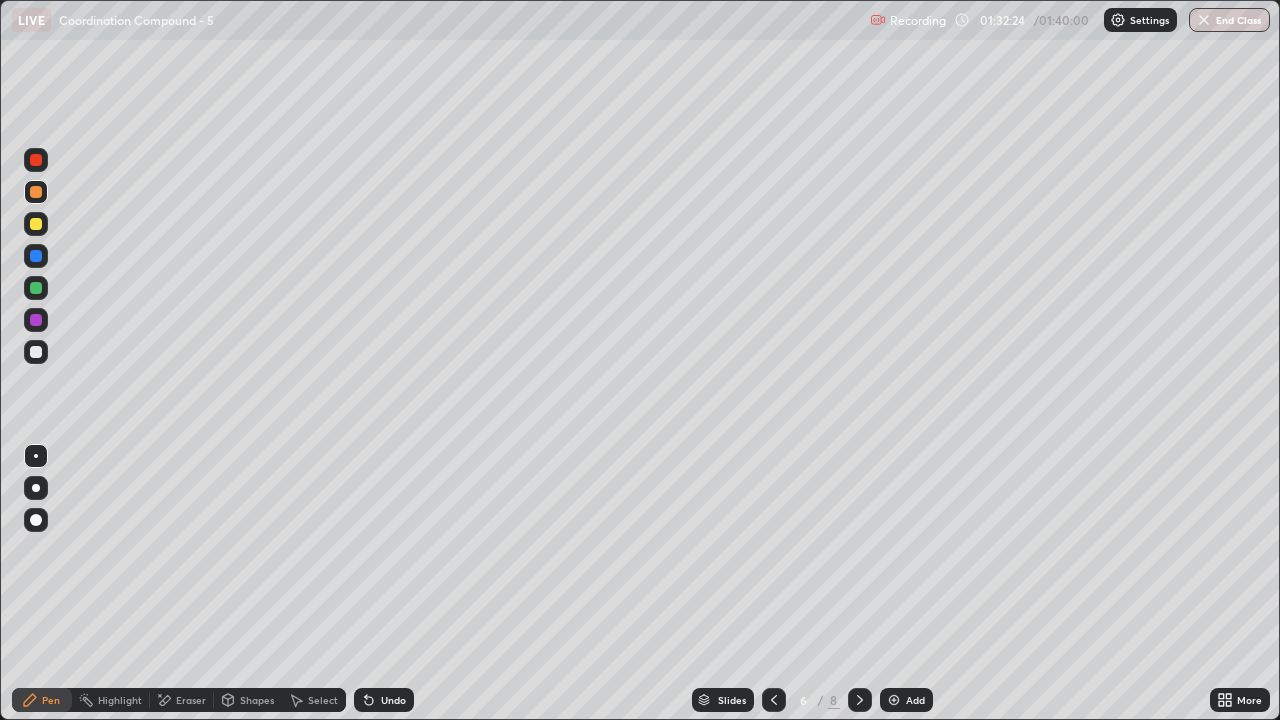 click 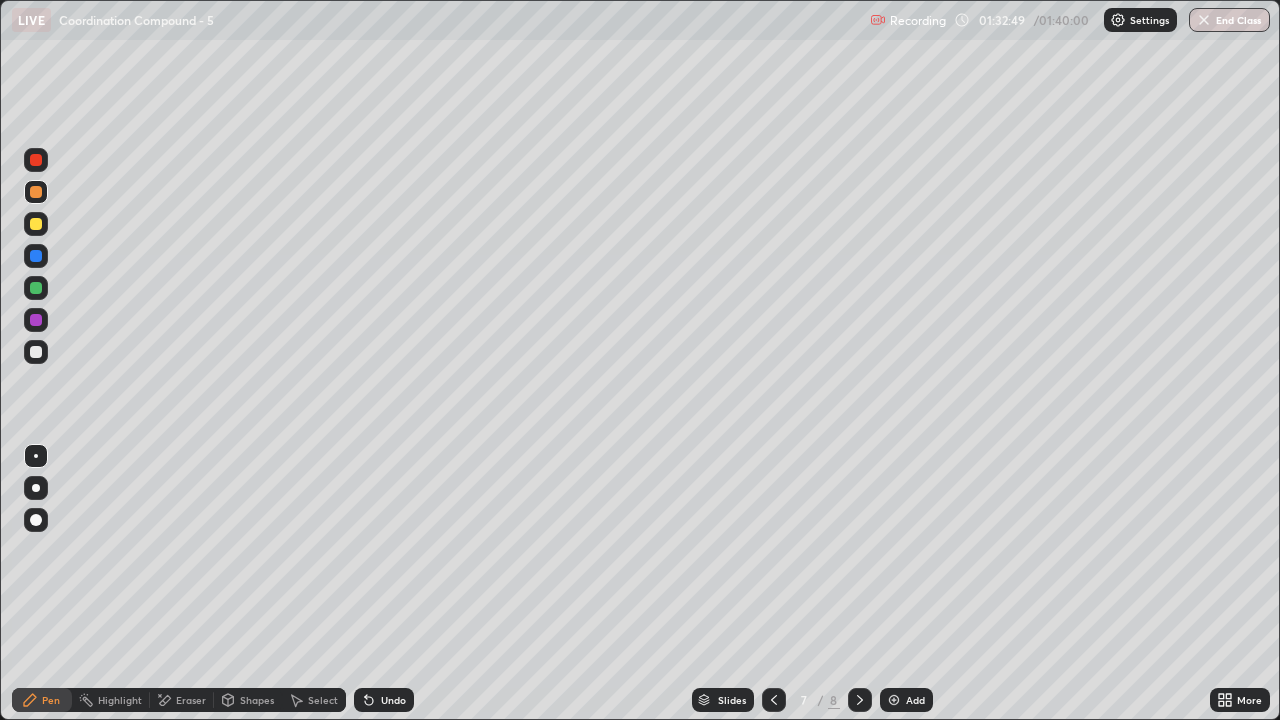 click at bounding box center (860, 700) 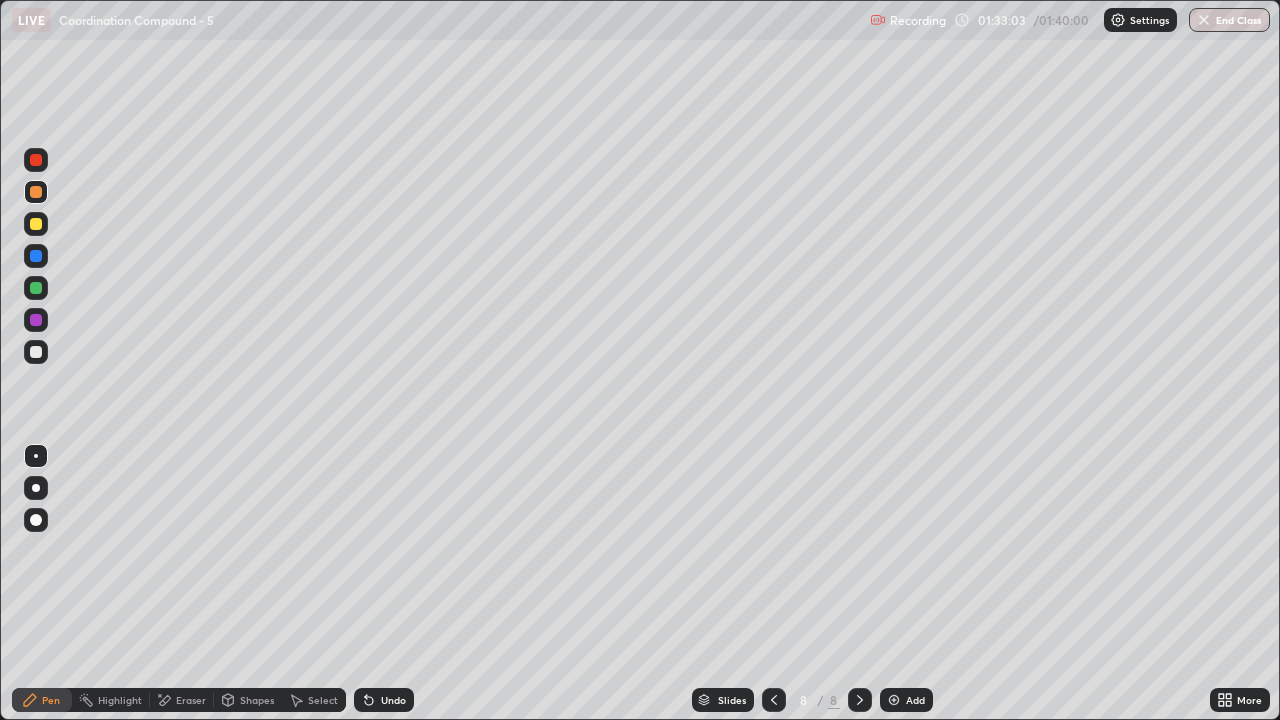click 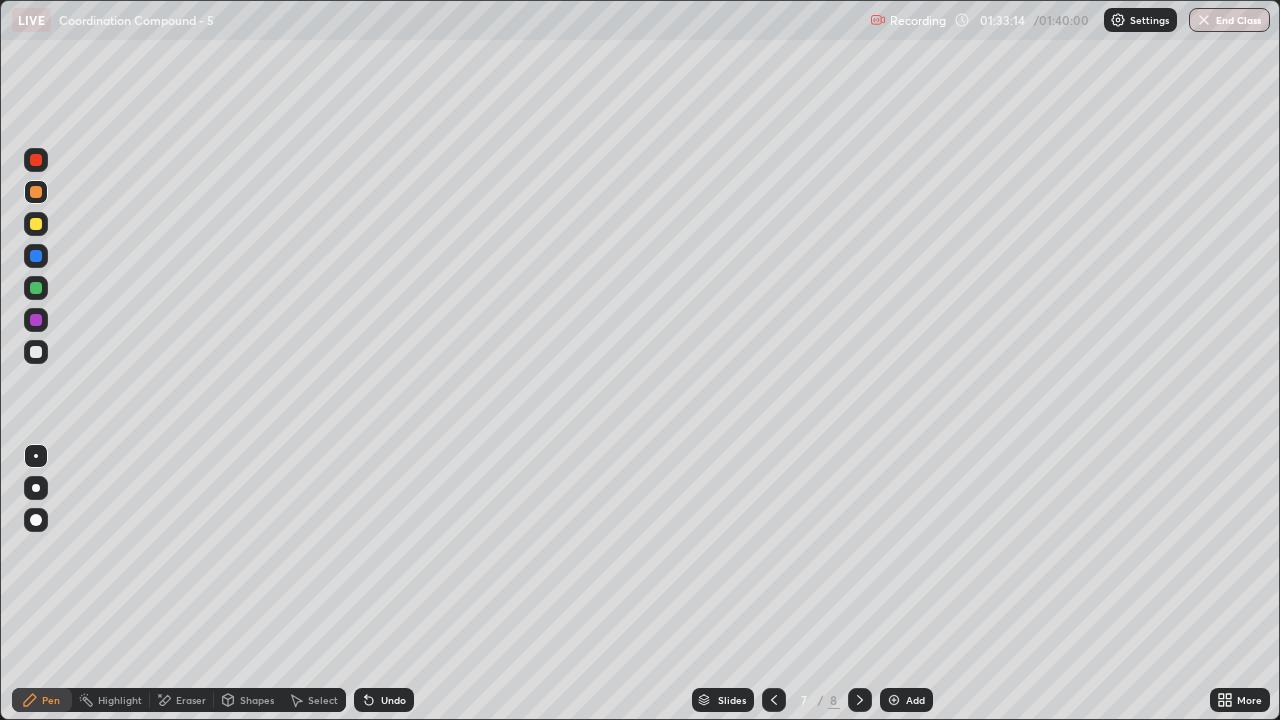 click 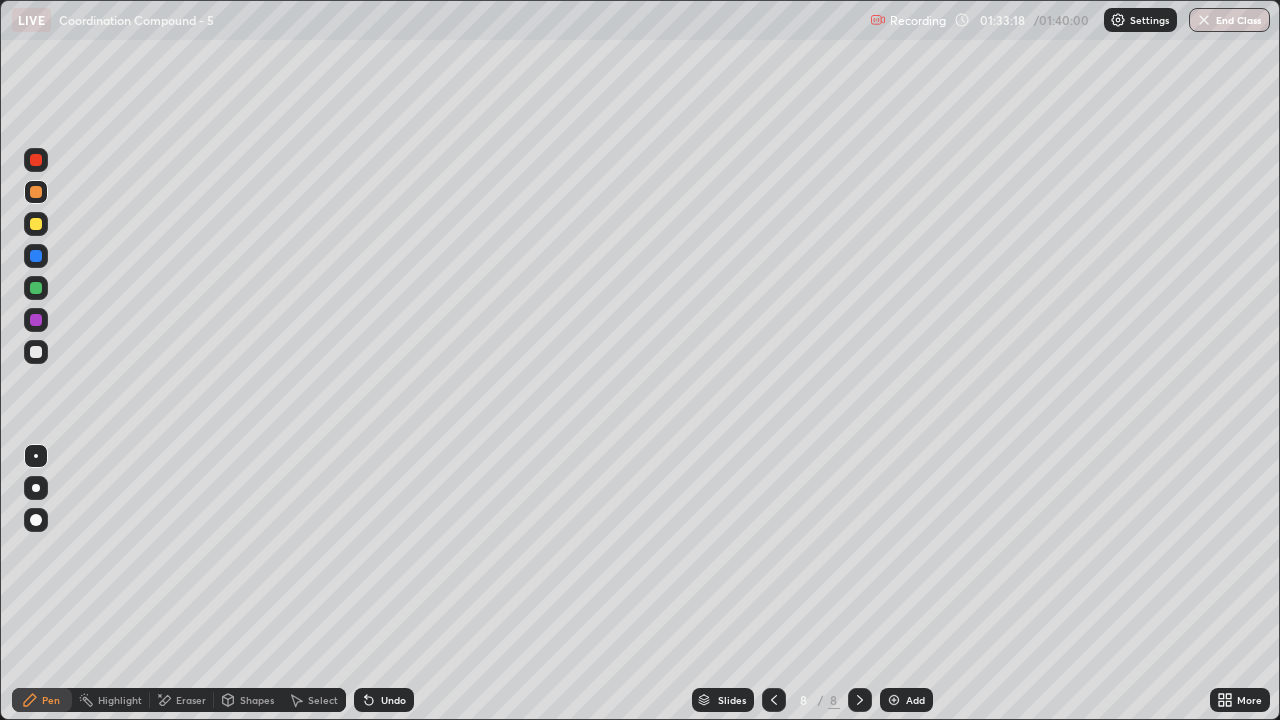 click on "End Class" at bounding box center [1229, 20] 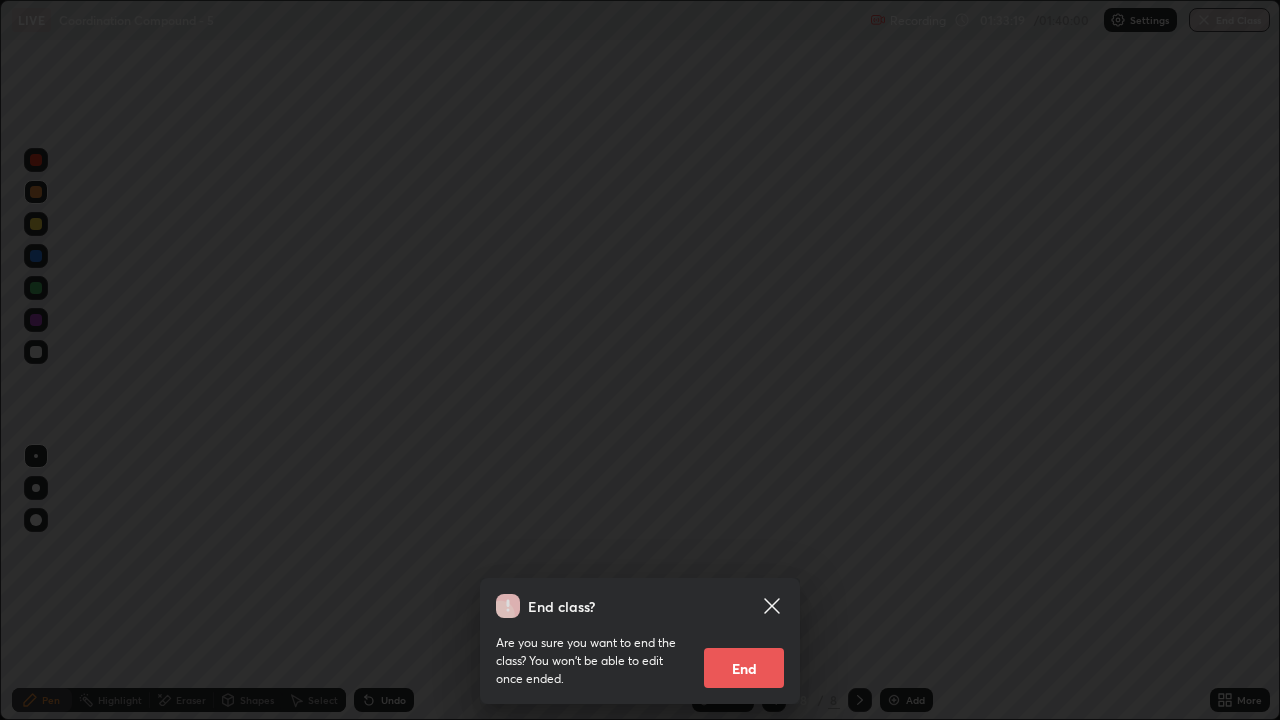 click on "End" at bounding box center [744, 668] 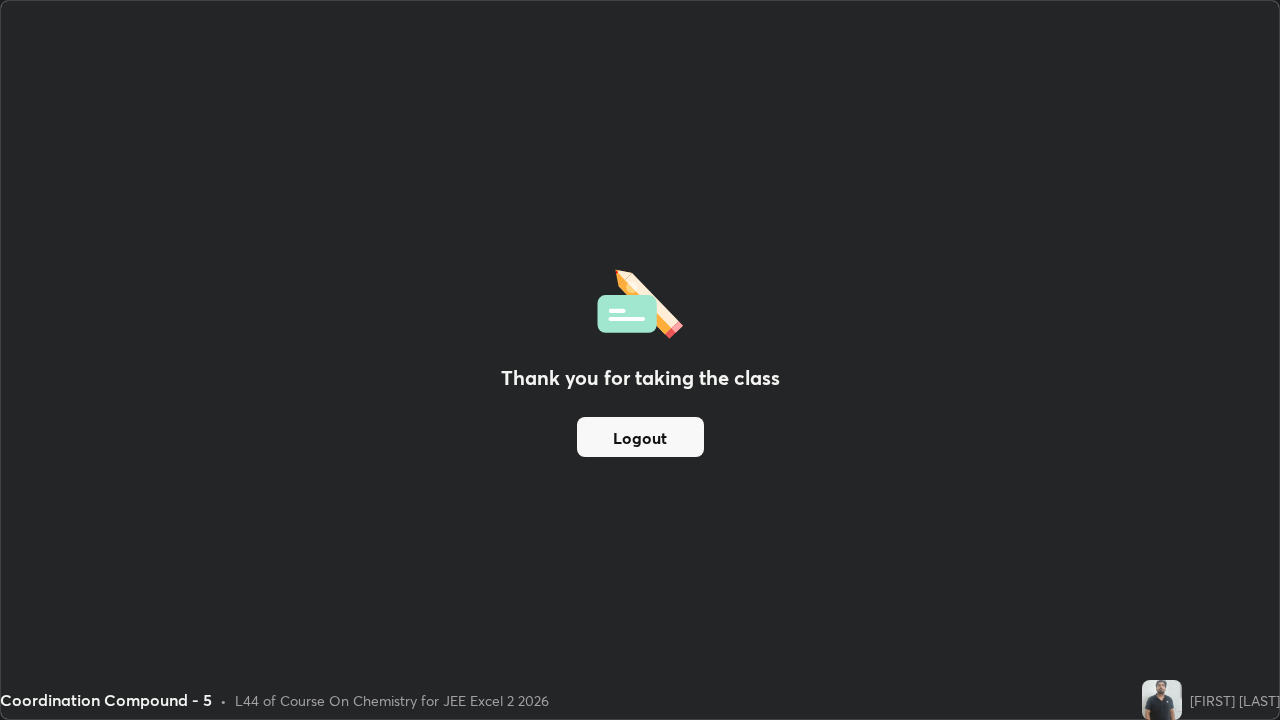 click on "Logout" at bounding box center [640, 437] 